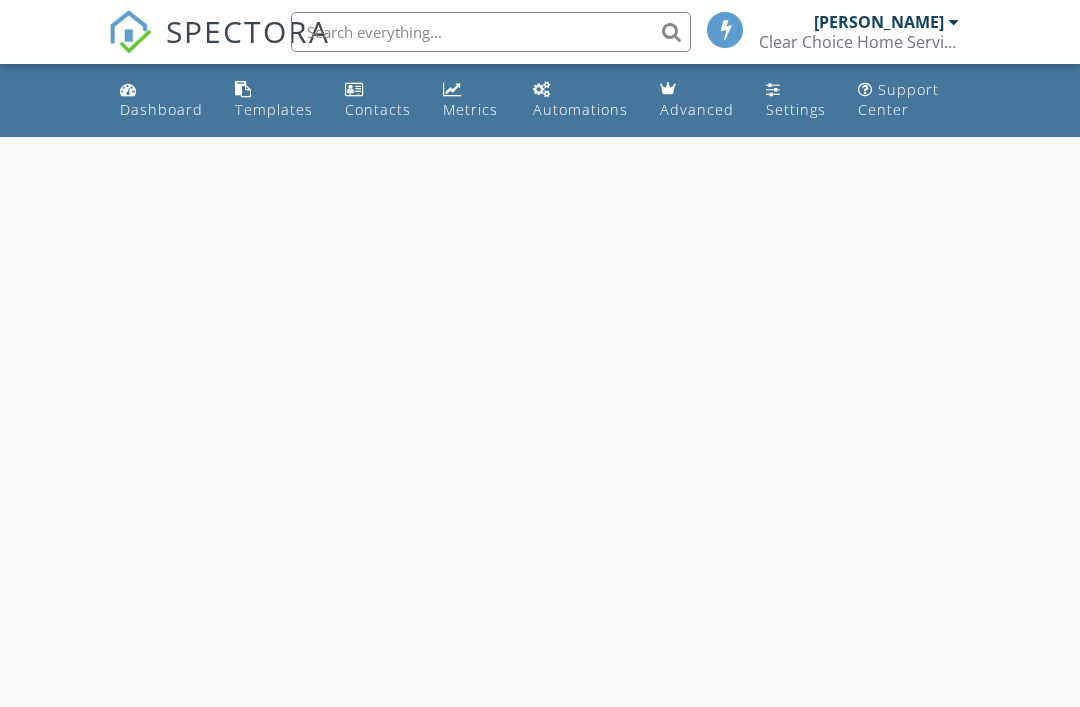 scroll, scrollTop: 0, scrollLeft: 0, axis: both 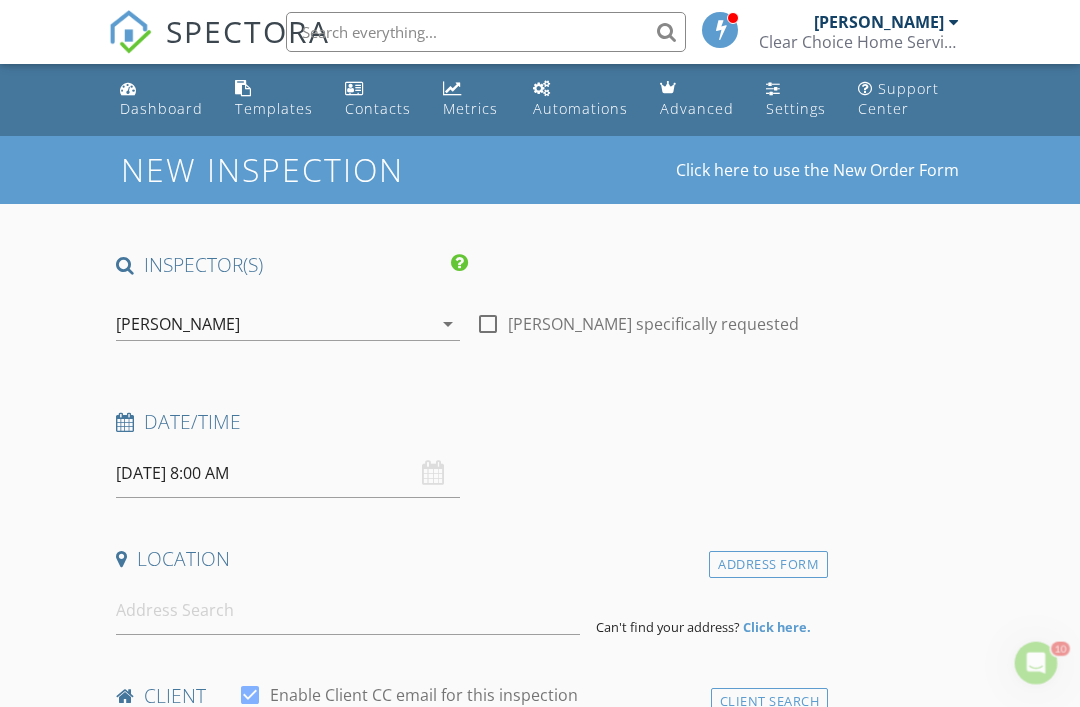 click on "07/12/2025 8:00 AM" at bounding box center [288, 473] 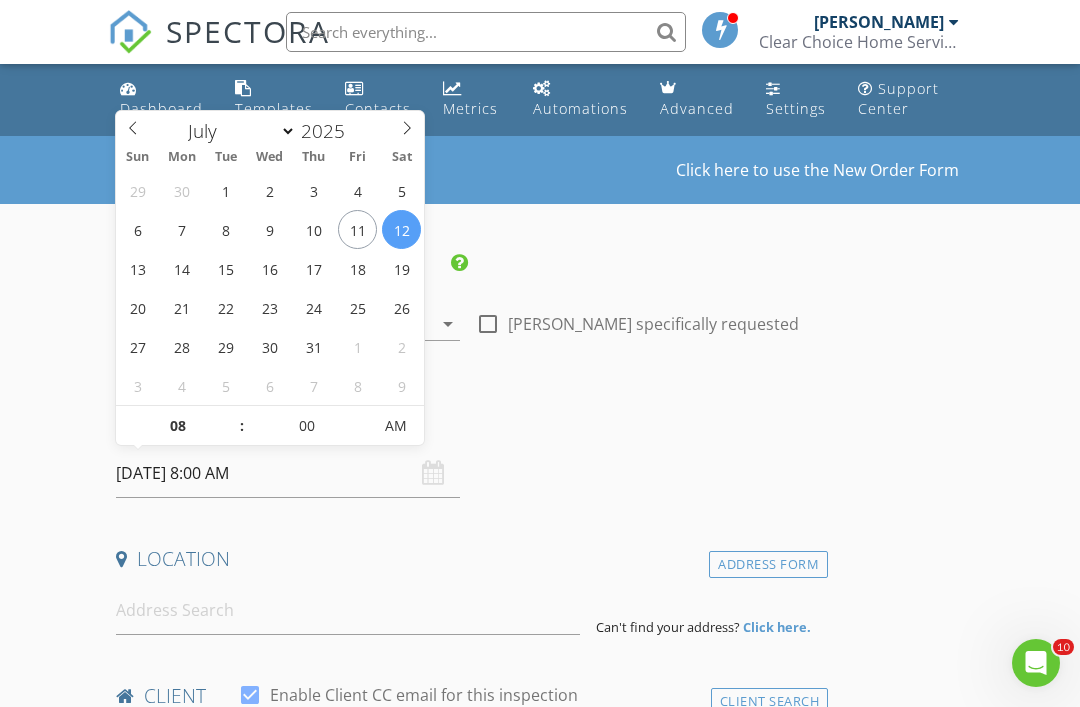 scroll, scrollTop: 0, scrollLeft: 0, axis: both 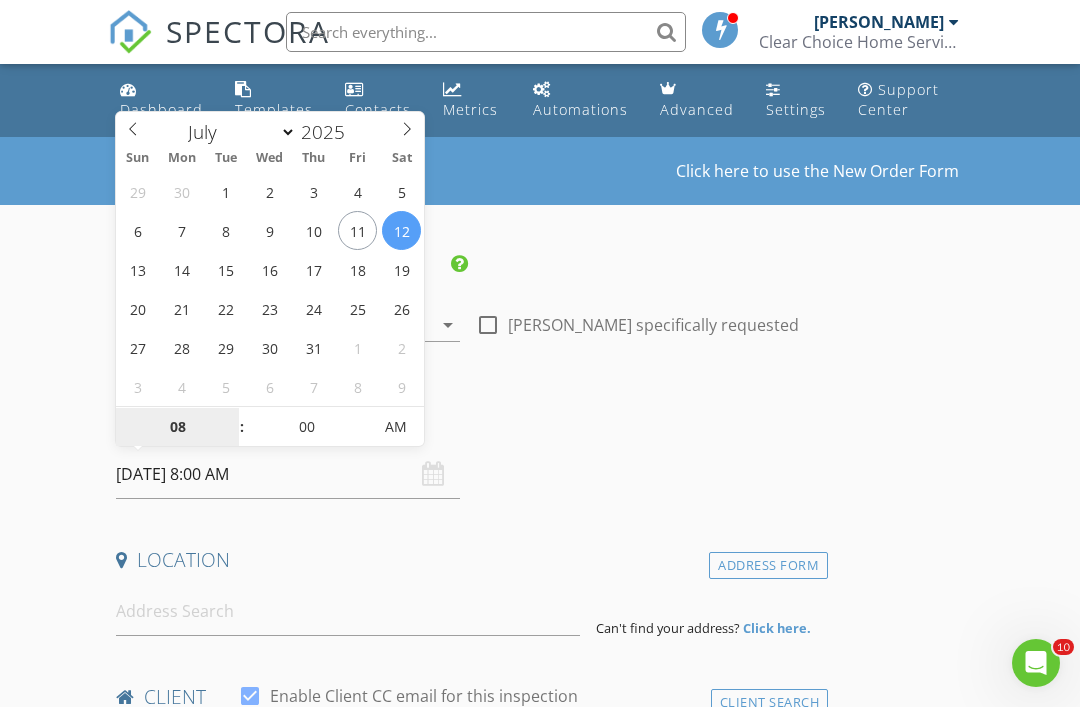 click on "08" at bounding box center (177, 428) 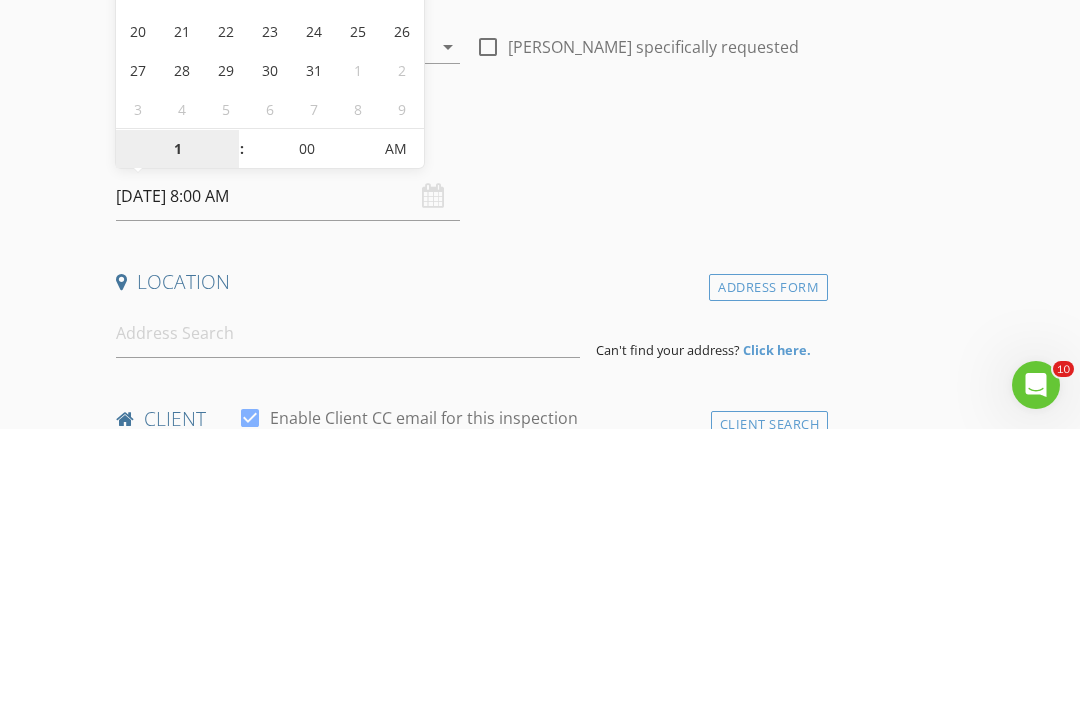 type on "11" 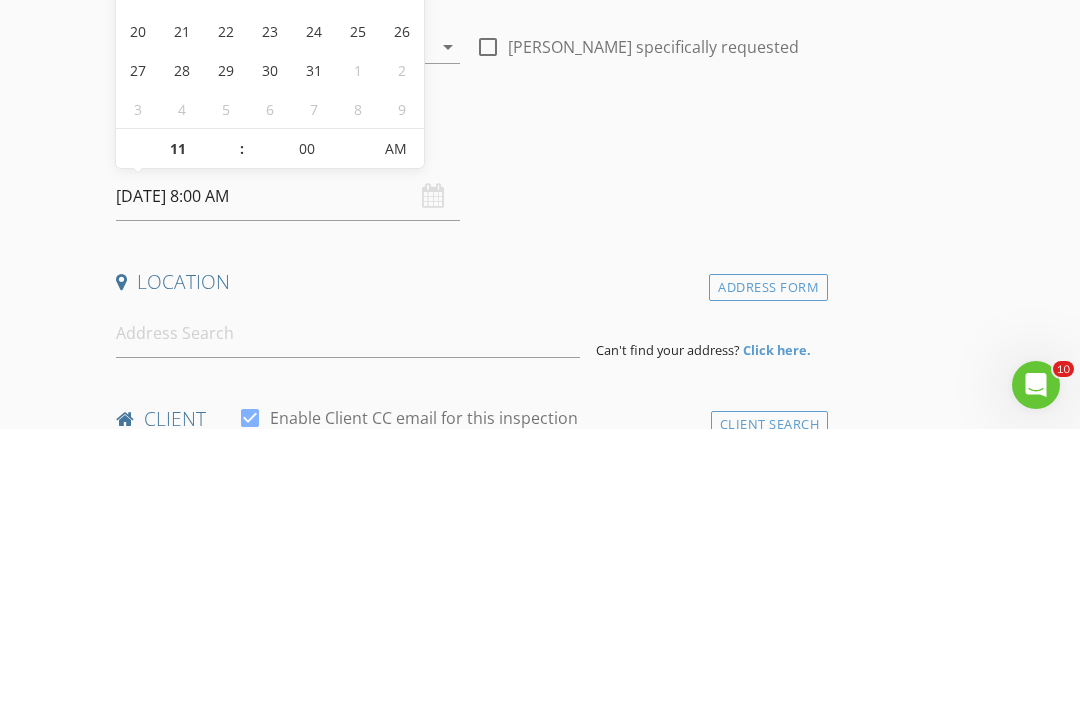 type on "07/12/2025 11:00 AM" 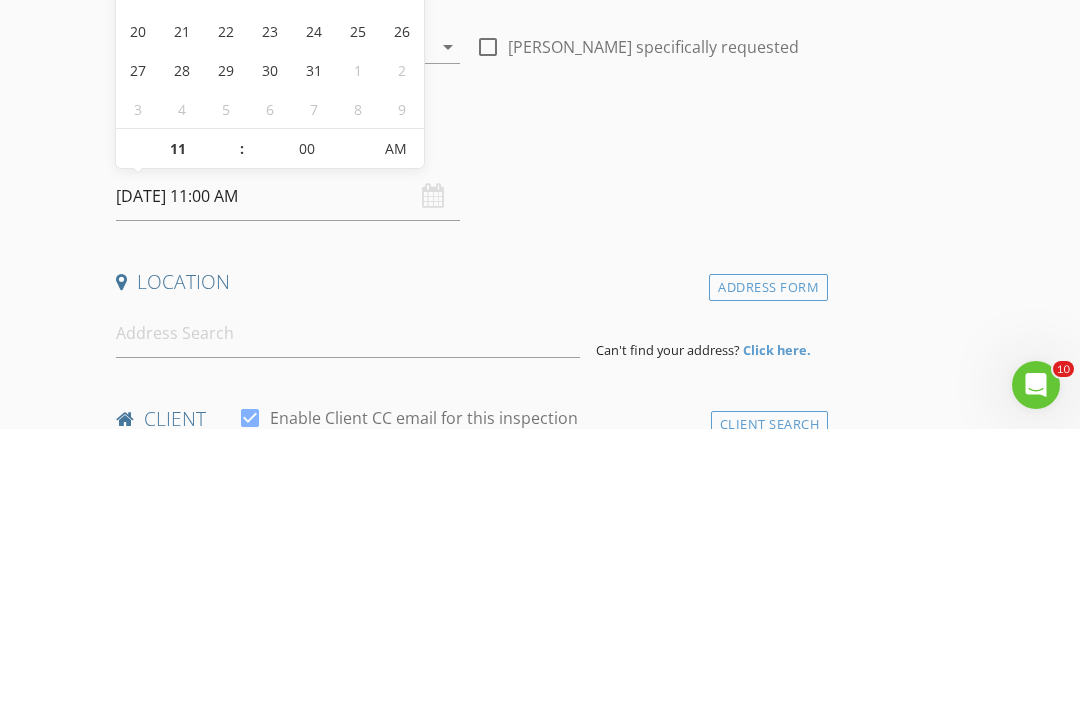 scroll, scrollTop: 278, scrollLeft: 0, axis: vertical 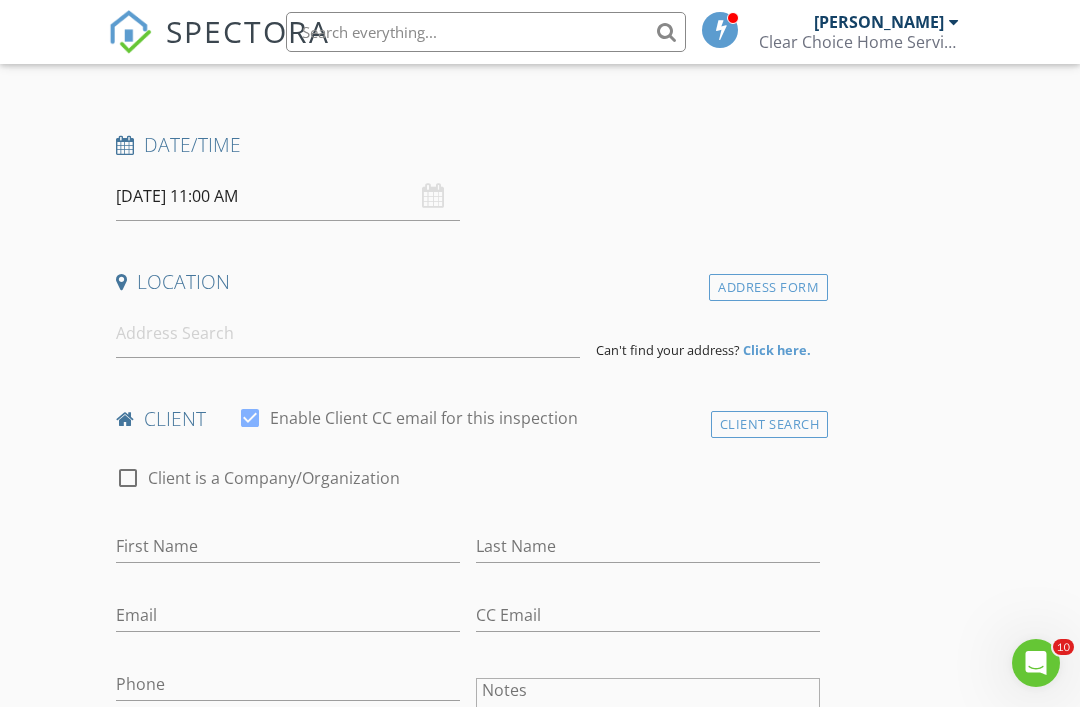 click on "Date/Time" at bounding box center (468, 152) 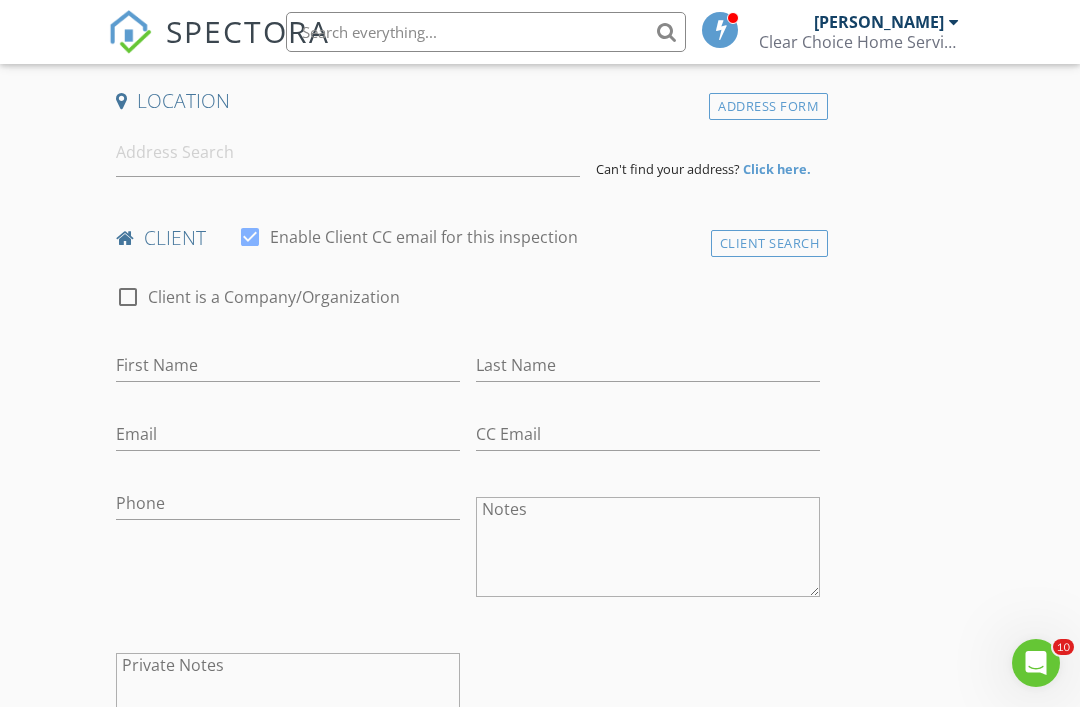 scroll, scrollTop: 459, scrollLeft: 0, axis: vertical 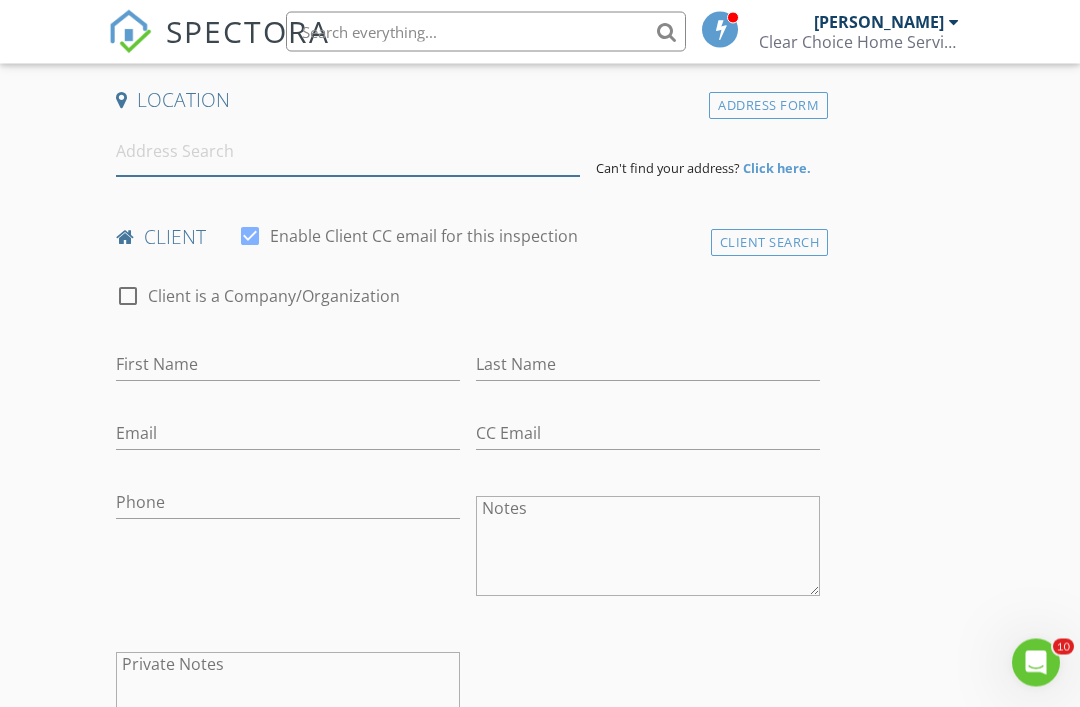 click at bounding box center [348, 152] 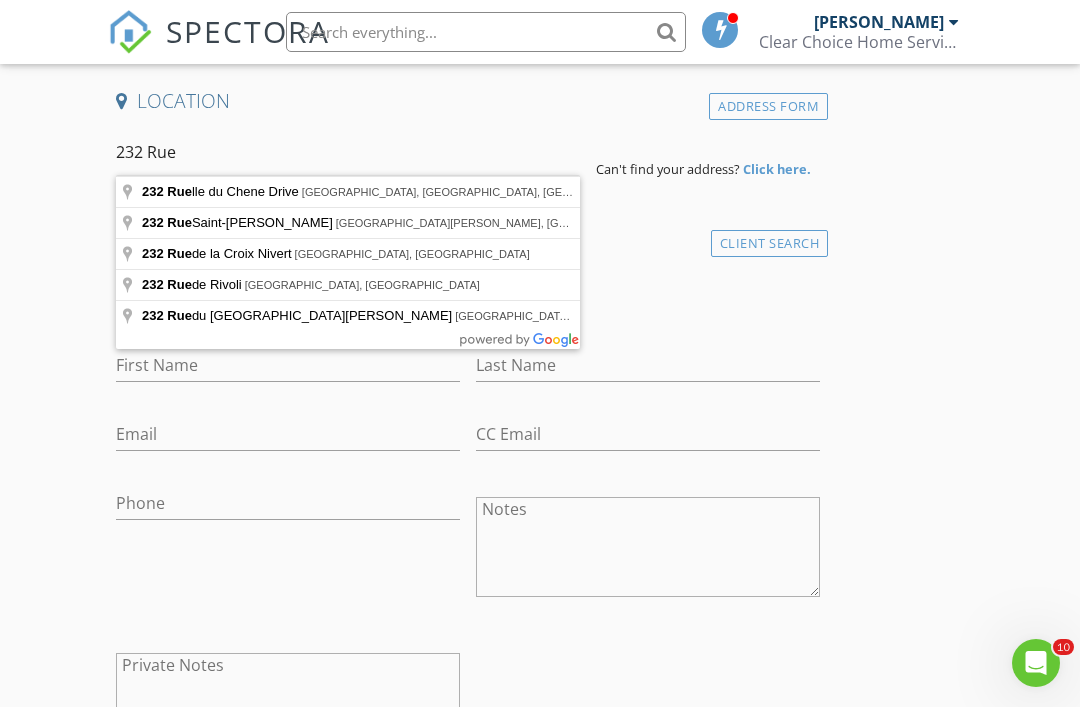type on "232 Ruelle du Chene Drive, Madisonville, LA, USA" 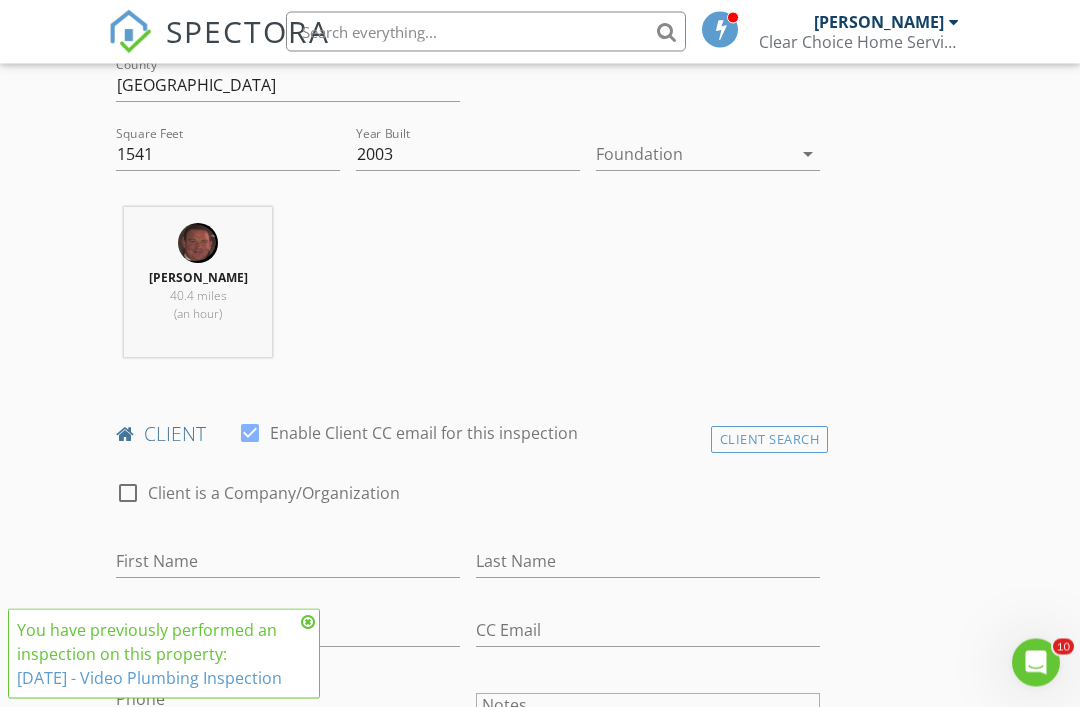 scroll, scrollTop: 711, scrollLeft: 0, axis: vertical 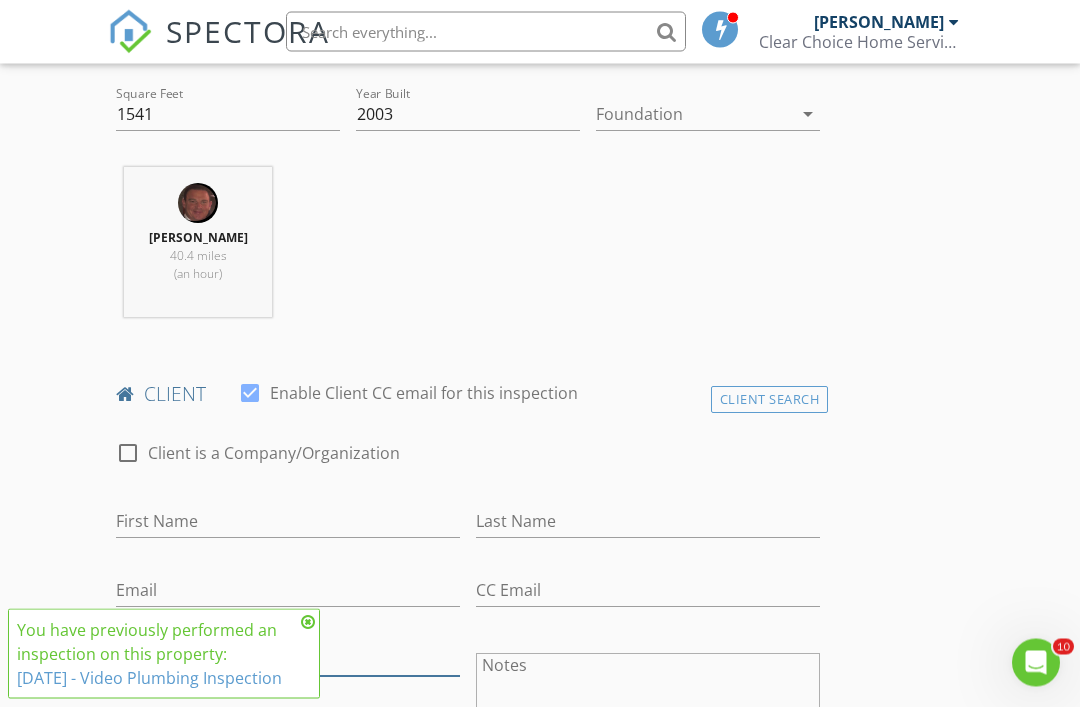 click on "Phone" at bounding box center (288, 660) 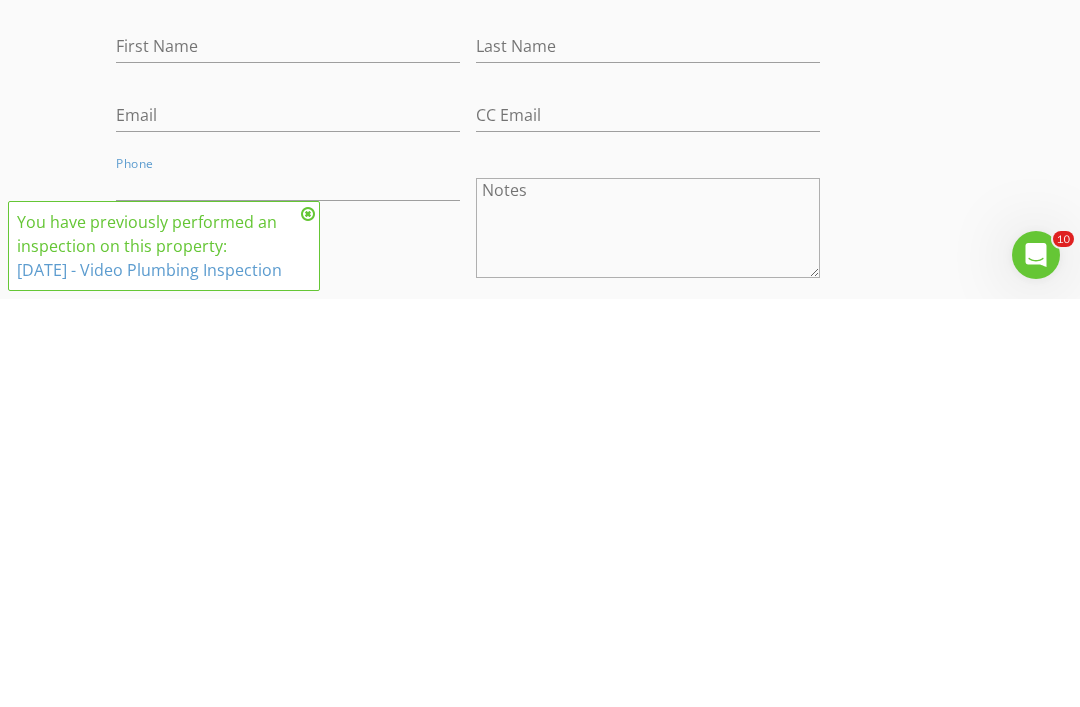 click at bounding box center [308, 622] 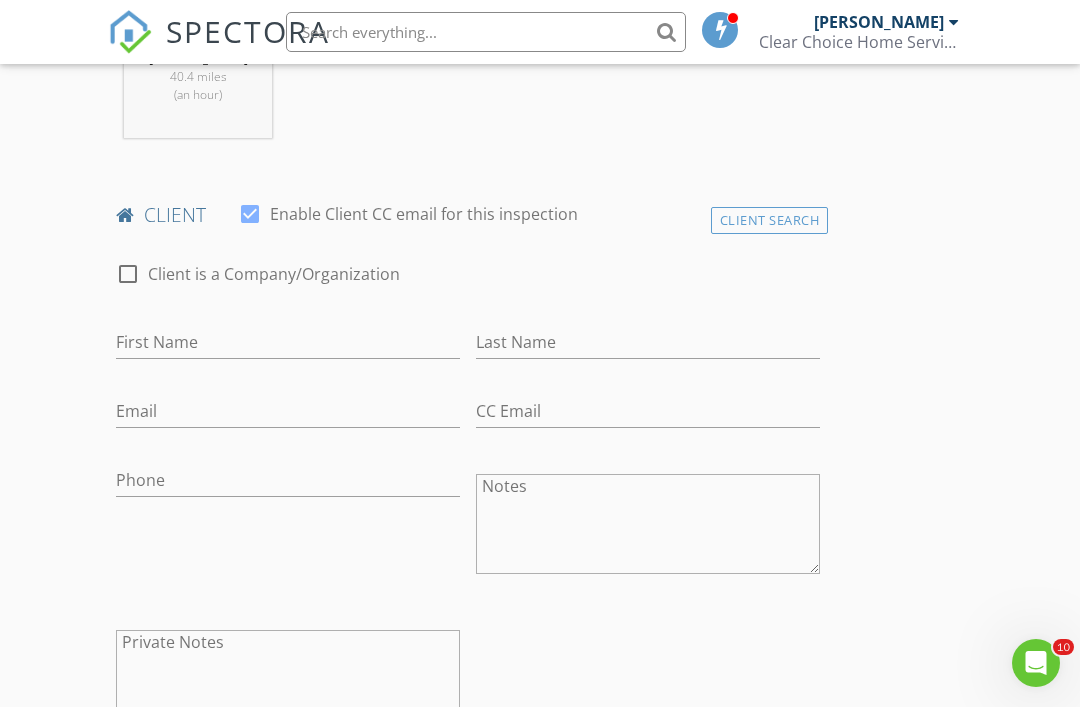 scroll, scrollTop: 890, scrollLeft: 0, axis: vertical 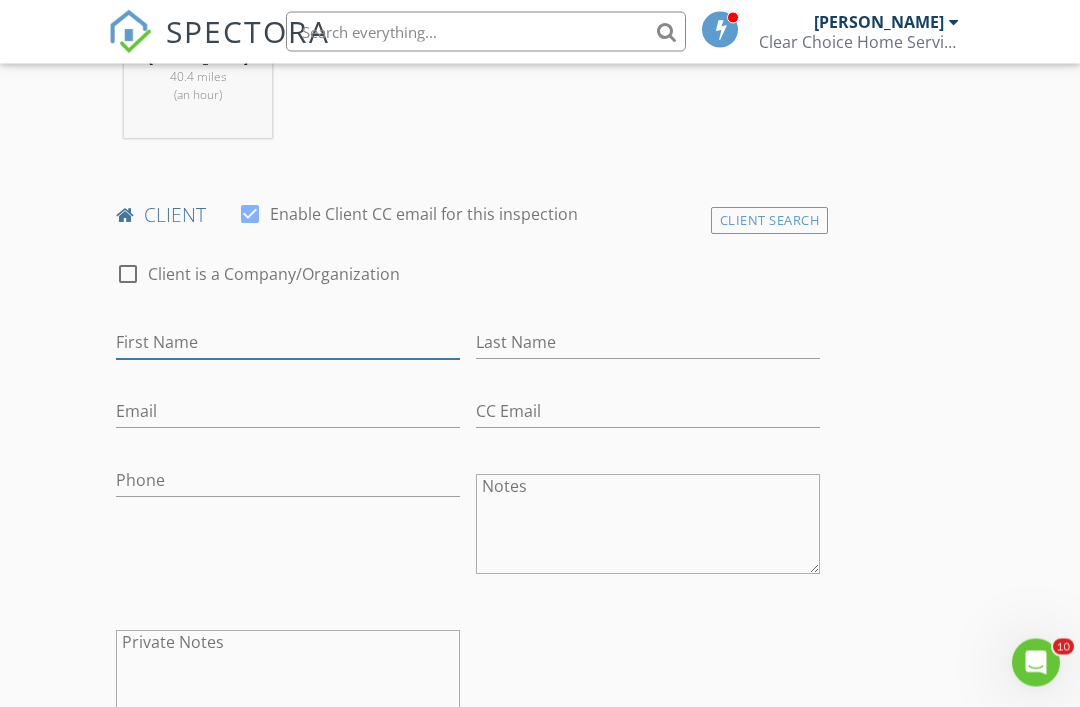 click on "First Name" at bounding box center (288, 343) 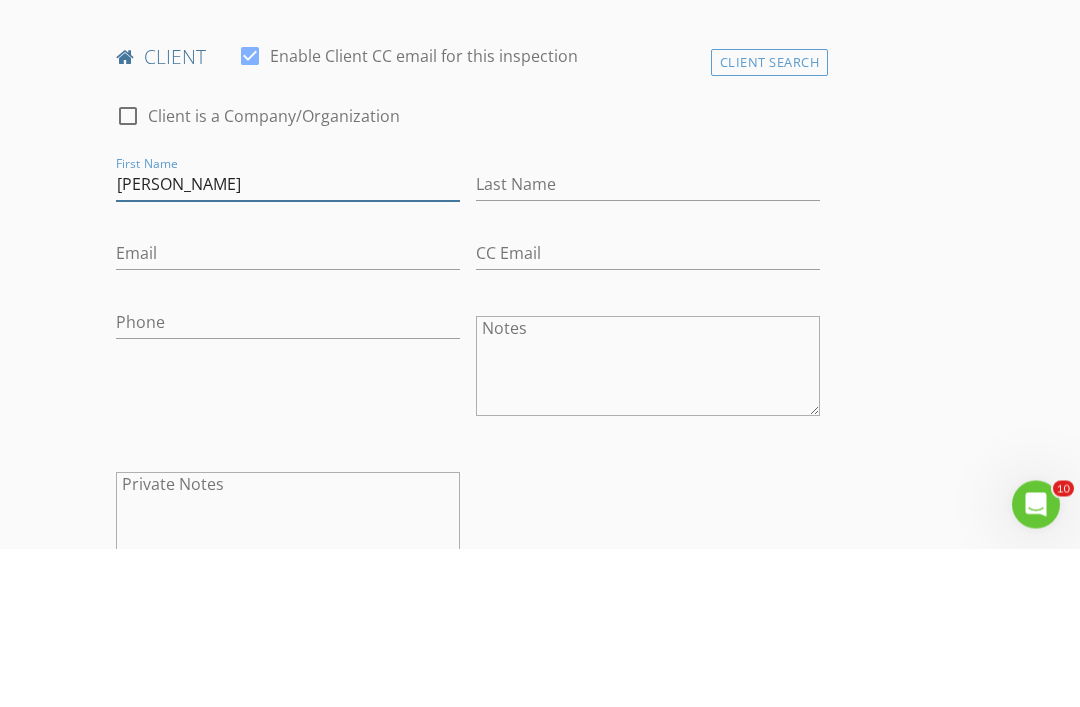 type on "Mike" 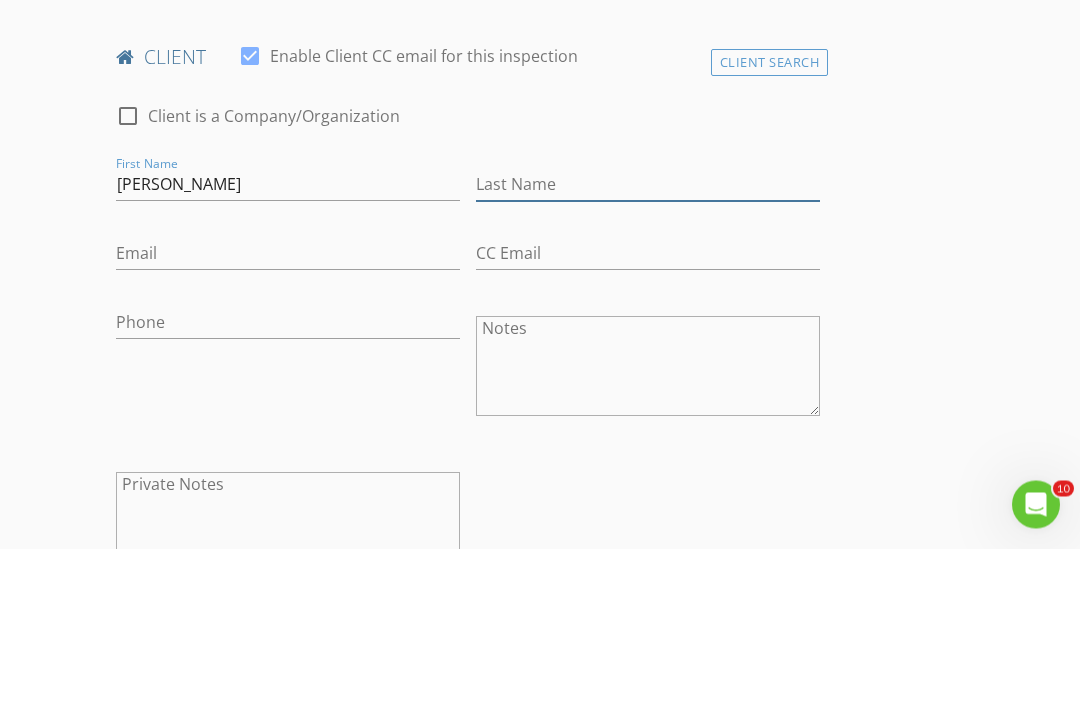 click on "Last Name" at bounding box center (648, 343) 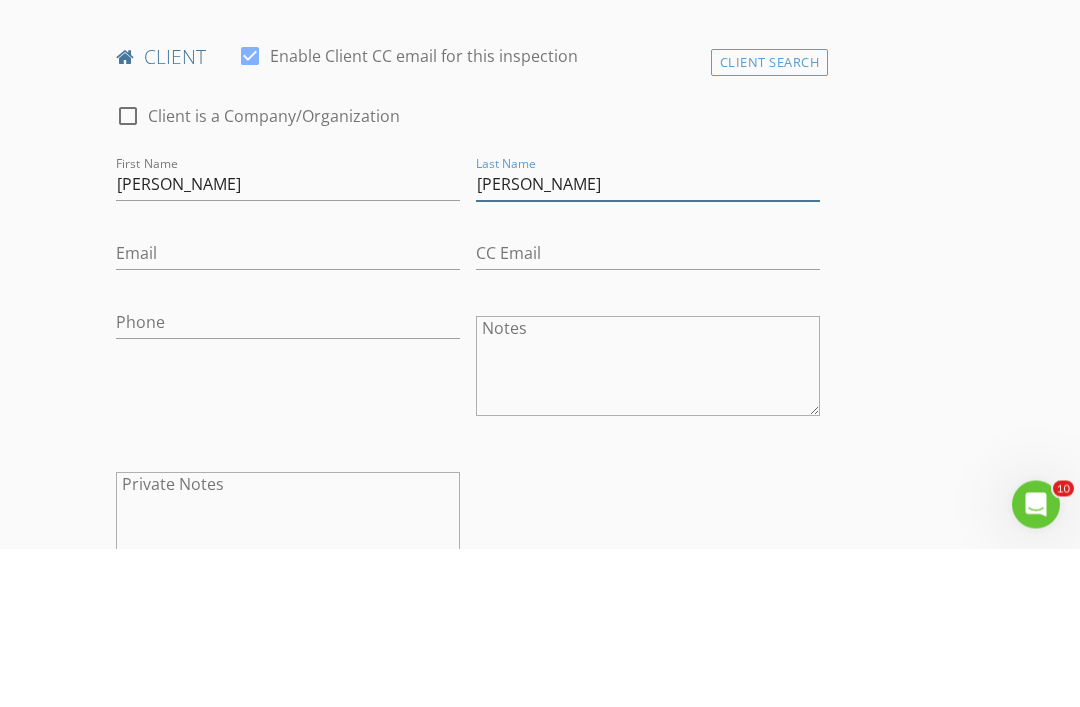 type on "Vanek" 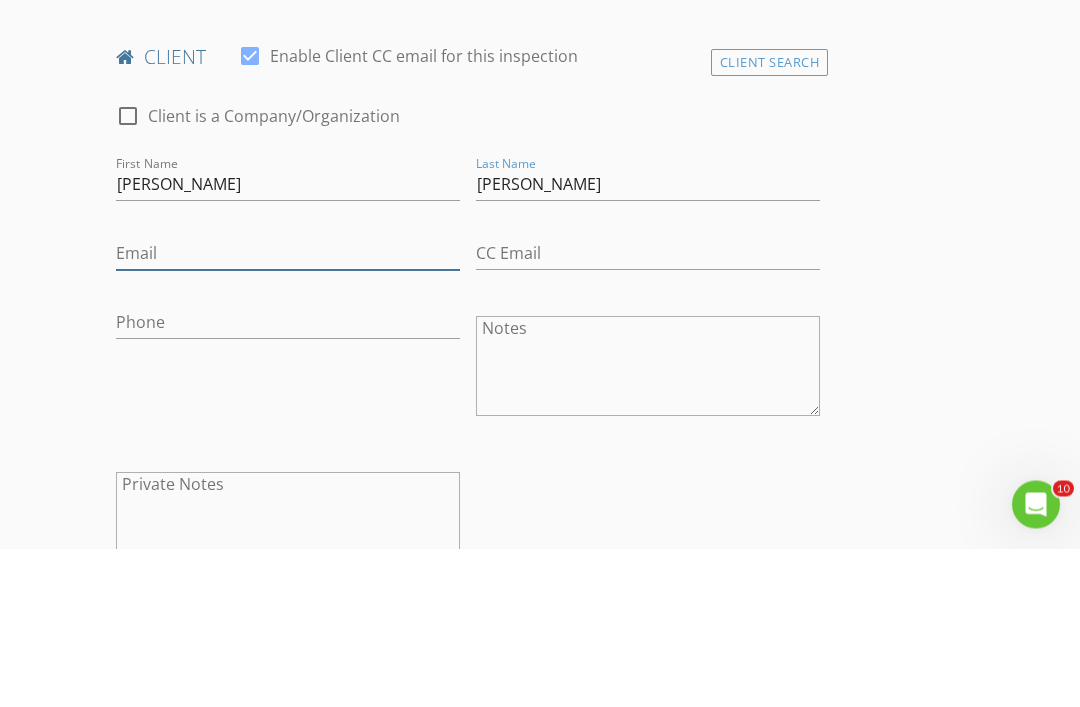 click on "Email" at bounding box center (288, 412) 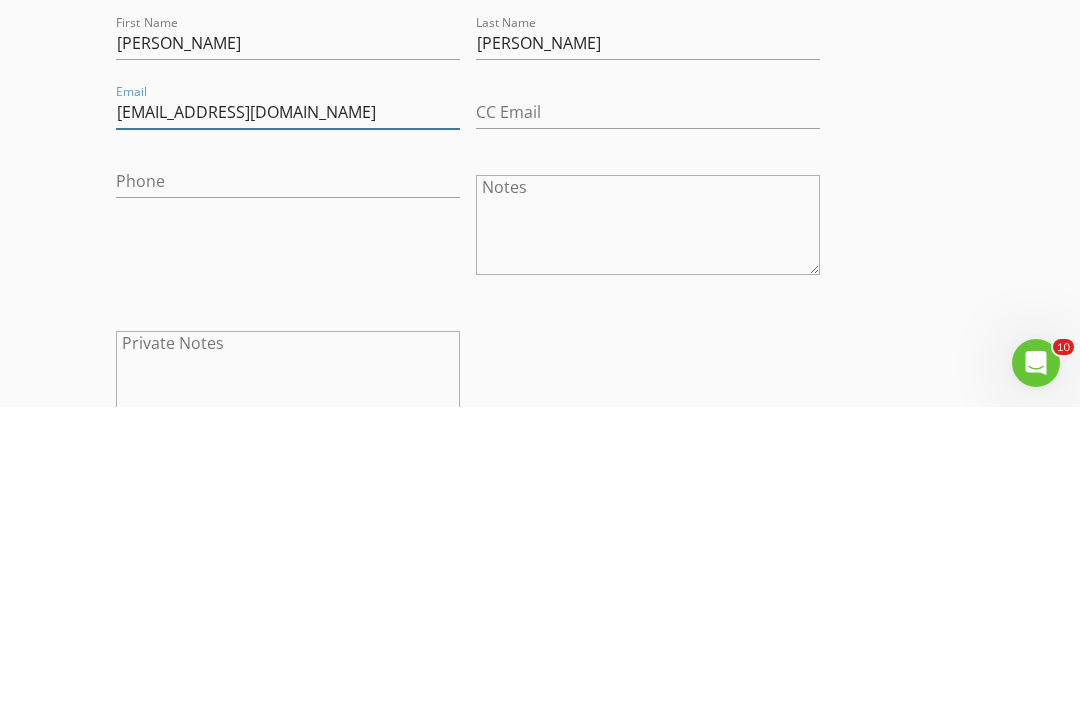 type on "amandavanek@gmail.com" 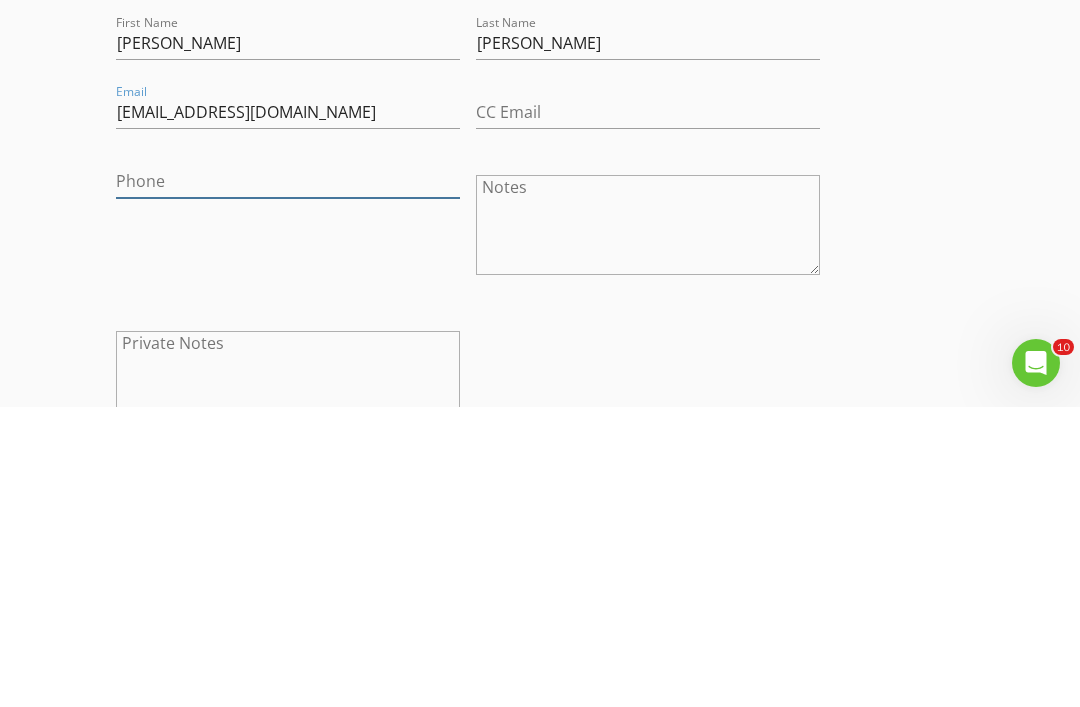 click on "Phone" at bounding box center [288, 481] 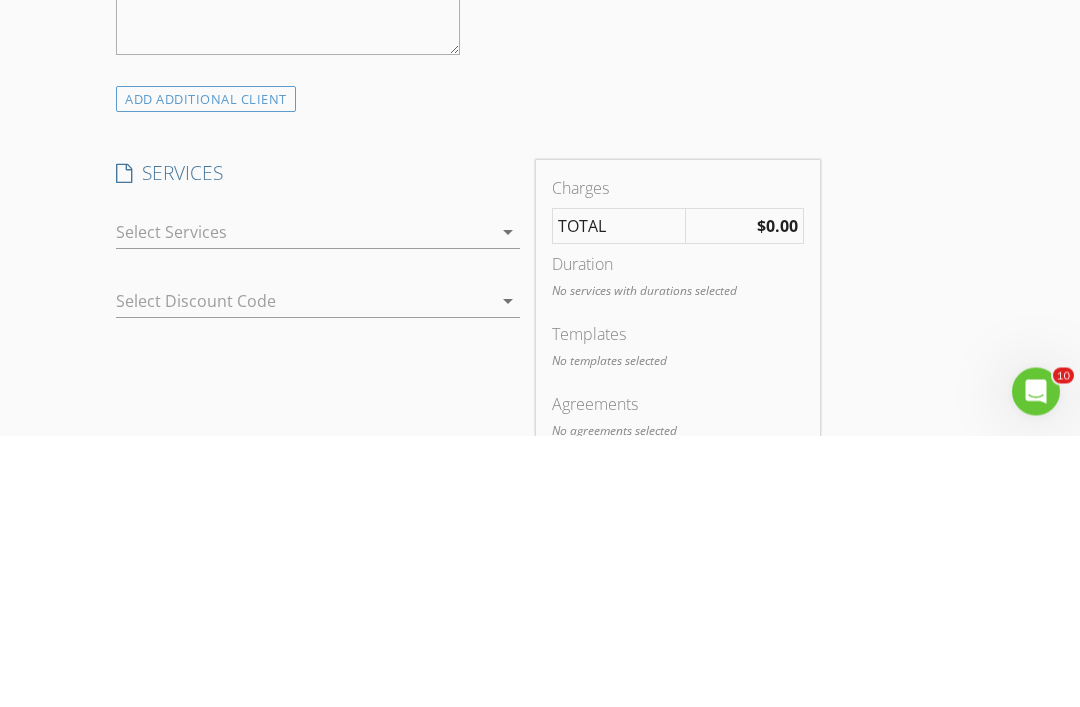 scroll, scrollTop: 1322, scrollLeft: 0, axis: vertical 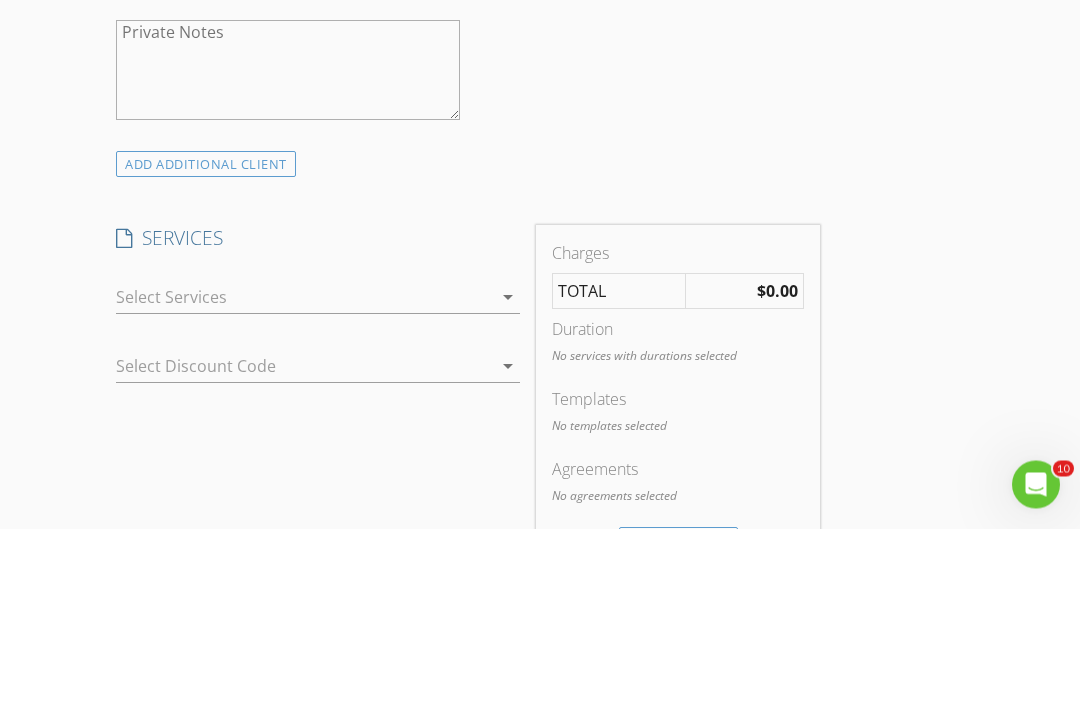 type on "575-956-8670" 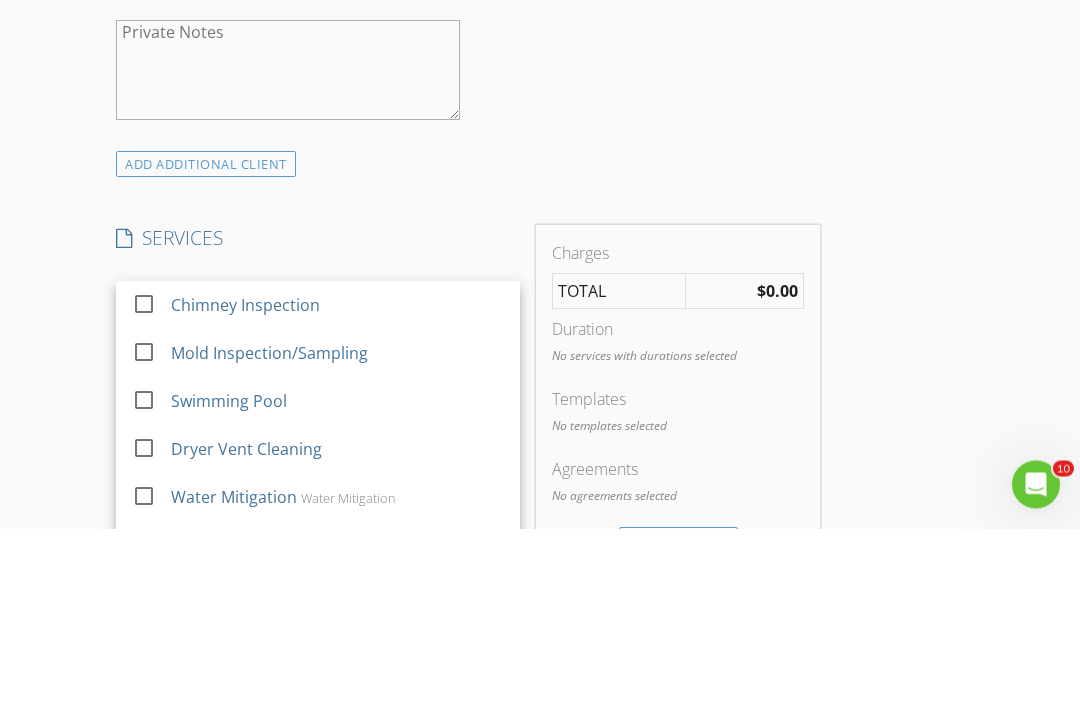 scroll, scrollTop: 1501, scrollLeft: 0, axis: vertical 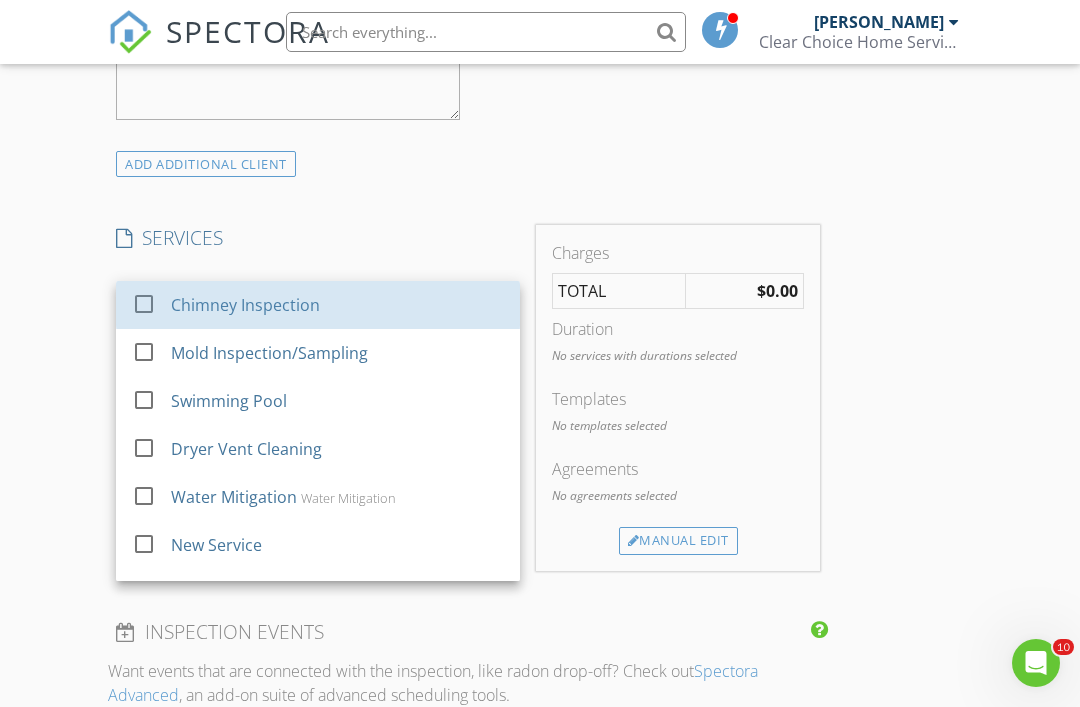 click at bounding box center [144, 304] 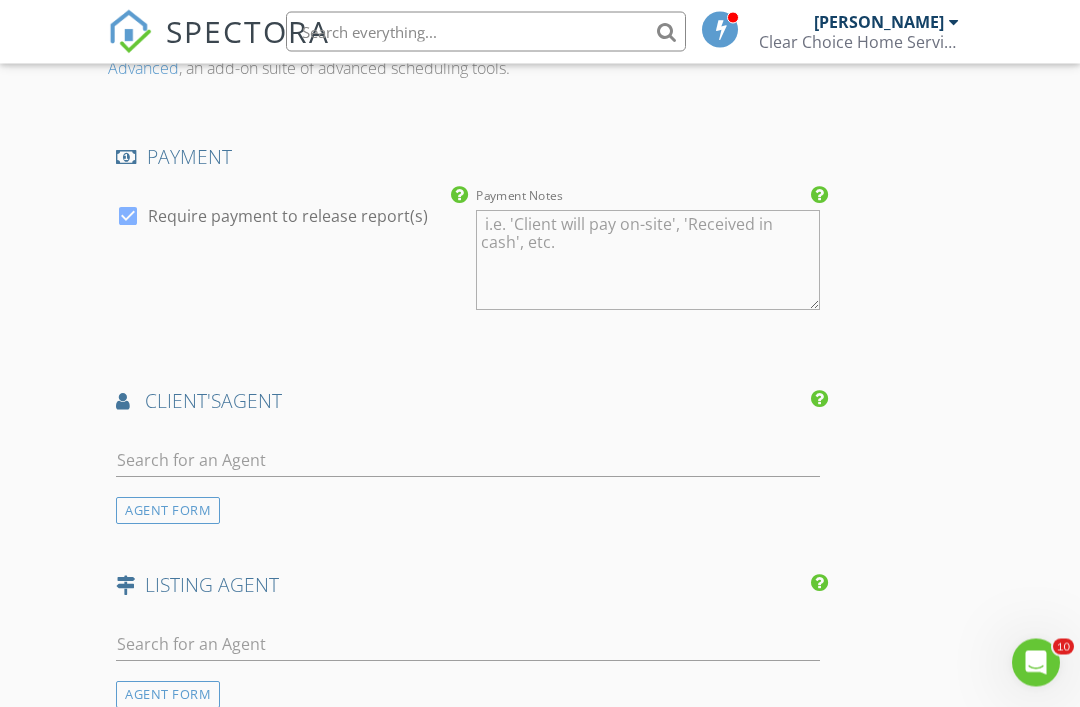 scroll, scrollTop: 2145, scrollLeft: 0, axis: vertical 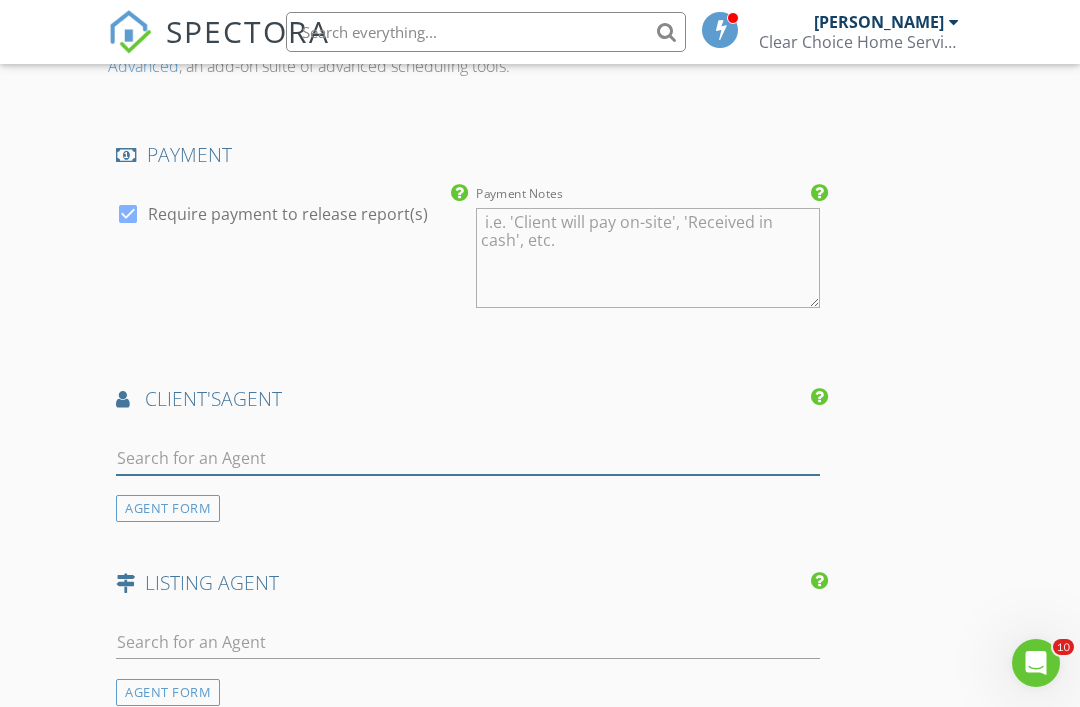 click at bounding box center (468, 458) 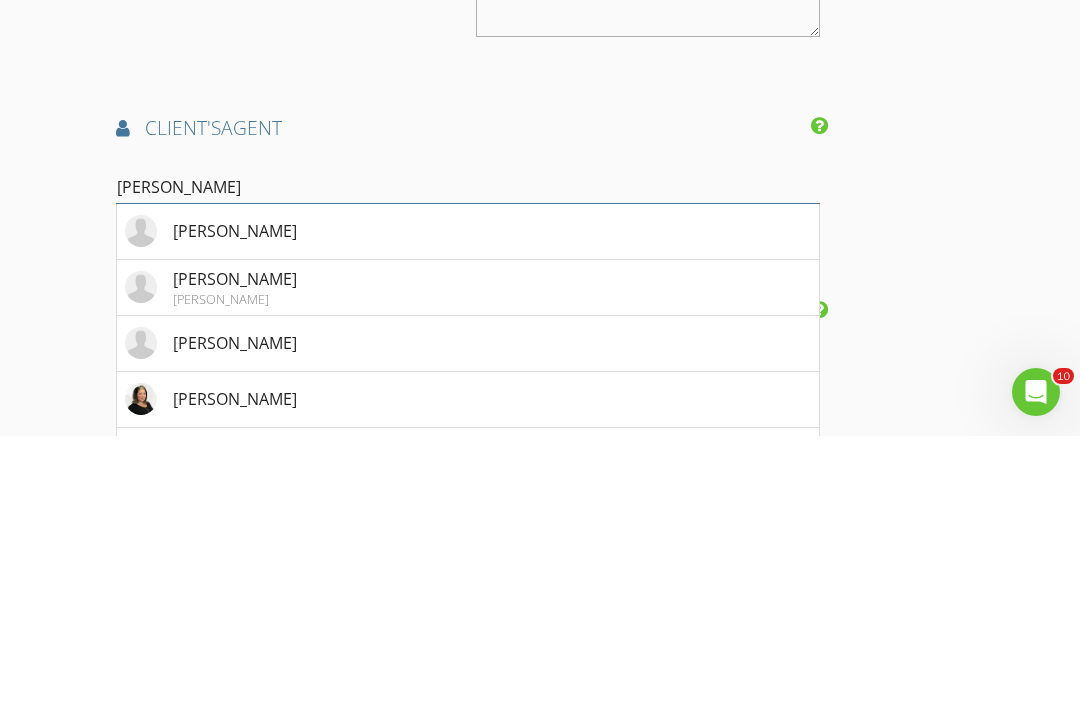 type on "Michelle" 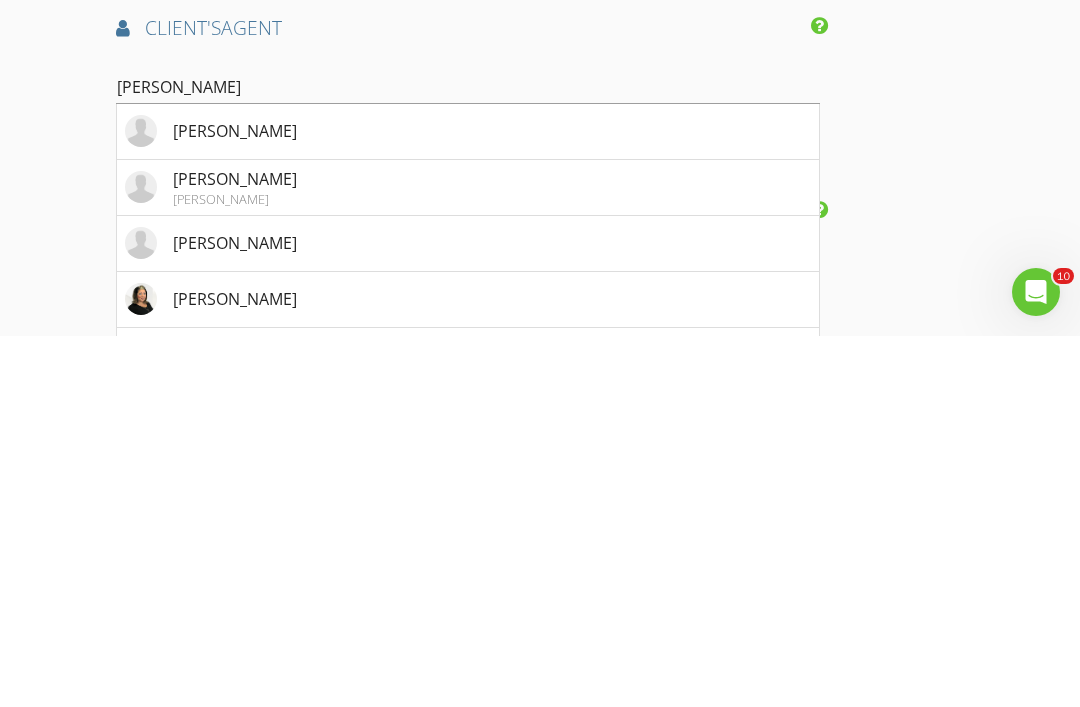 click on "Michelle Fadely" at bounding box center (468, 671) 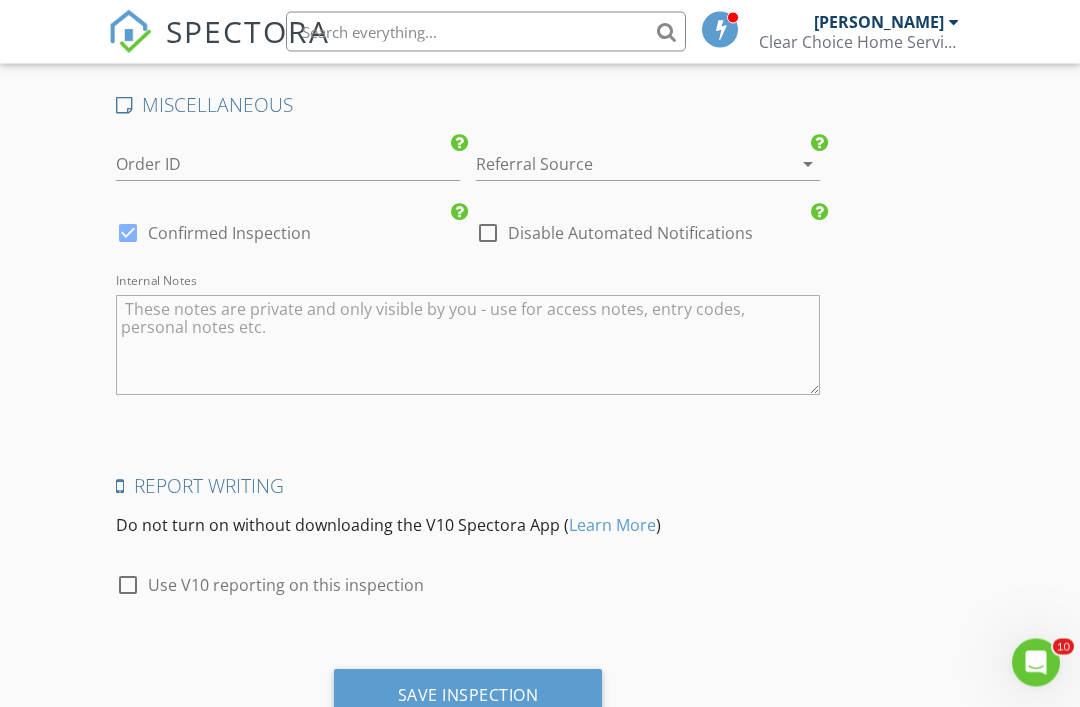 scroll, scrollTop: 3270, scrollLeft: 0, axis: vertical 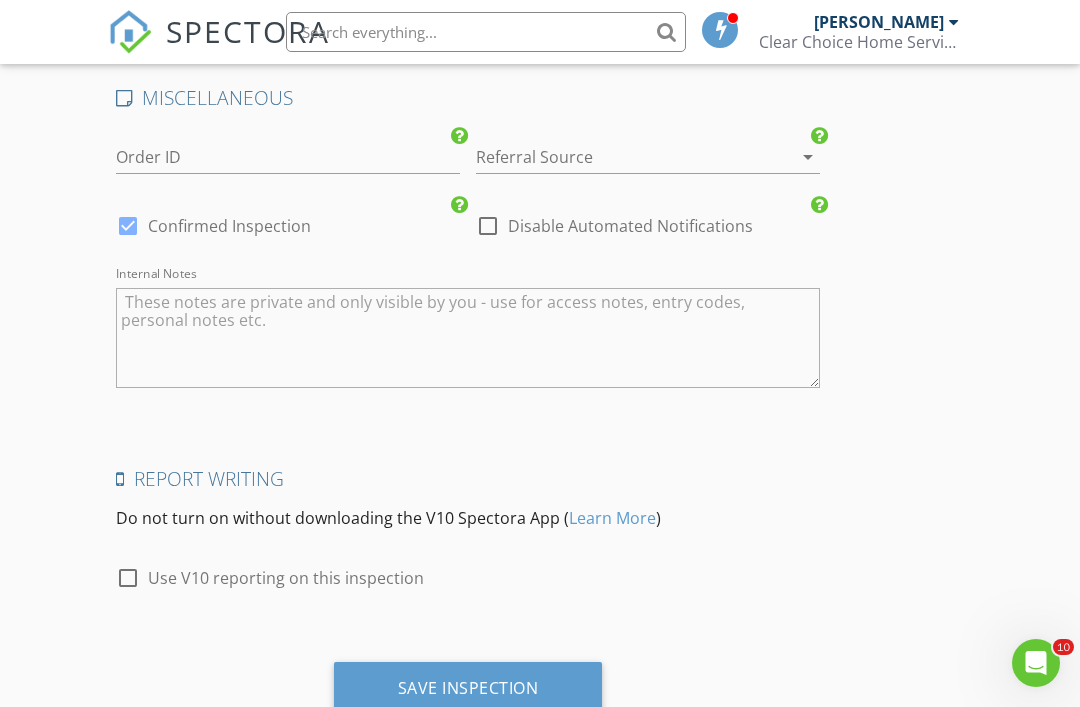 click on "Save Inspection" at bounding box center (468, 688) 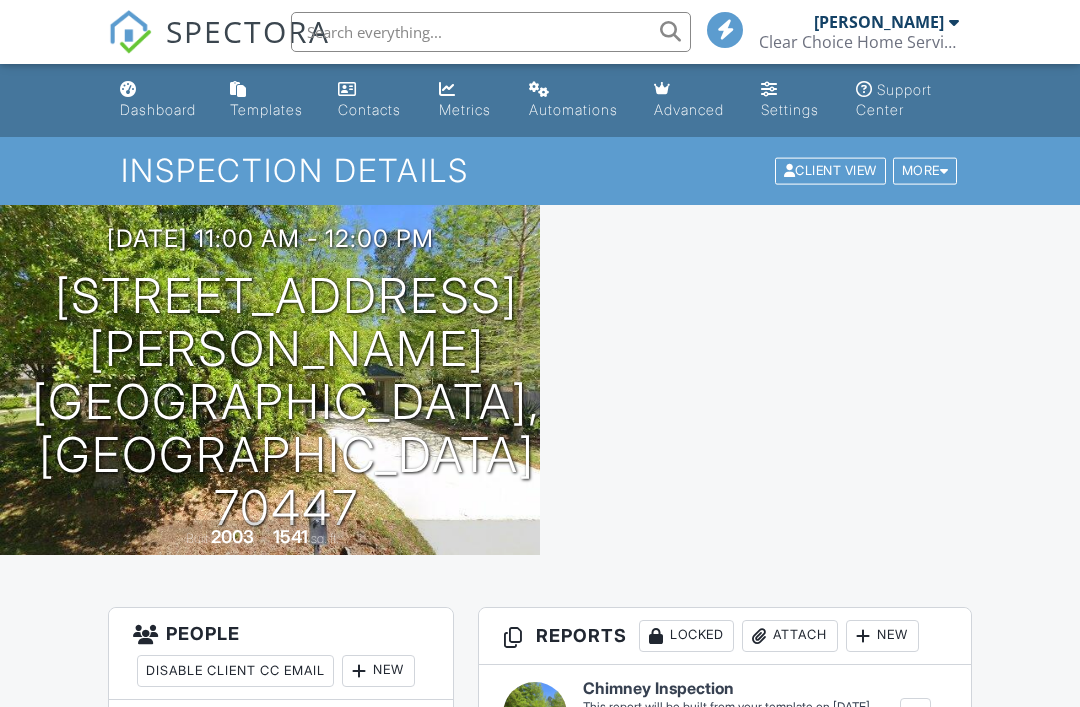 scroll, scrollTop: 0, scrollLeft: 0, axis: both 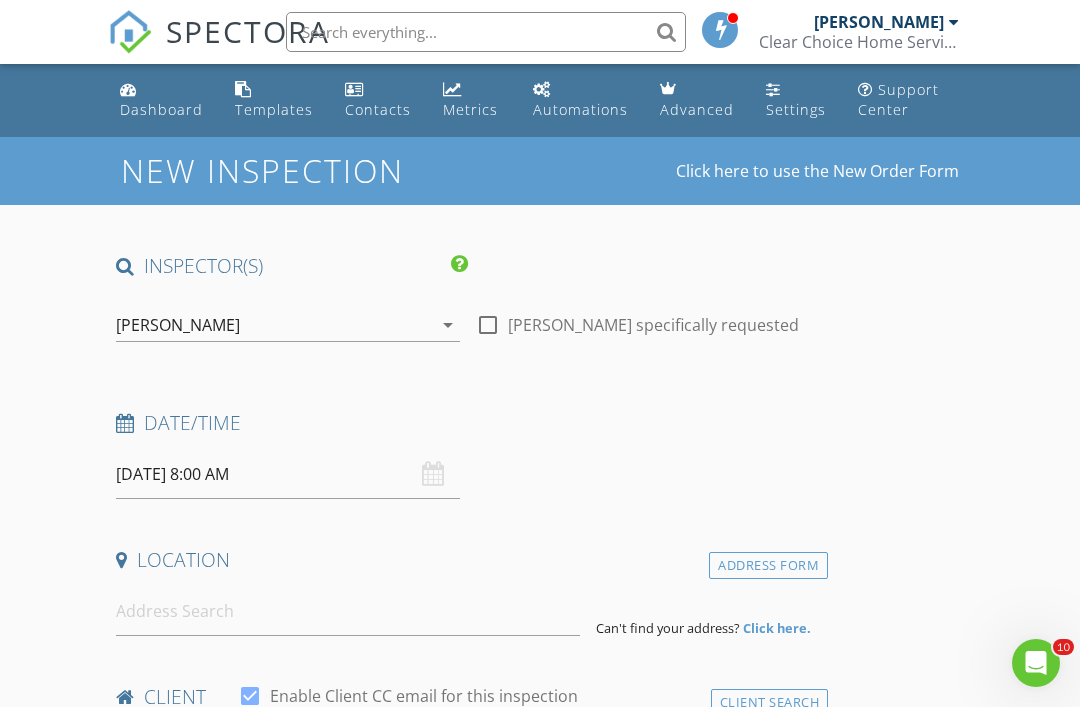 click on "[DATE] 8:00 AM" at bounding box center (288, 474) 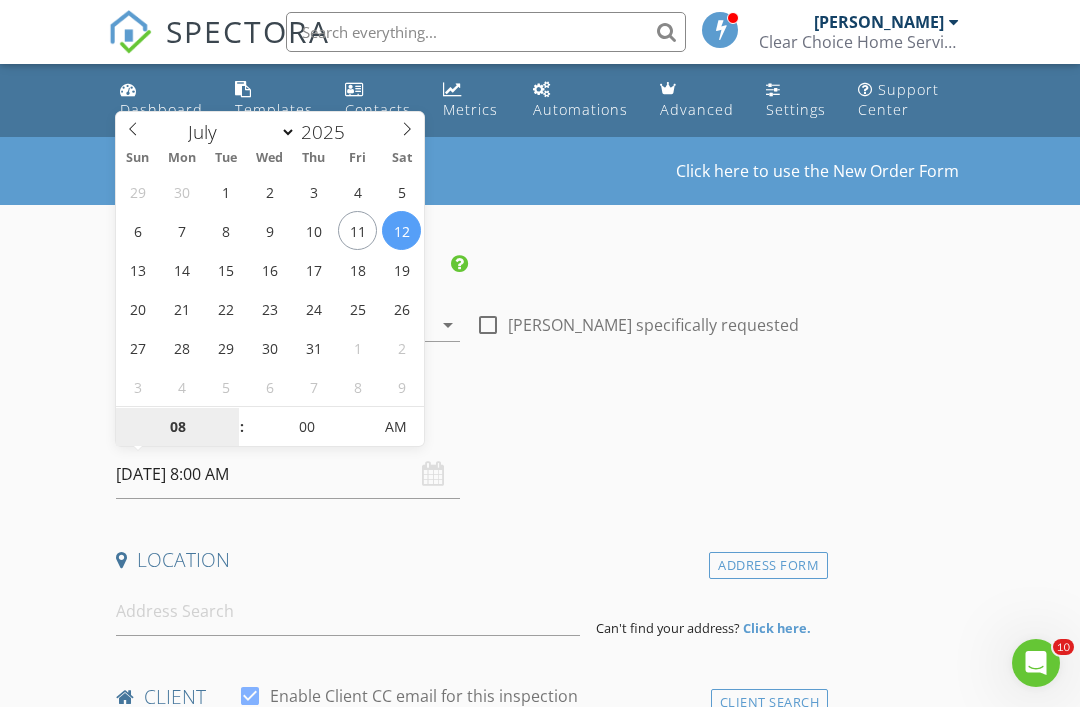 type on "[DATE] 8:00 AM" 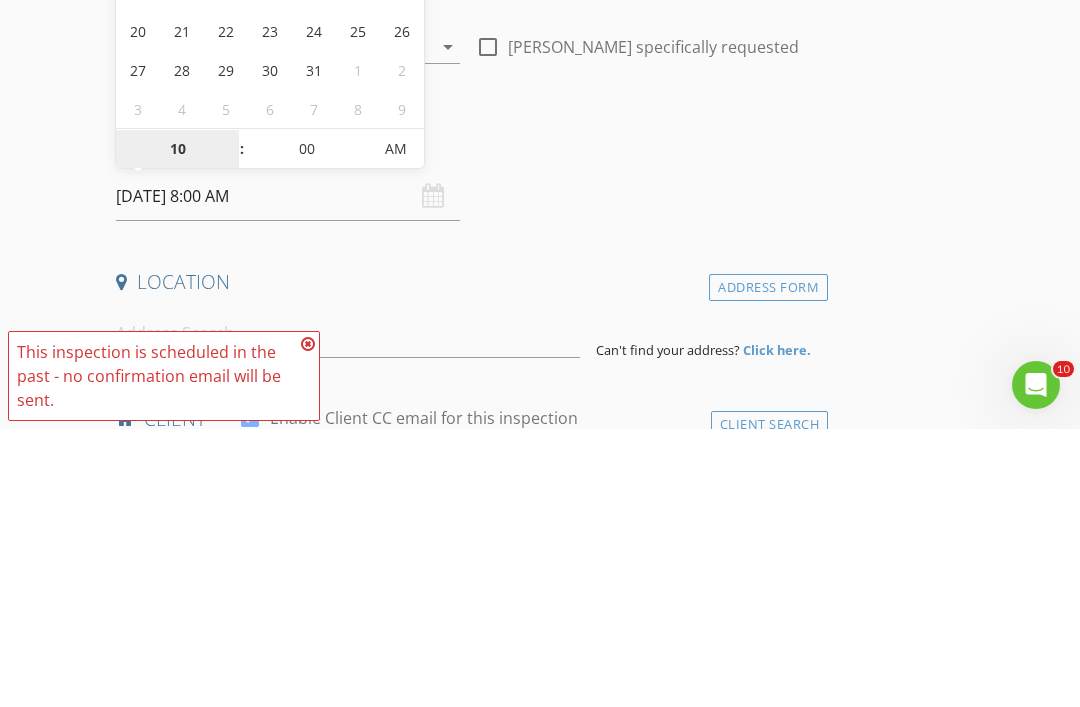 type on "10" 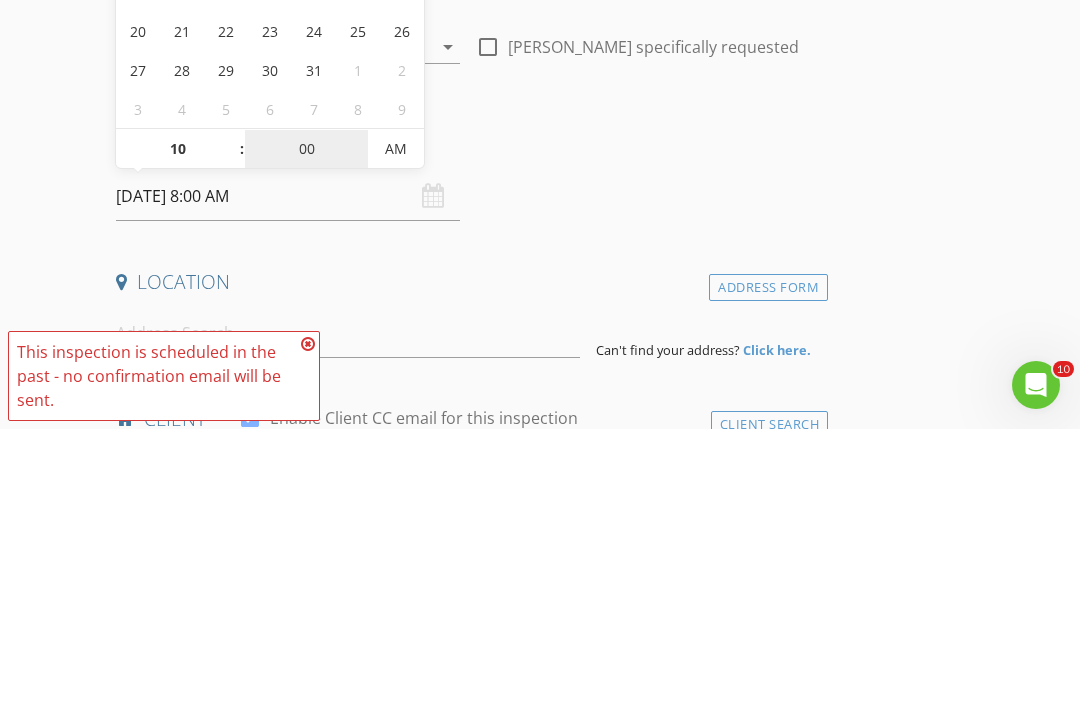 click on "00" at bounding box center [306, 428] 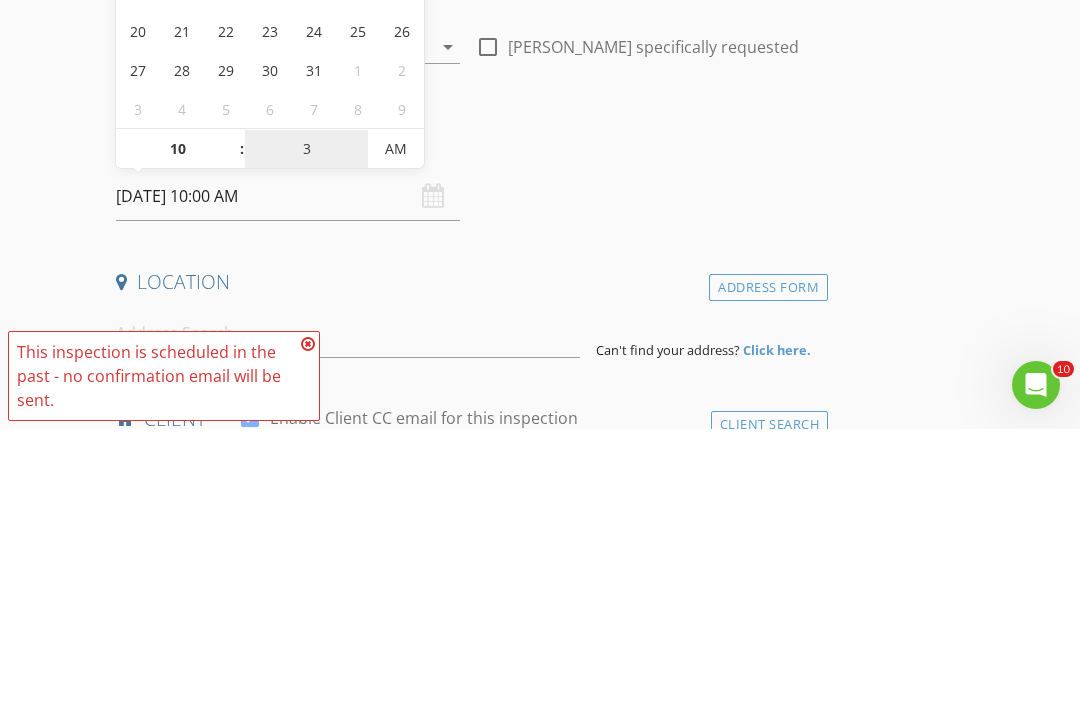 type on "30" 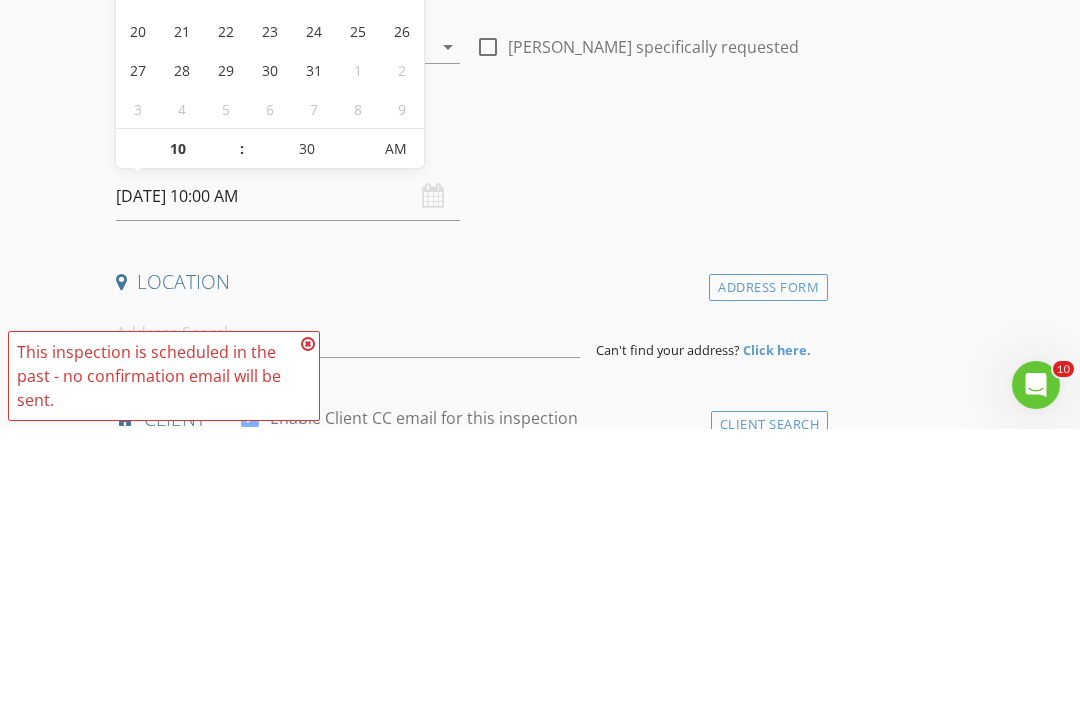 type on "07/11/2025 10:30 AM" 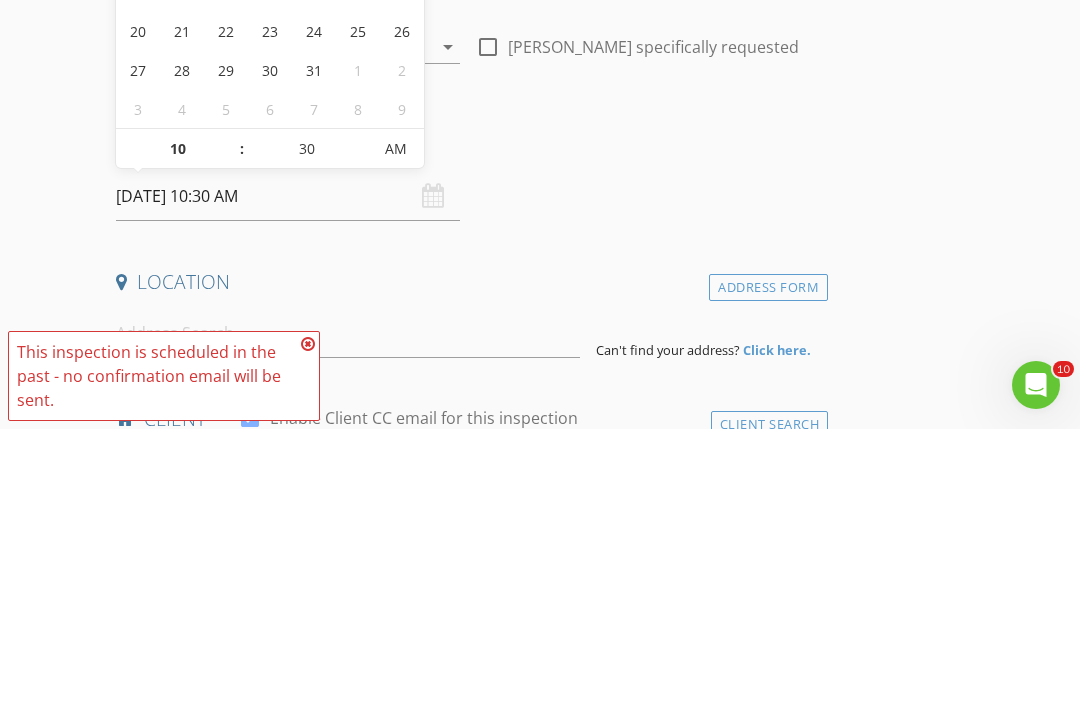 scroll, scrollTop: 278, scrollLeft: 0, axis: vertical 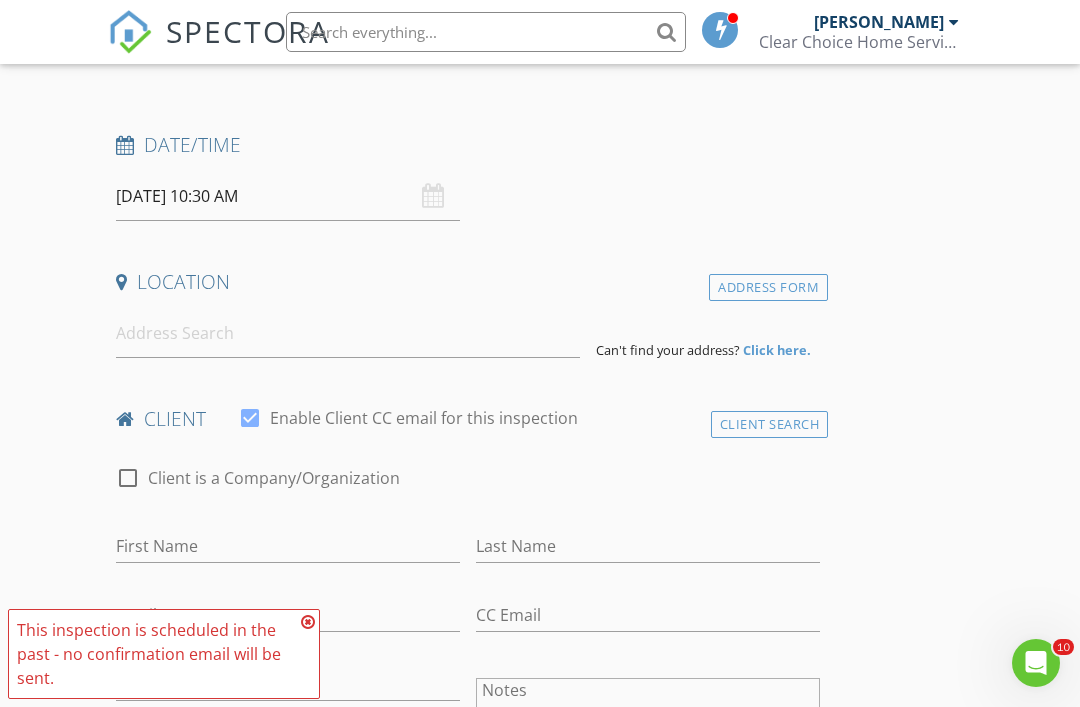 click on "Date/Time" at bounding box center [468, 152] 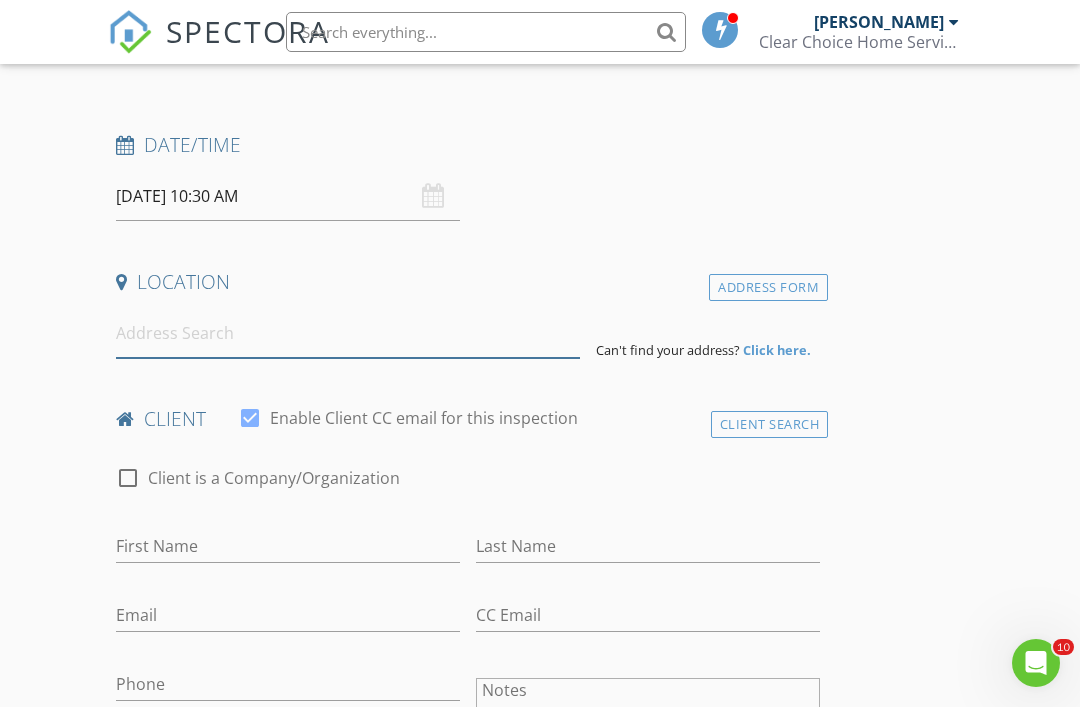 click at bounding box center (348, 333) 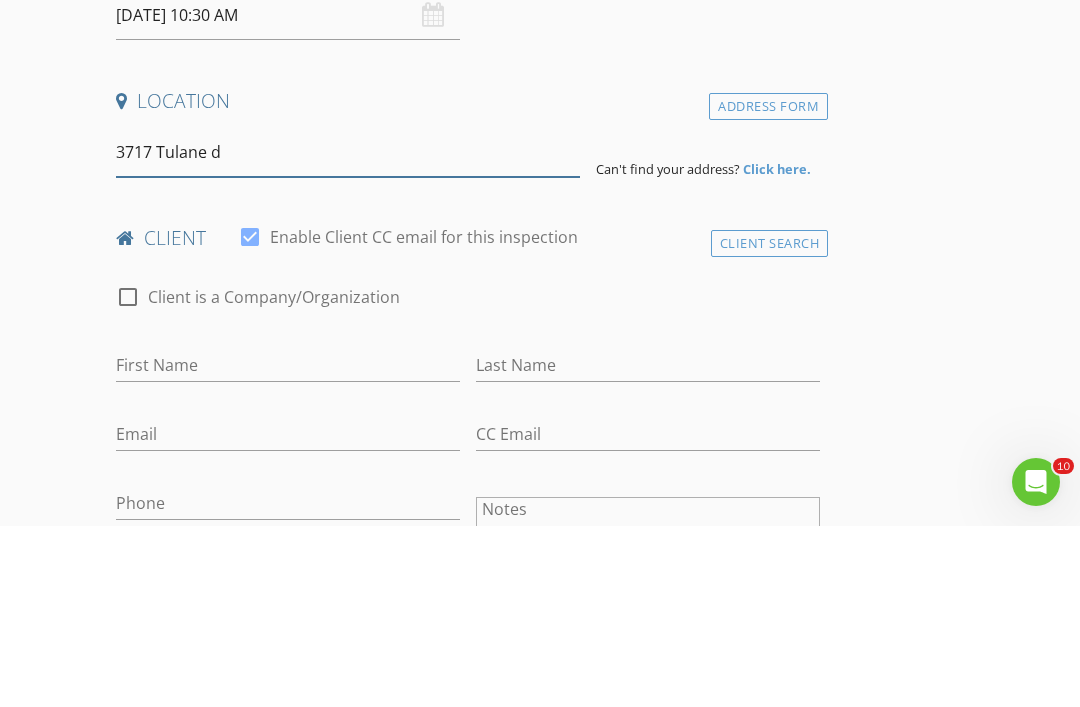 type on "3717 Tulane dr" 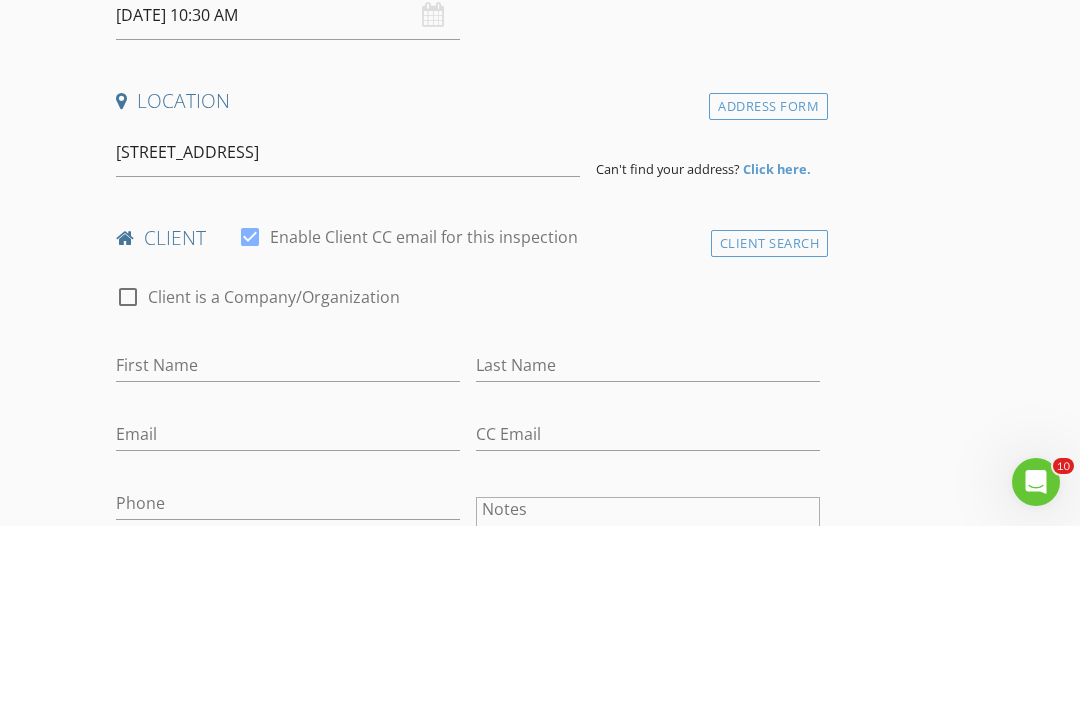 click on "Address Form" at bounding box center [768, 287] 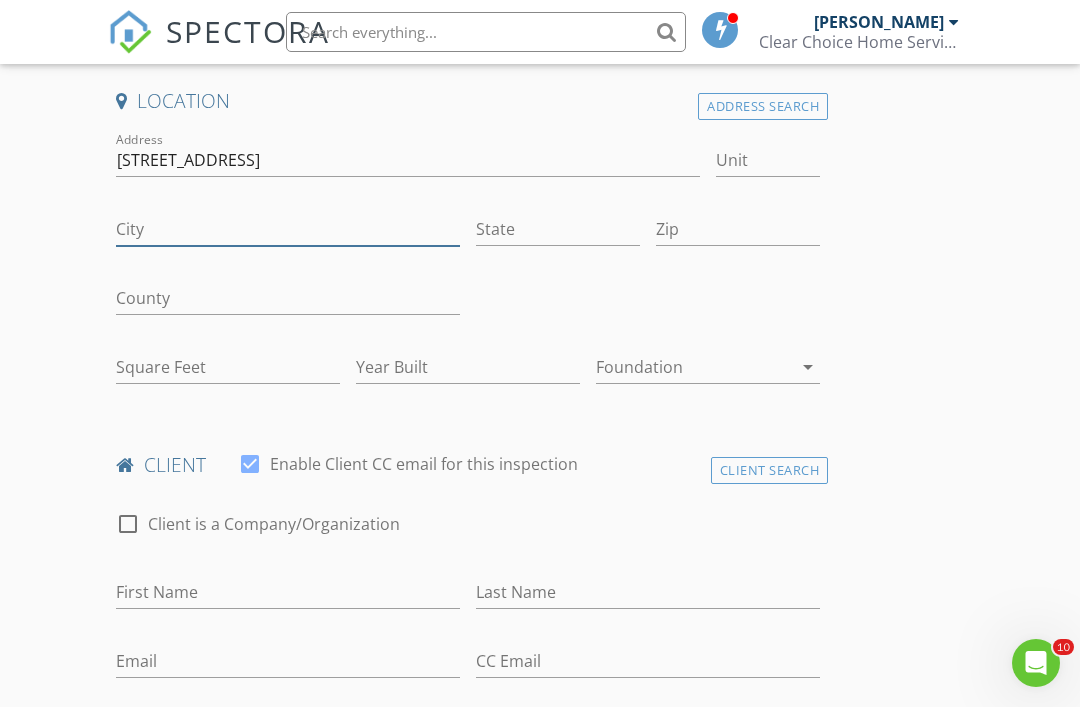 click on "City" at bounding box center (288, 229) 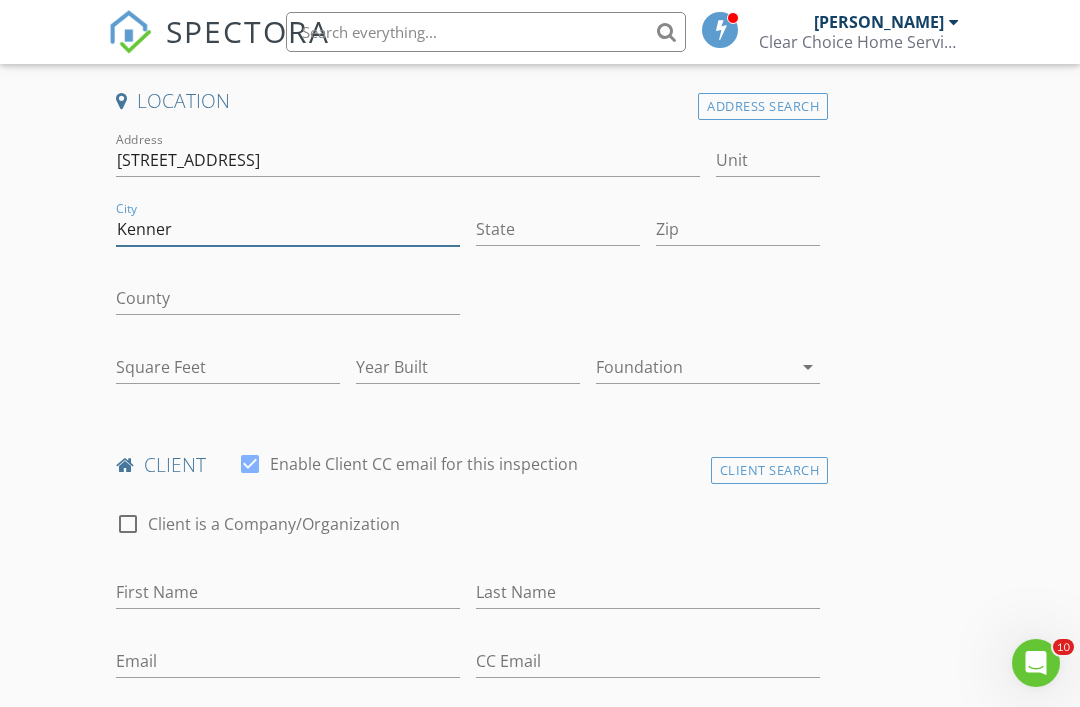 type on "Kenner" 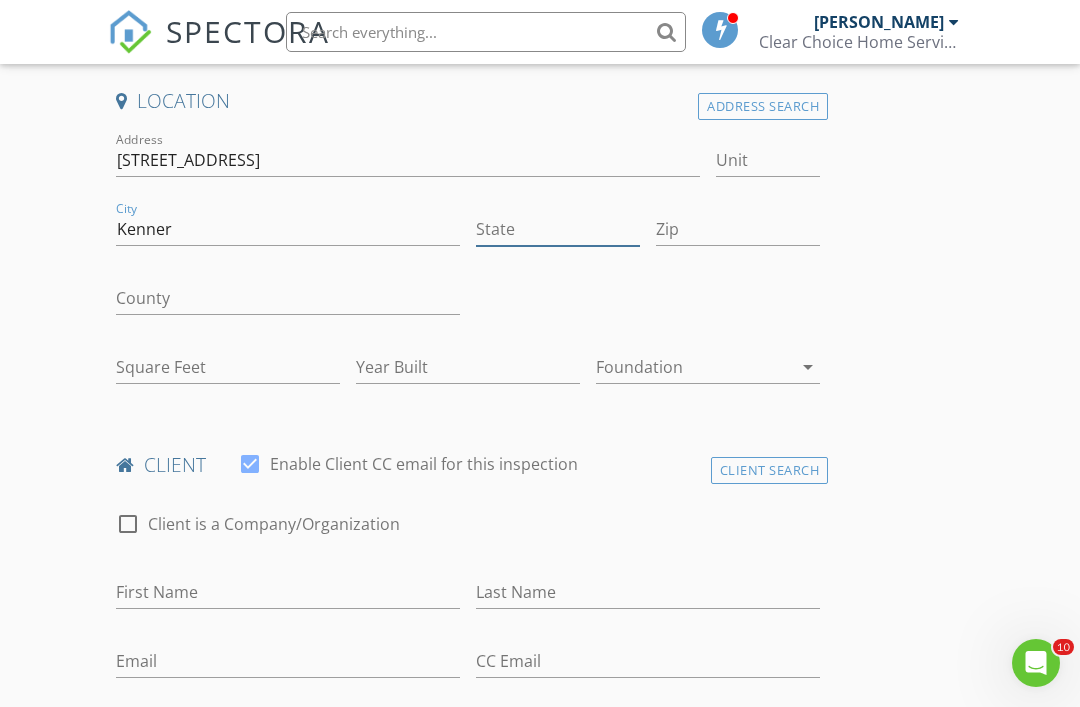 click on "State" at bounding box center (558, 229) 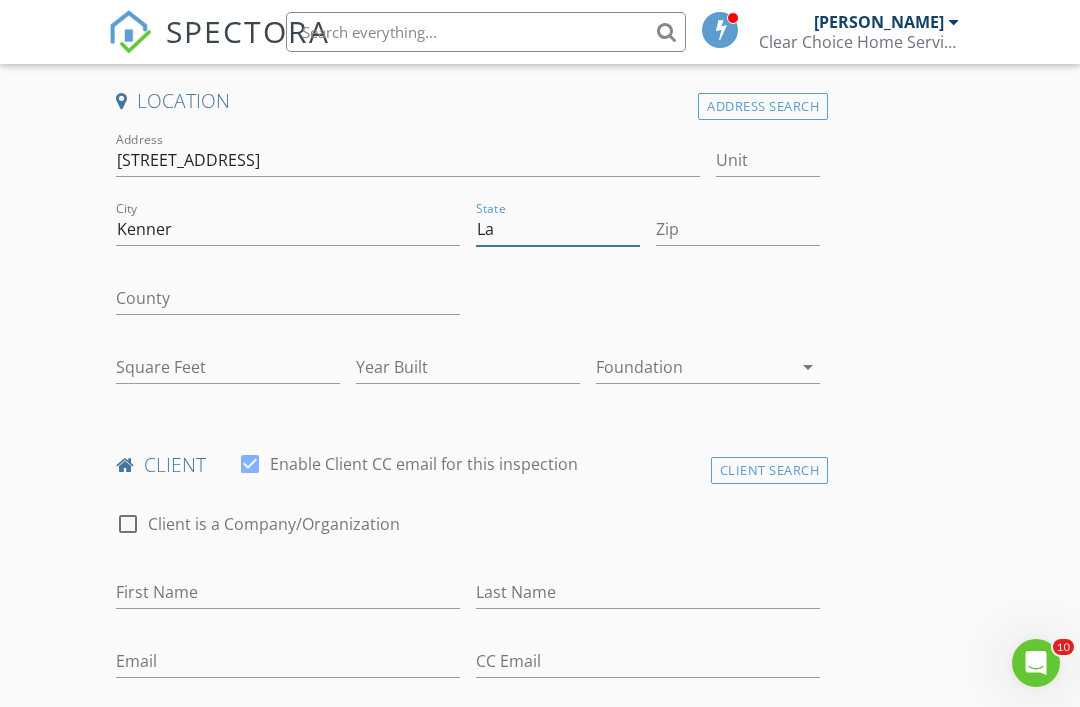 type on "La" 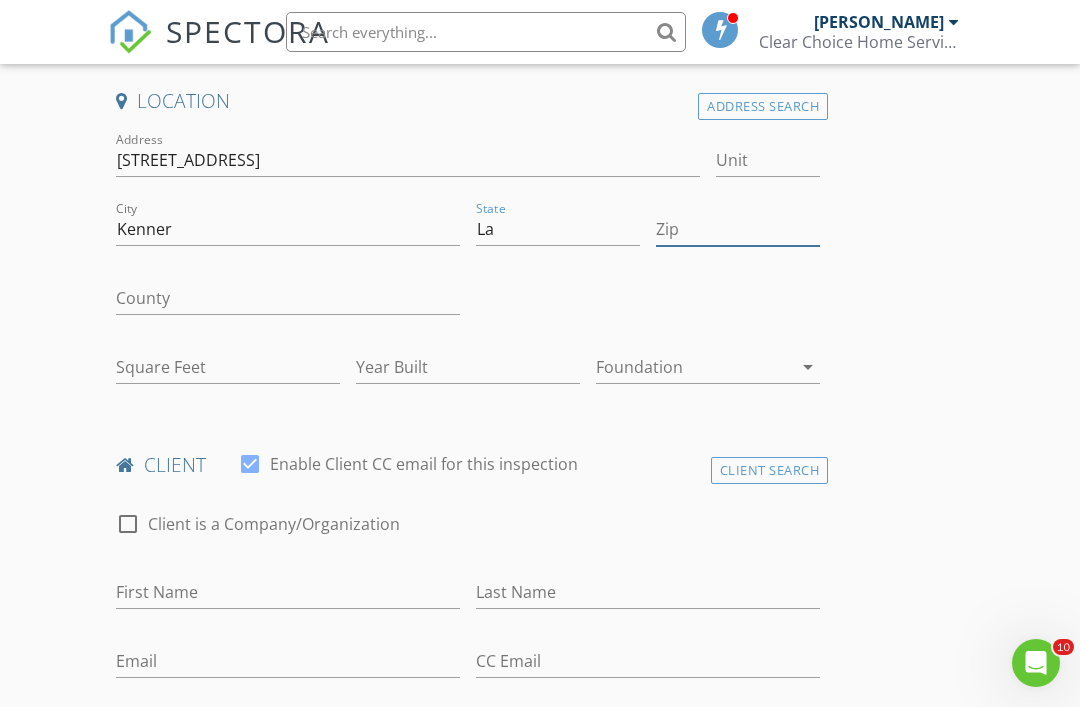 click on "Zip" at bounding box center (738, 229) 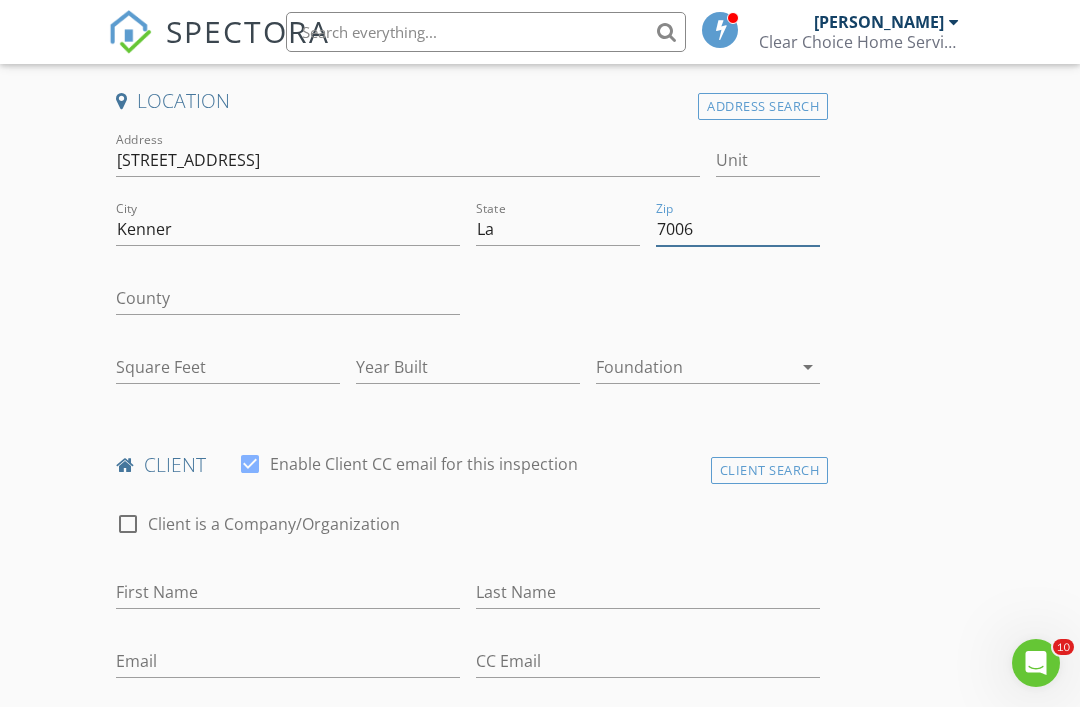 type on "70065" 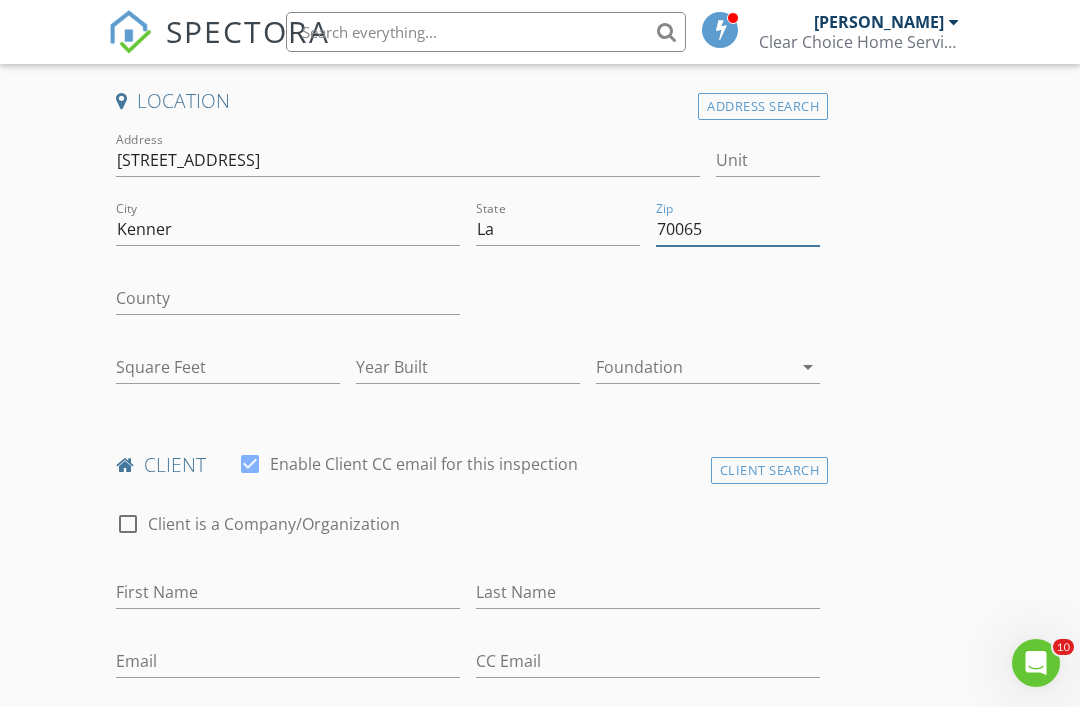 type on "0" 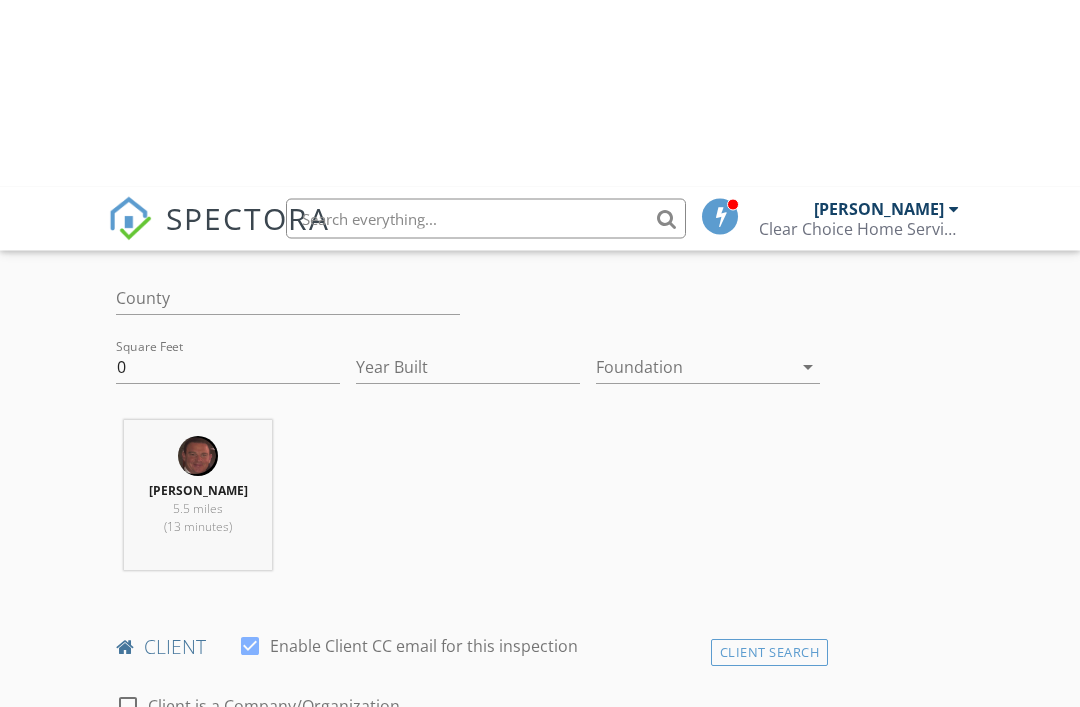 scroll, scrollTop: 665, scrollLeft: 0, axis: vertical 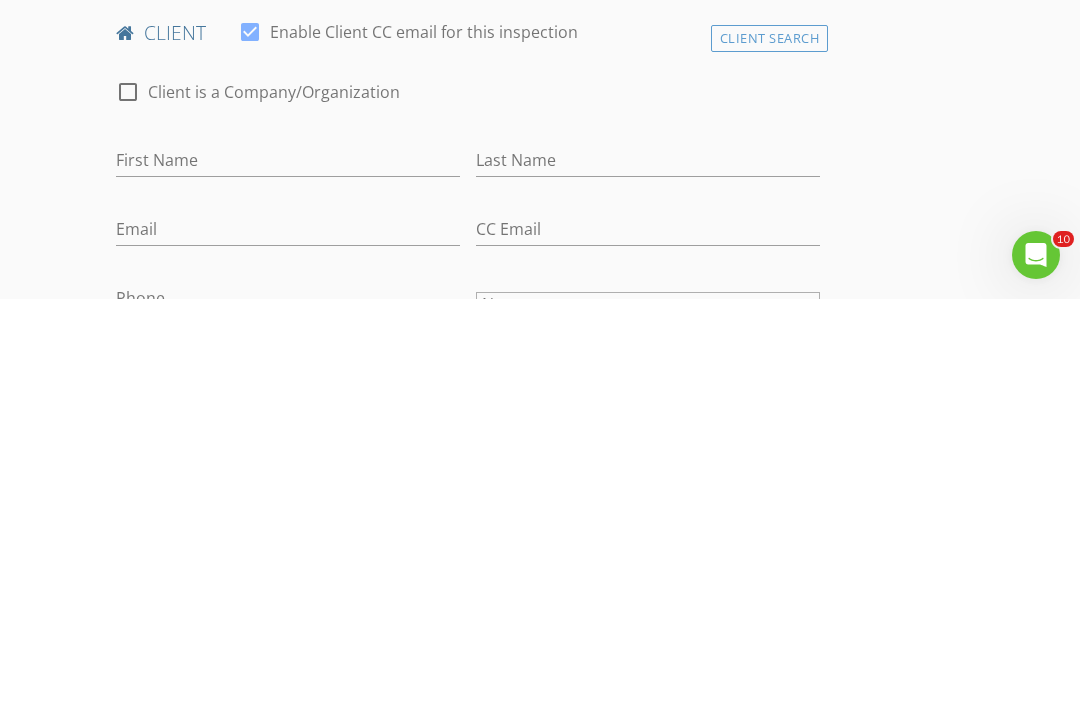 type on "70065" 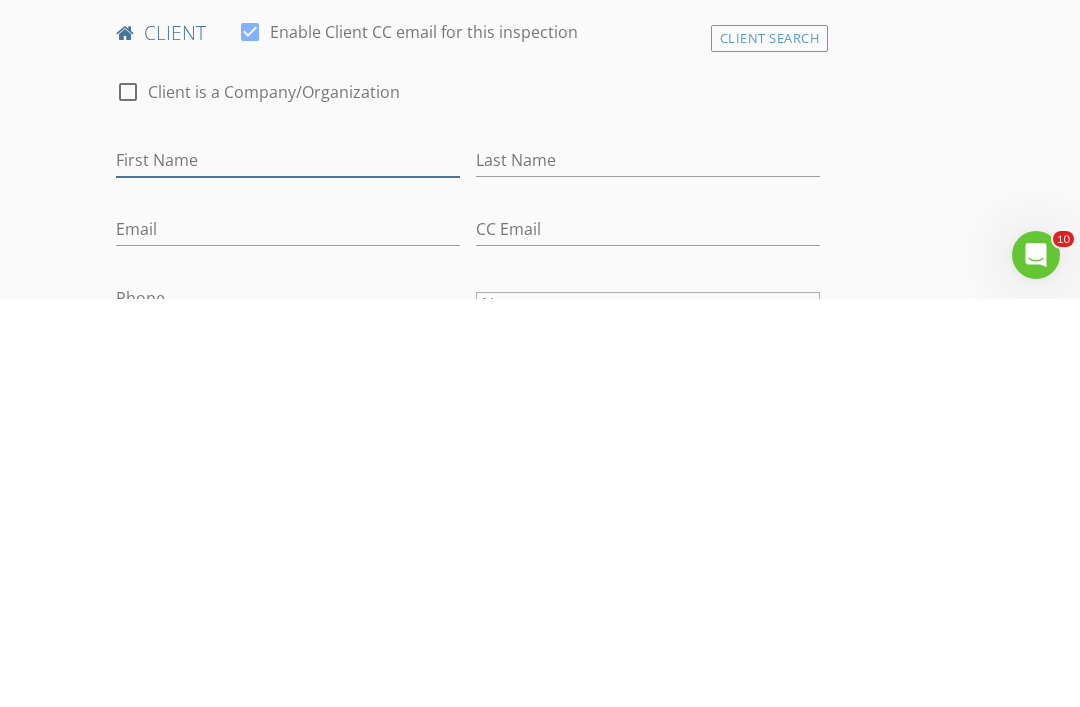click on "First Name" at bounding box center [288, 568] 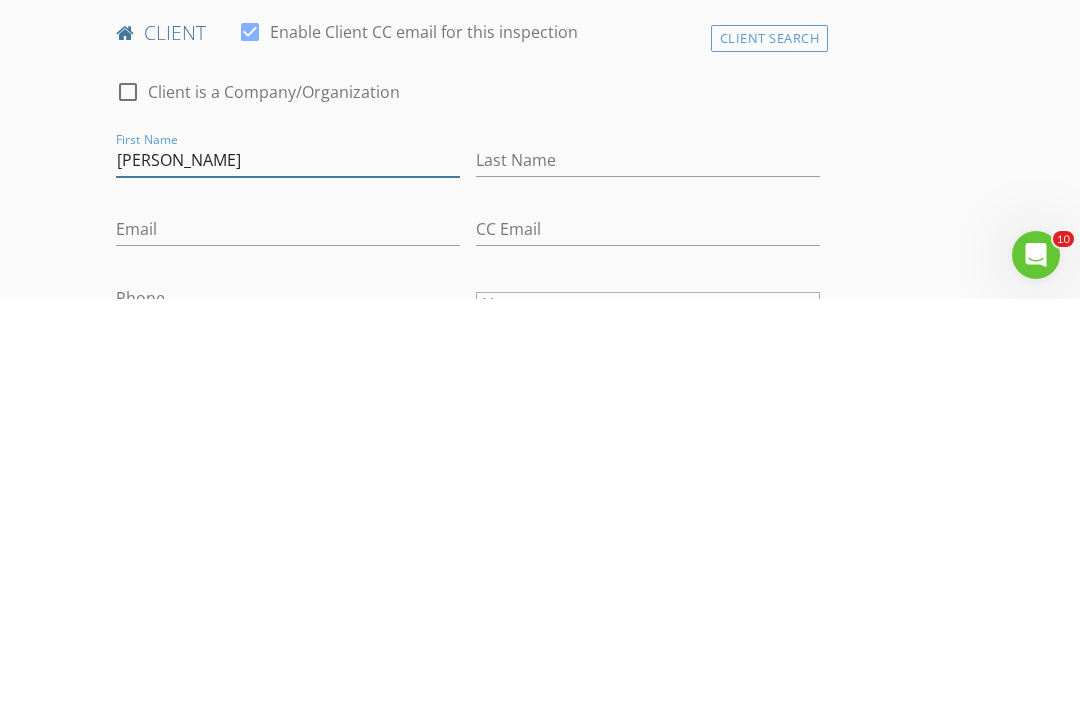 scroll, scrollTop: 685, scrollLeft: 0, axis: vertical 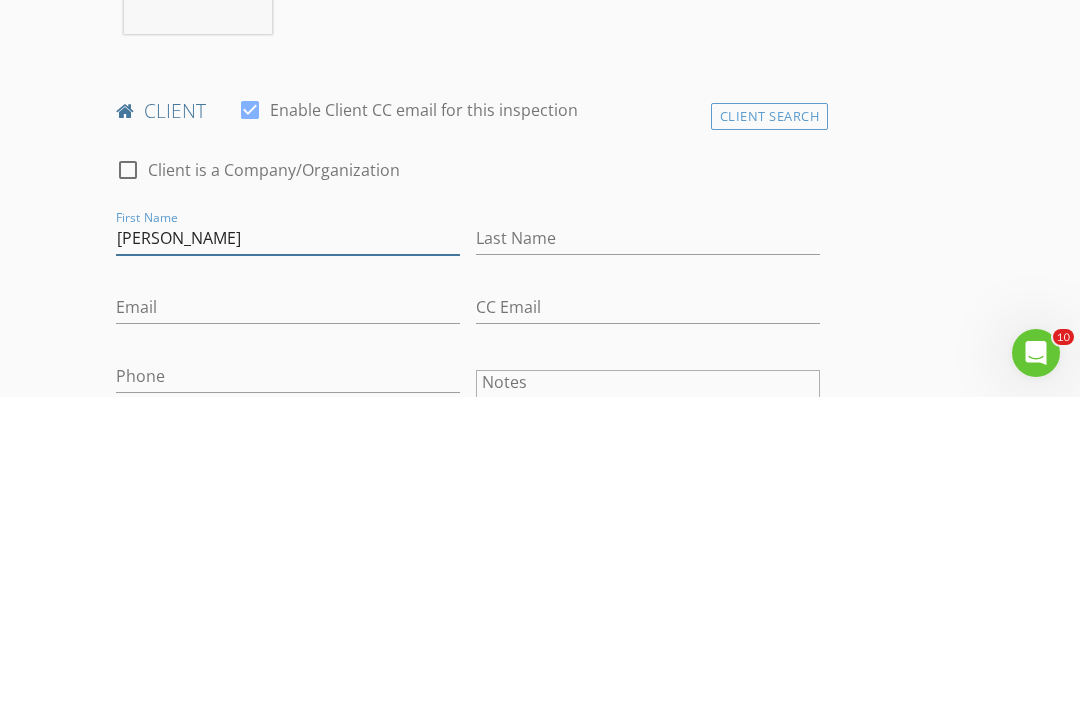 type on "[PERSON_NAME]" 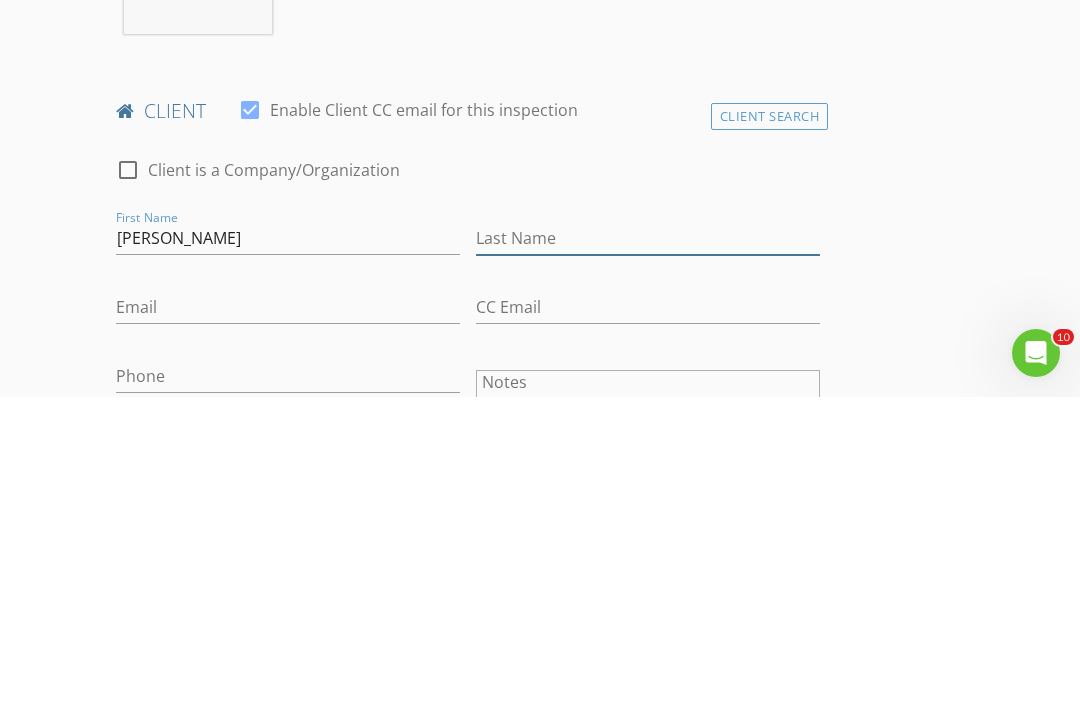 click on "Last Name" at bounding box center (648, 548) 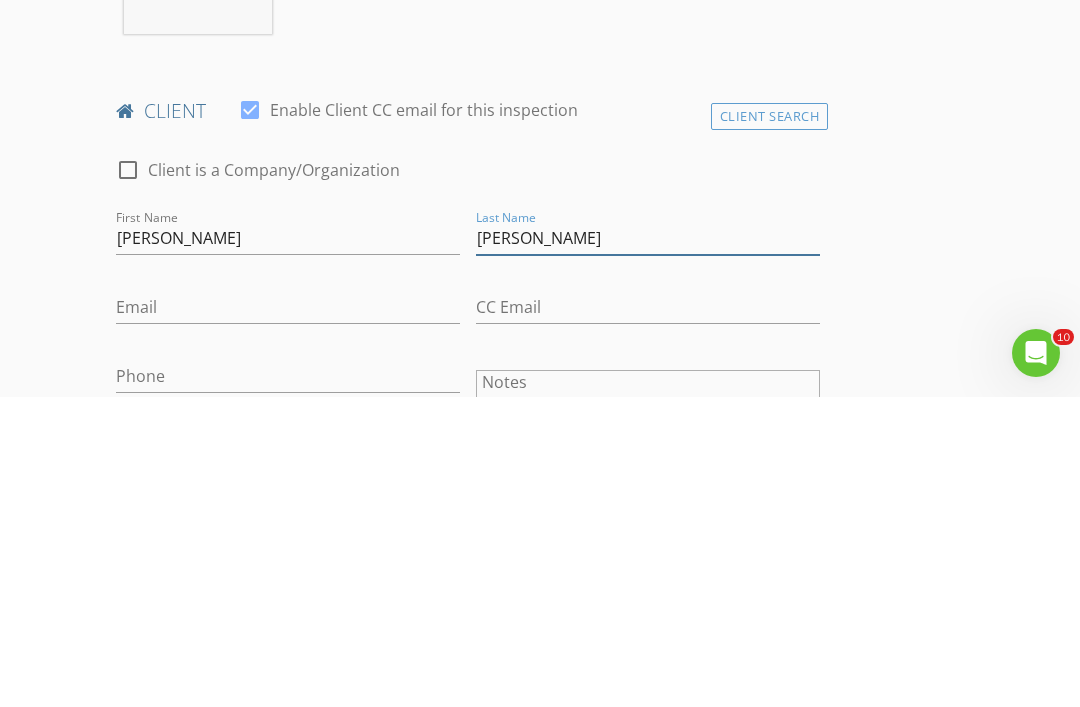 type on "[PERSON_NAME]" 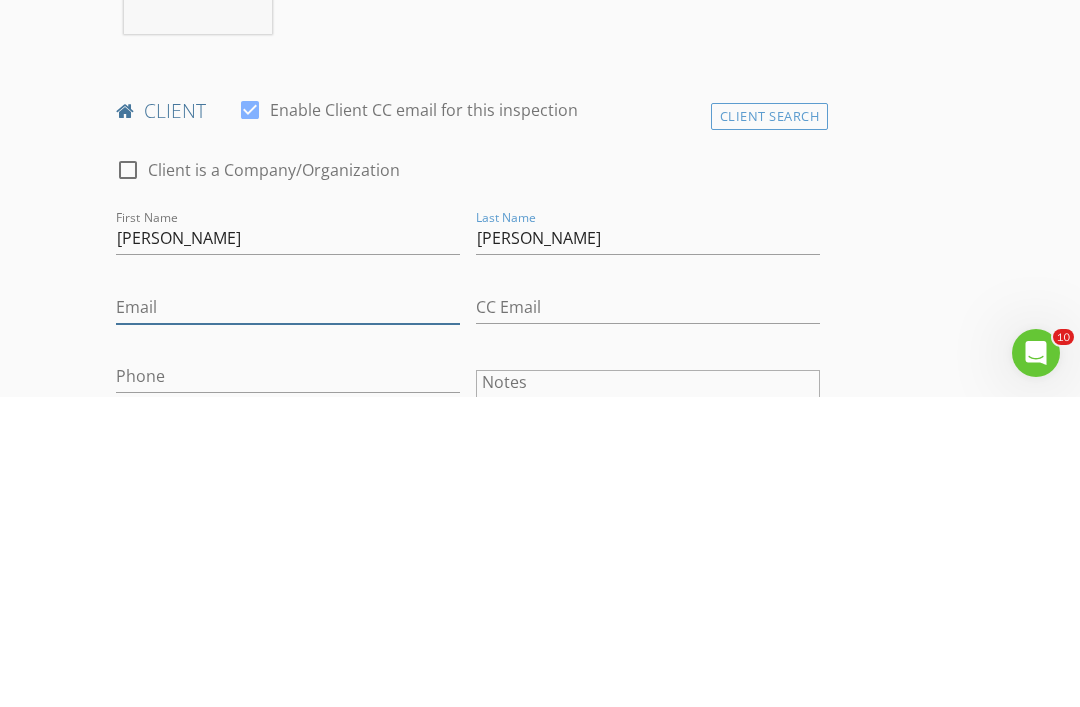click on "Email" at bounding box center [288, 617] 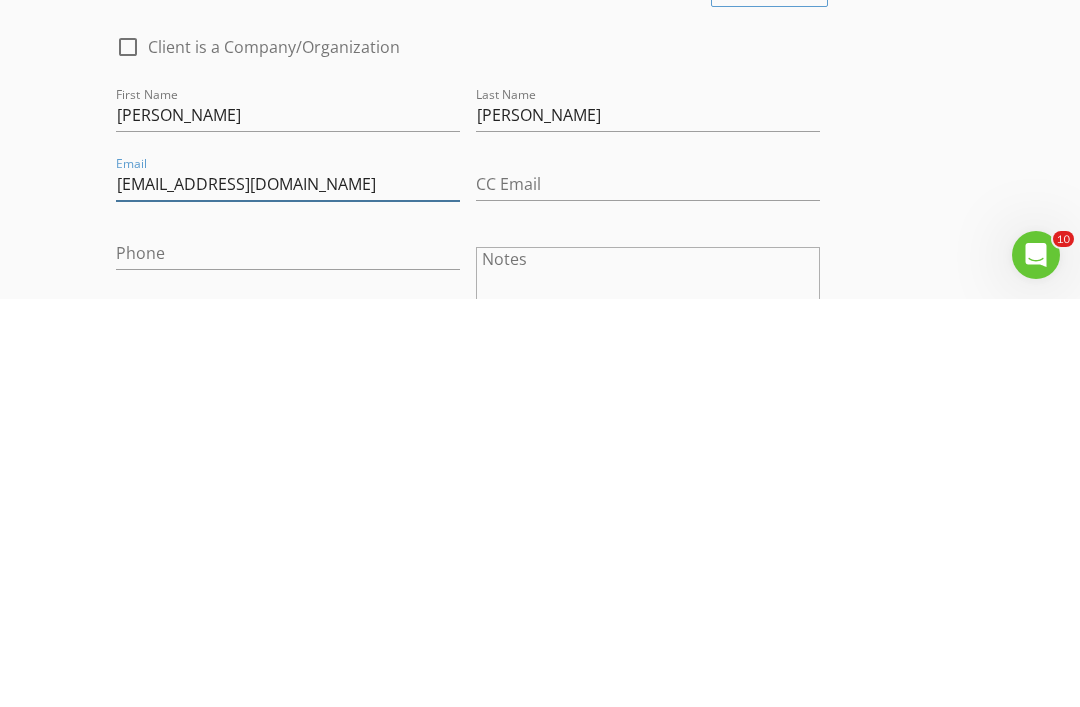 type on "ibis.anye1234@gmail.com" 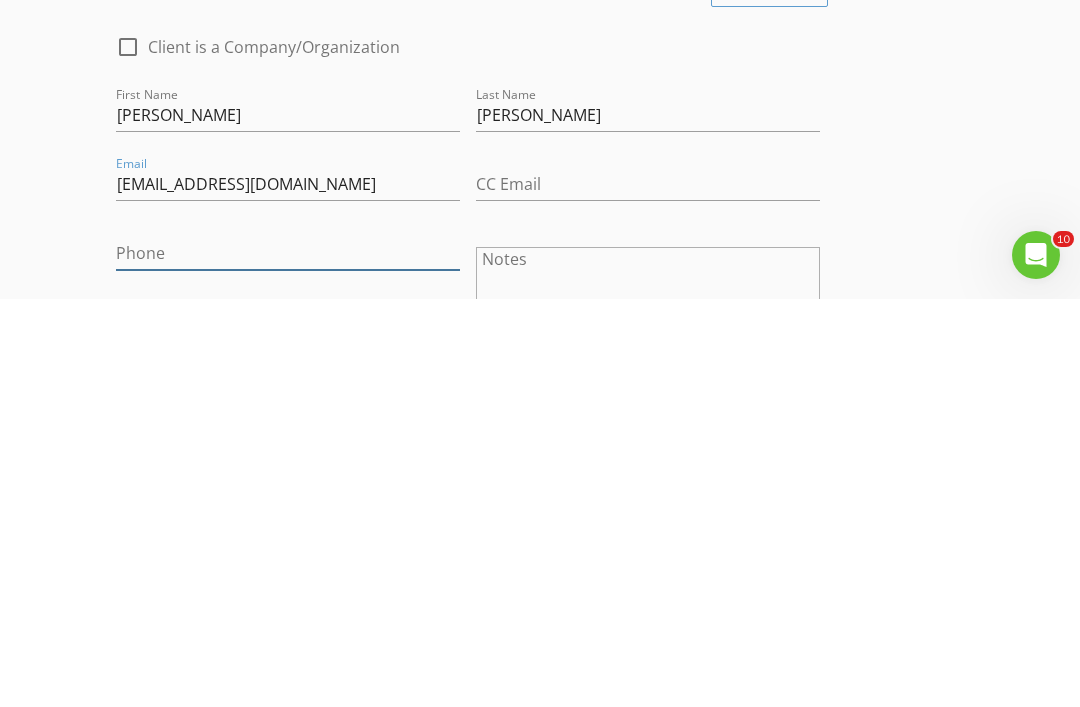 click on "Phone" at bounding box center (288, 661) 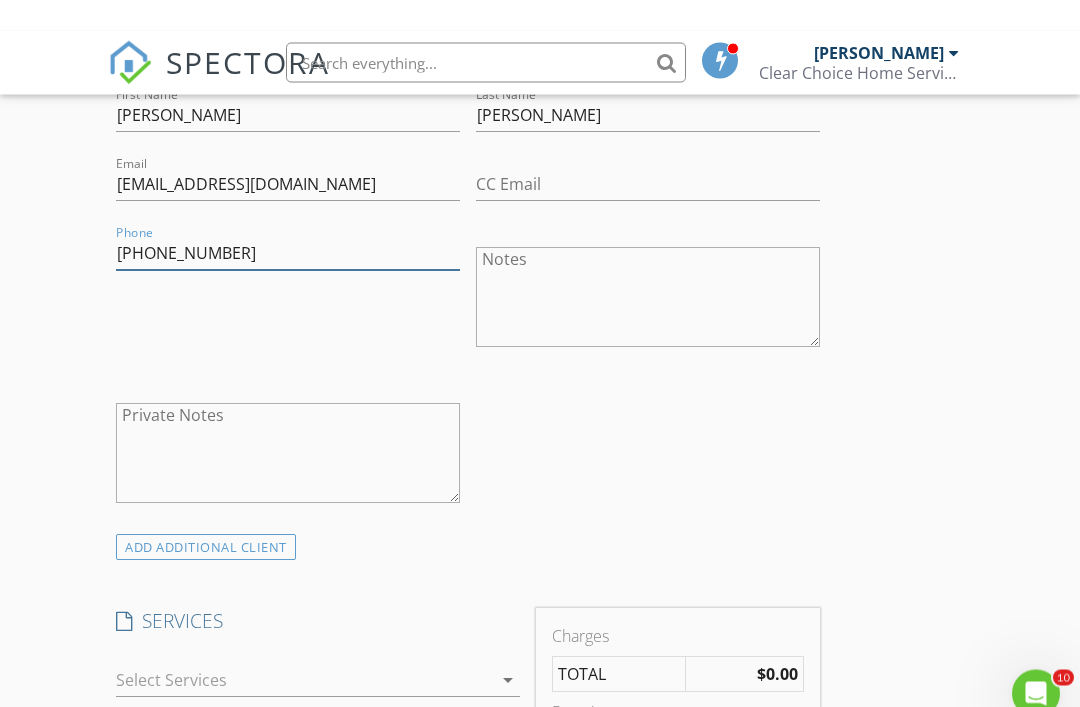 scroll, scrollTop: 1149, scrollLeft: 0, axis: vertical 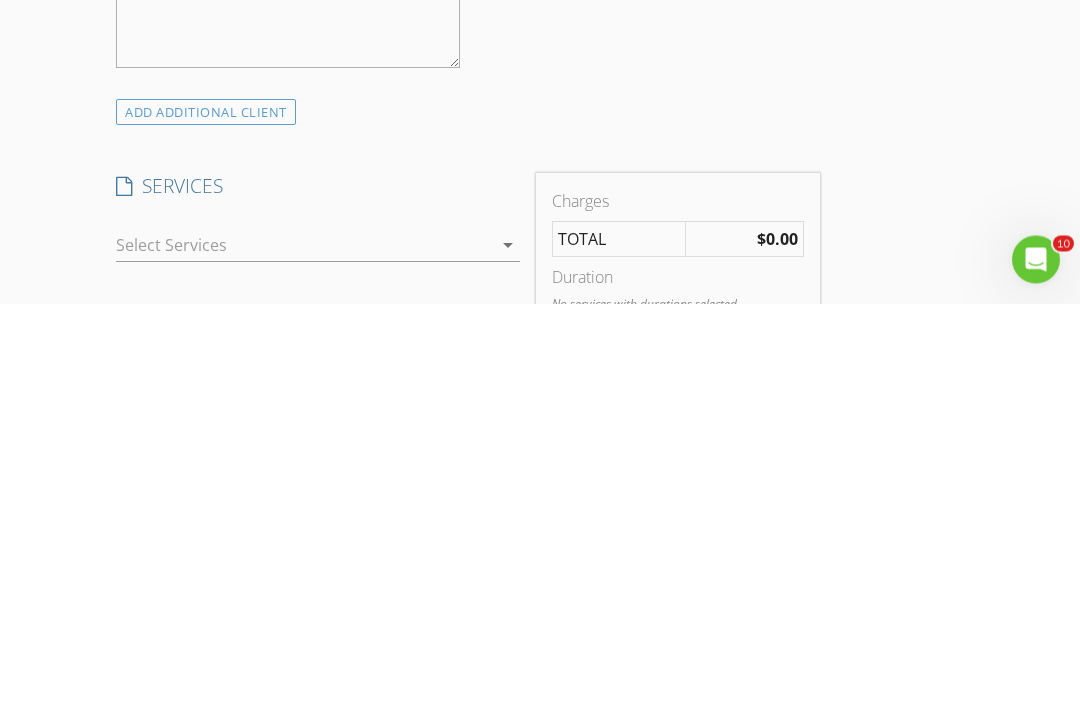 type on "786-365-0390" 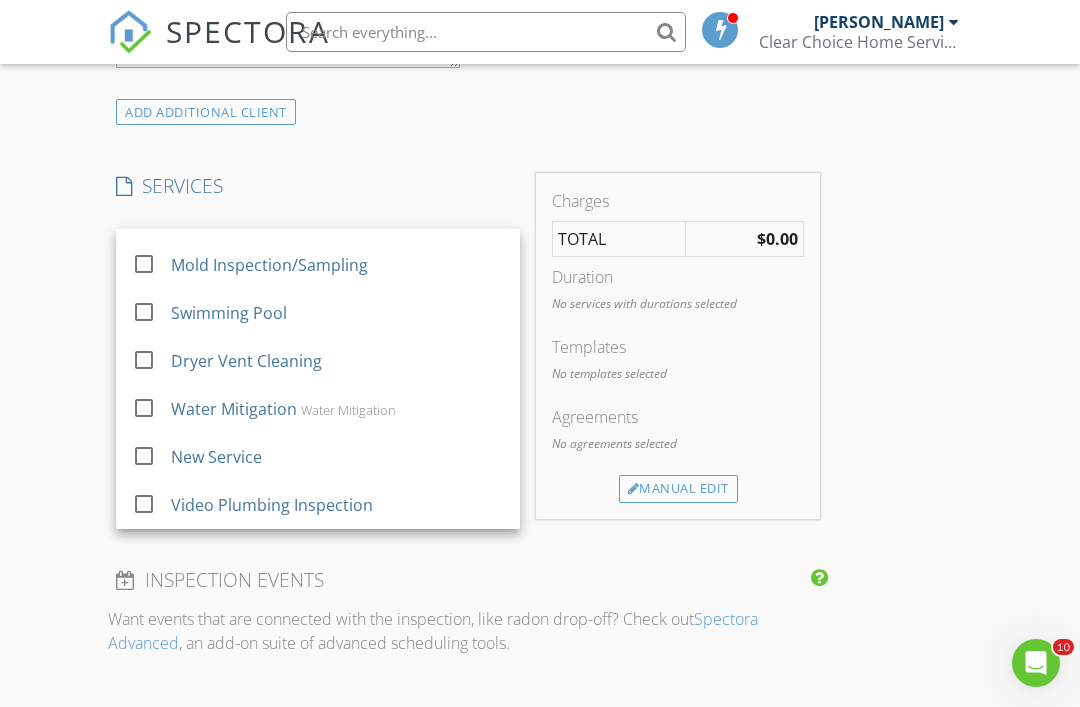 scroll, scrollTop: 36, scrollLeft: 0, axis: vertical 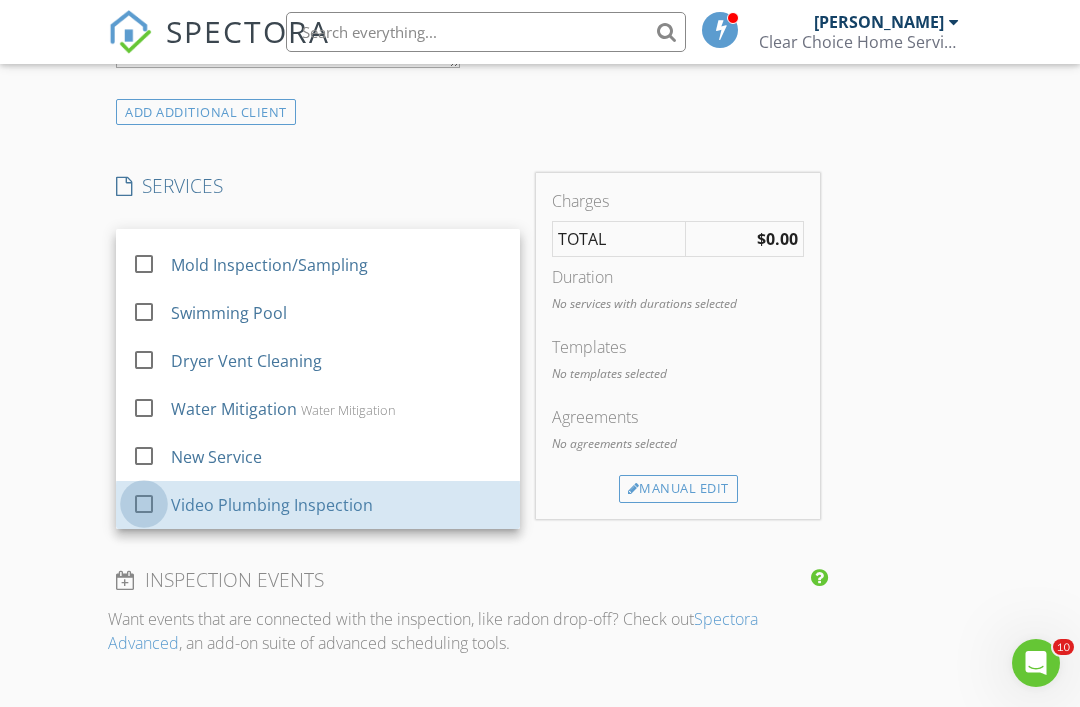 click at bounding box center (144, 504) 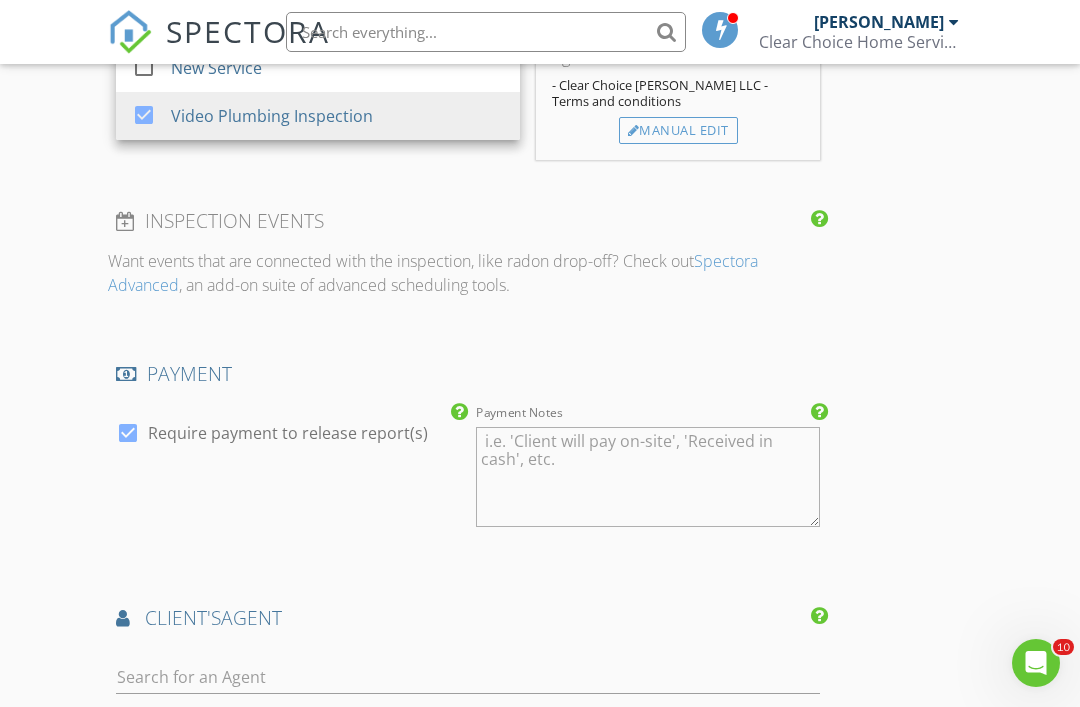 scroll, scrollTop: 1988, scrollLeft: 0, axis: vertical 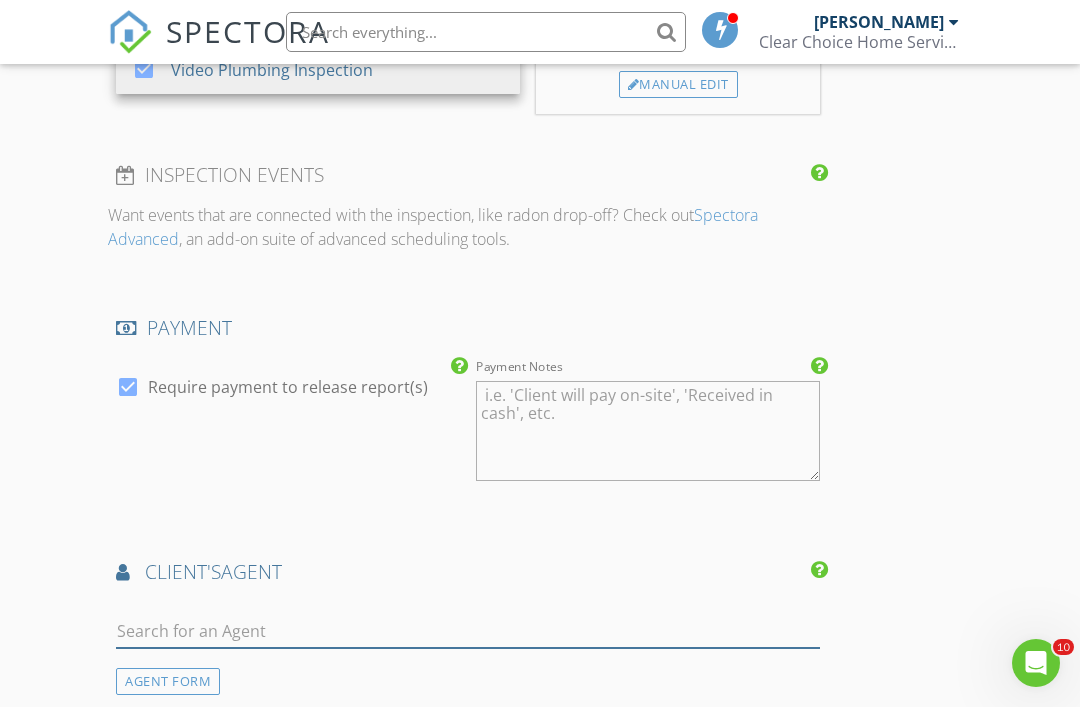 click at bounding box center [468, 631] 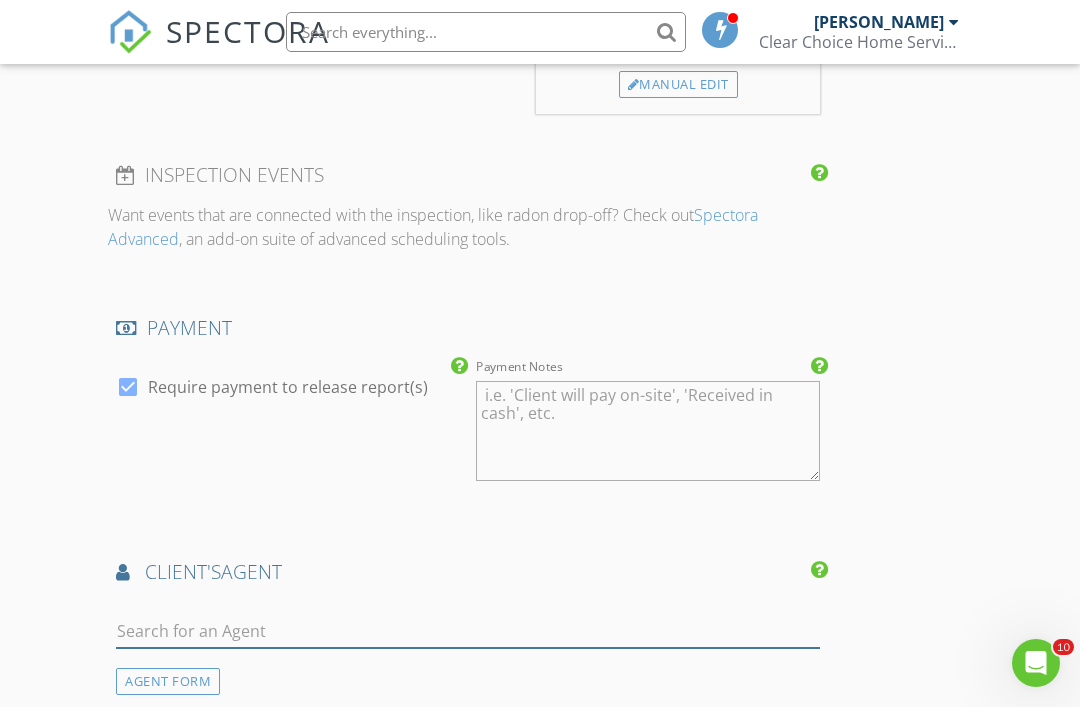 scroll, scrollTop: 2024, scrollLeft: 0, axis: vertical 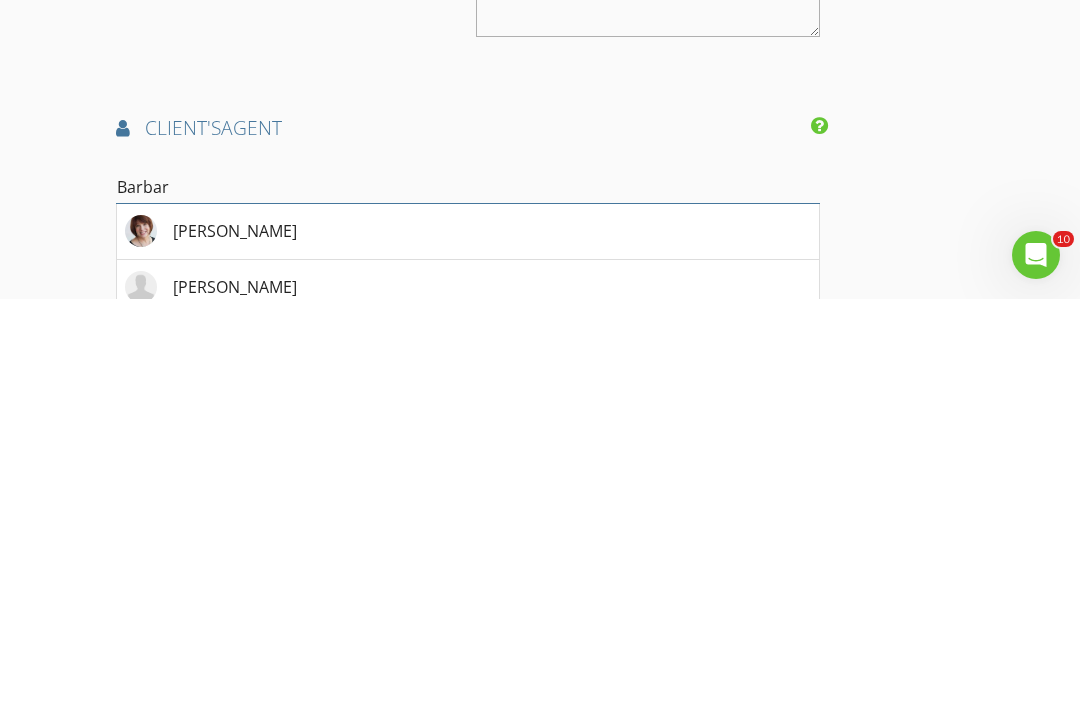 type on "Barbara" 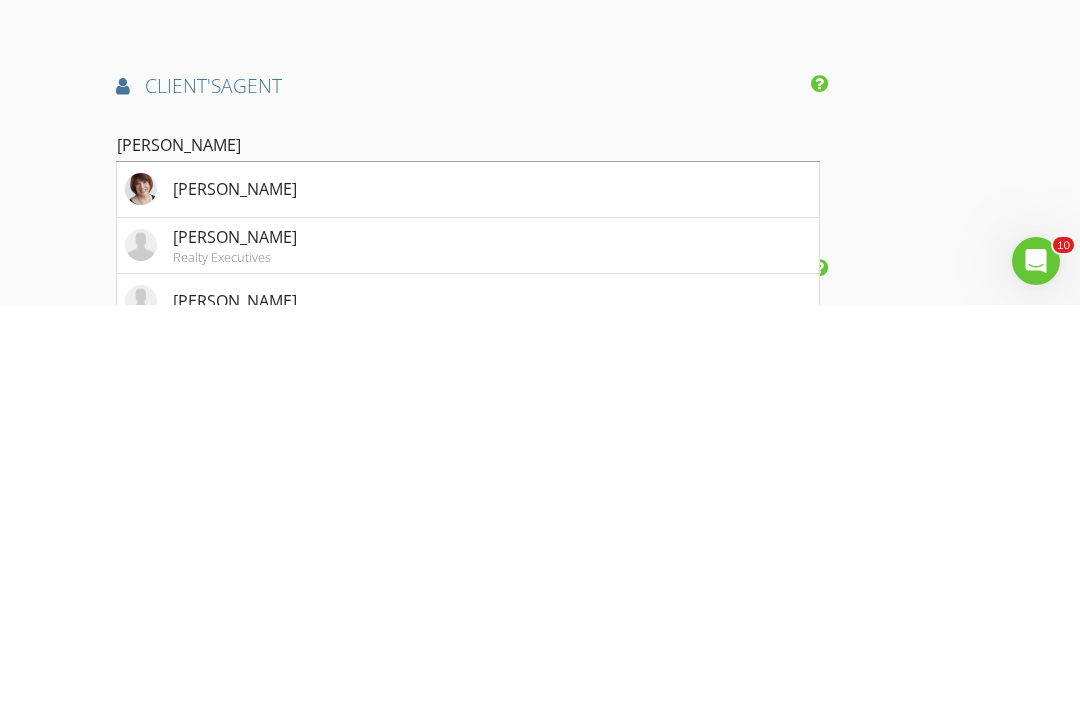 click on "Barbara Aguilar
Realty Executives" at bounding box center [468, 648] 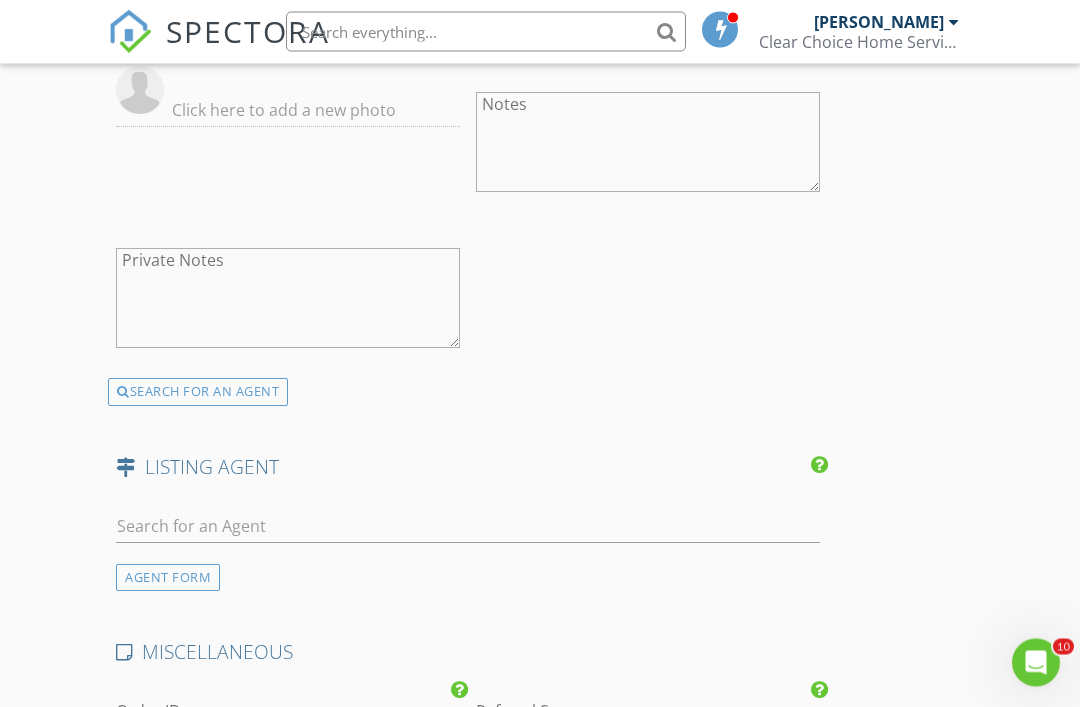 scroll, scrollTop: 3286, scrollLeft: 0, axis: vertical 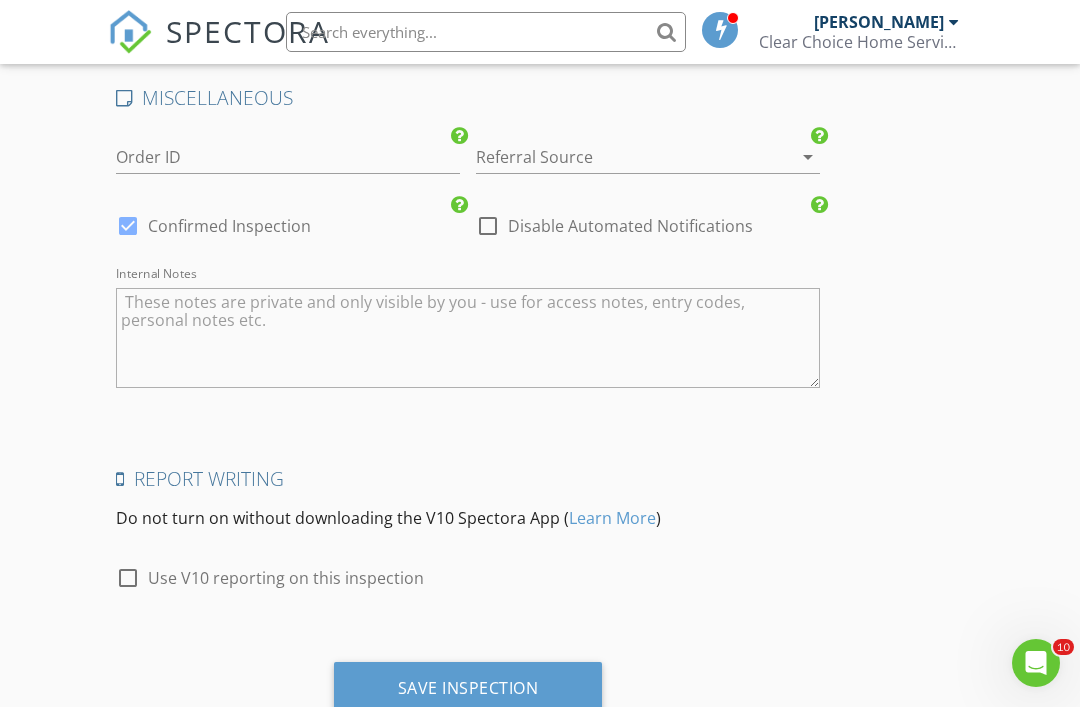 click on "Save Inspection" at bounding box center [468, 688] 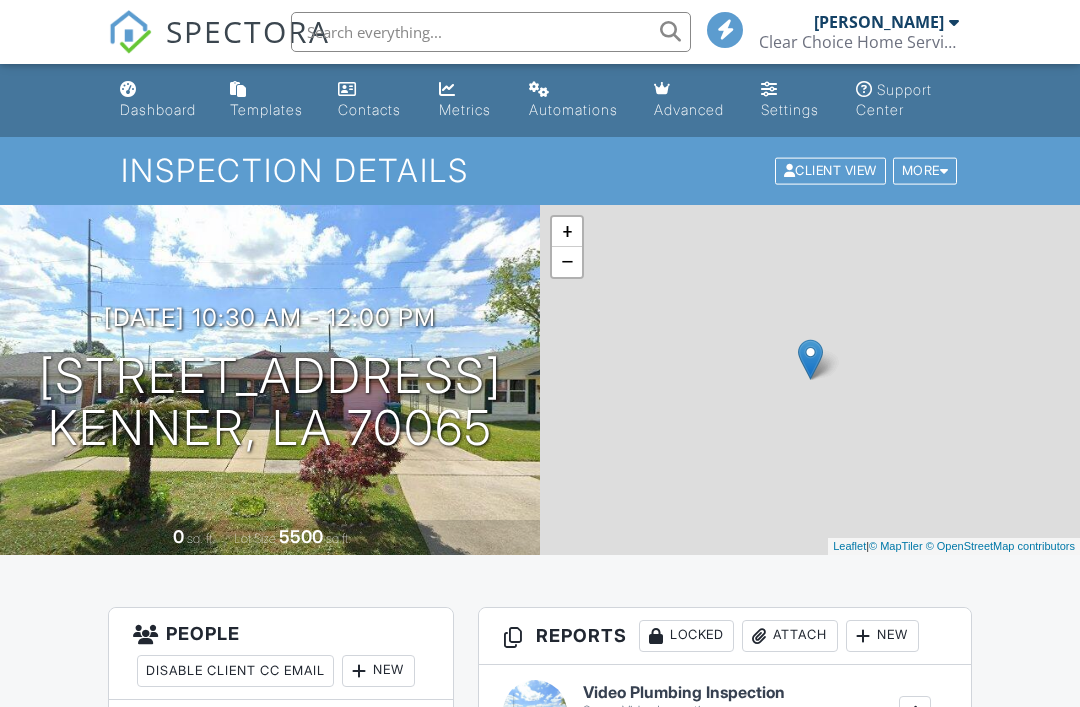 scroll, scrollTop: 0, scrollLeft: 0, axis: both 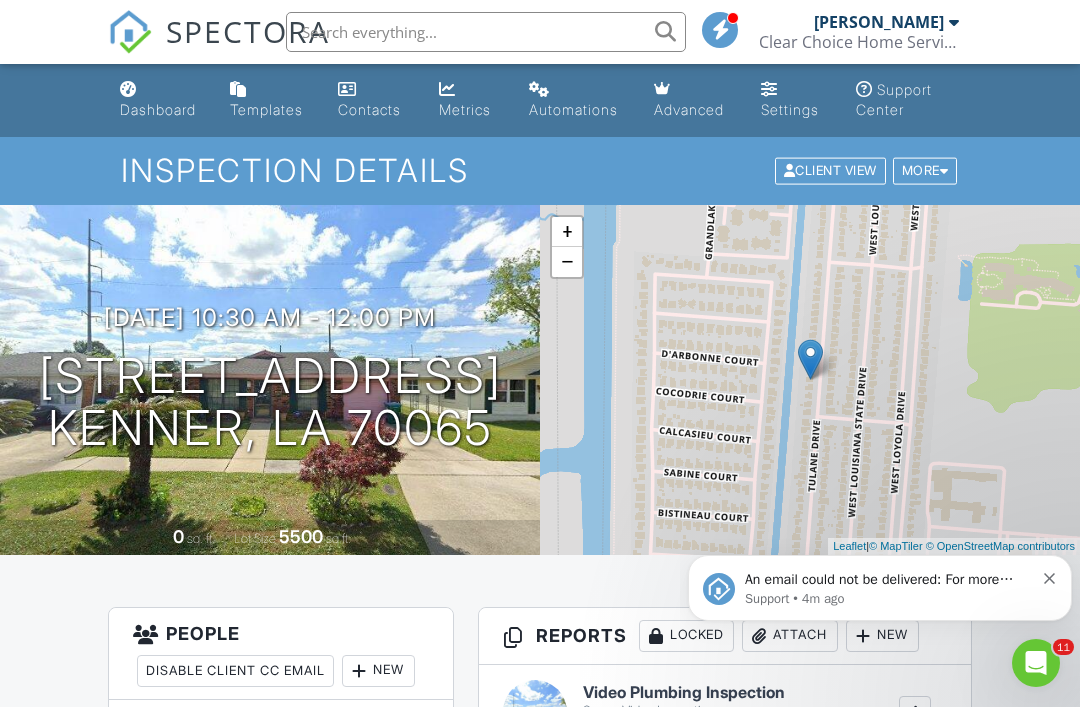 click on "Support • 4m ago" at bounding box center (889, 599) 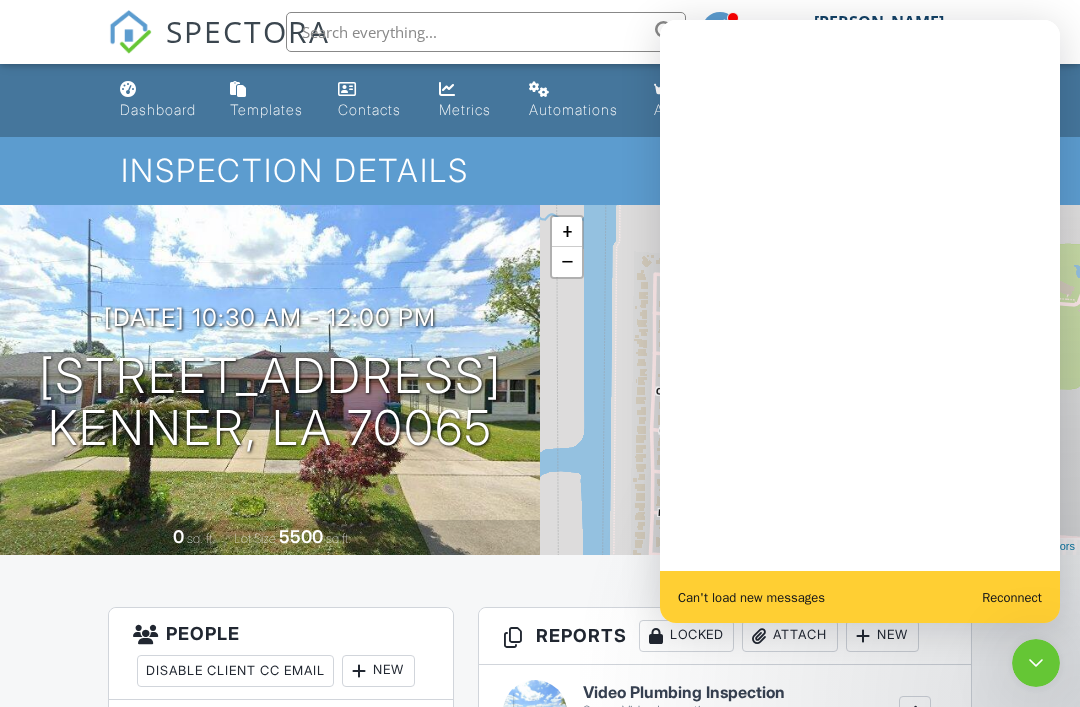scroll, scrollTop: 0, scrollLeft: 0, axis: both 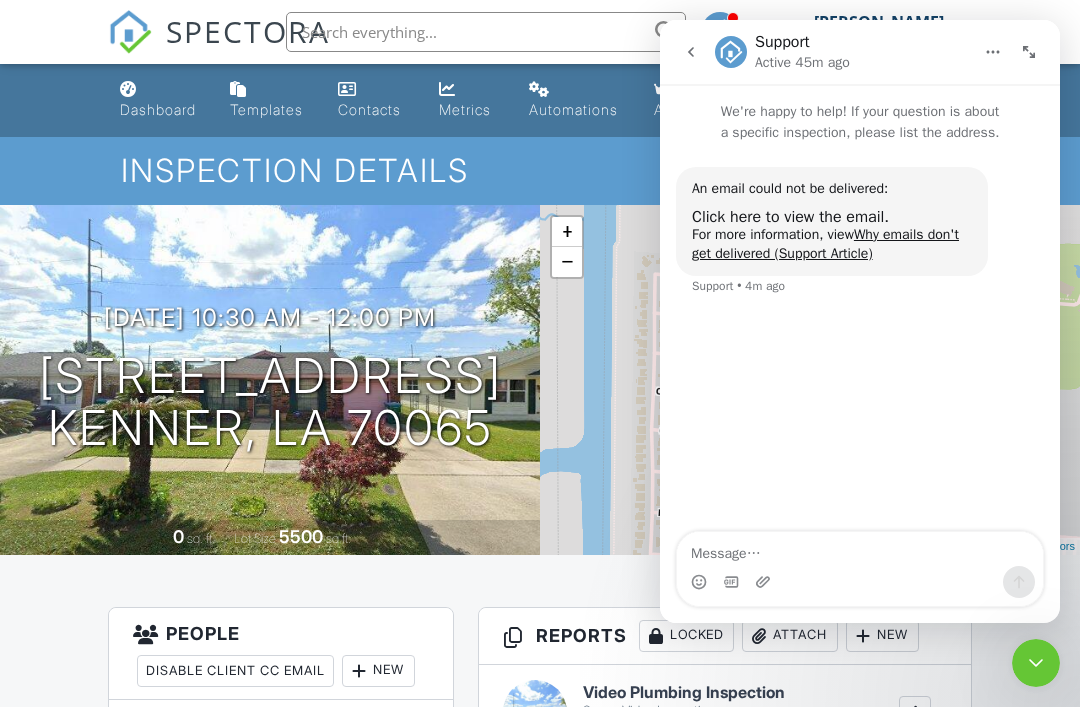 click on "For more information, view  Why emails don't get delivered (Support Article)" at bounding box center (832, 244) 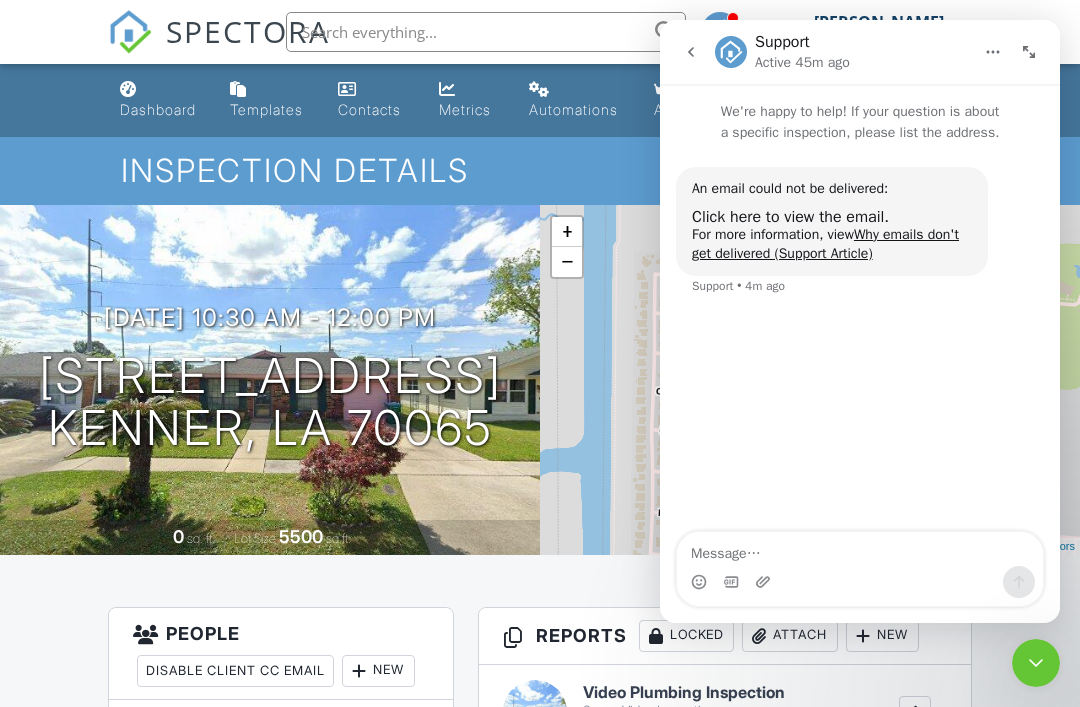 click on "Why emails don't get delivered (Support Article)" at bounding box center [825, 244] 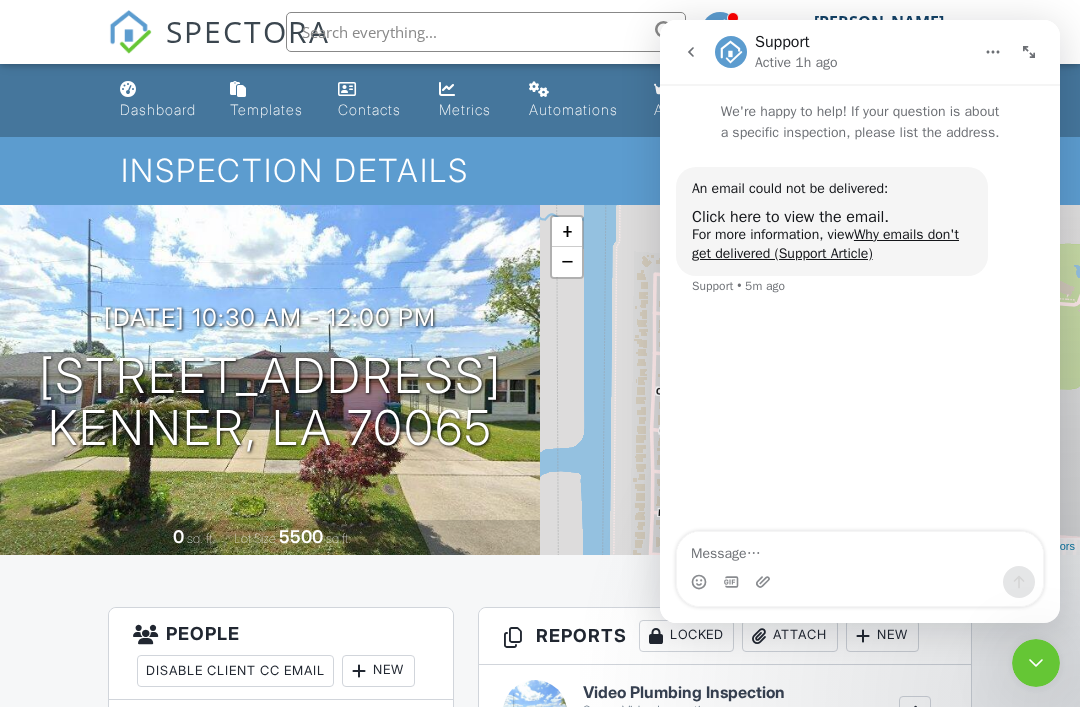 click 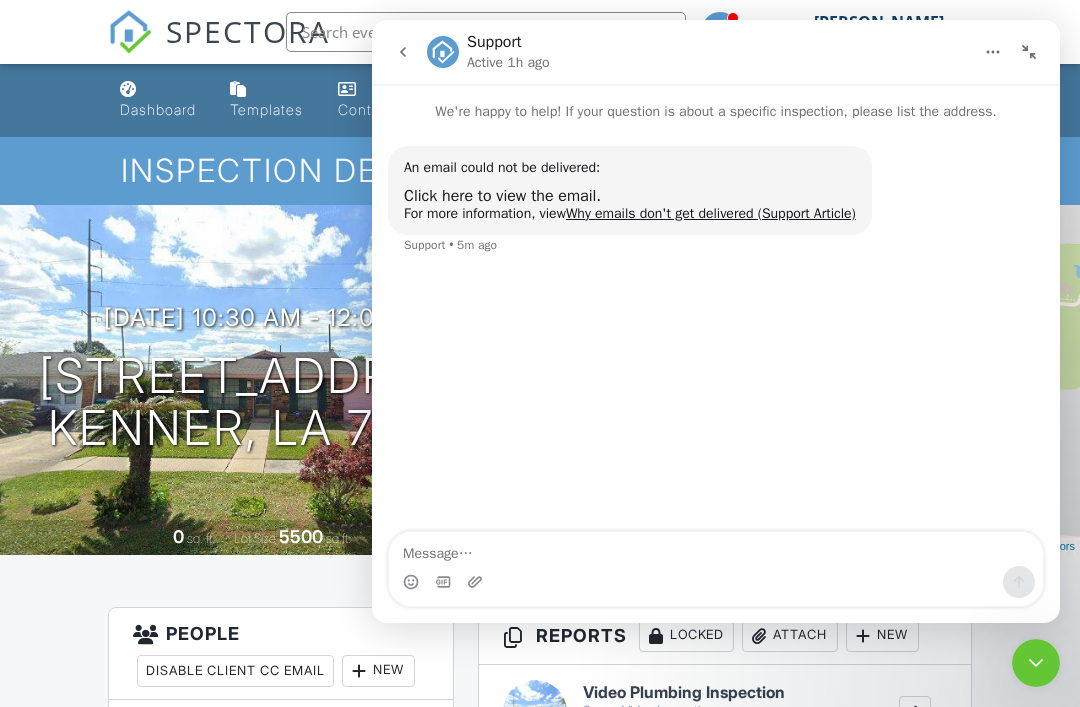 click at bounding box center [1029, 52] 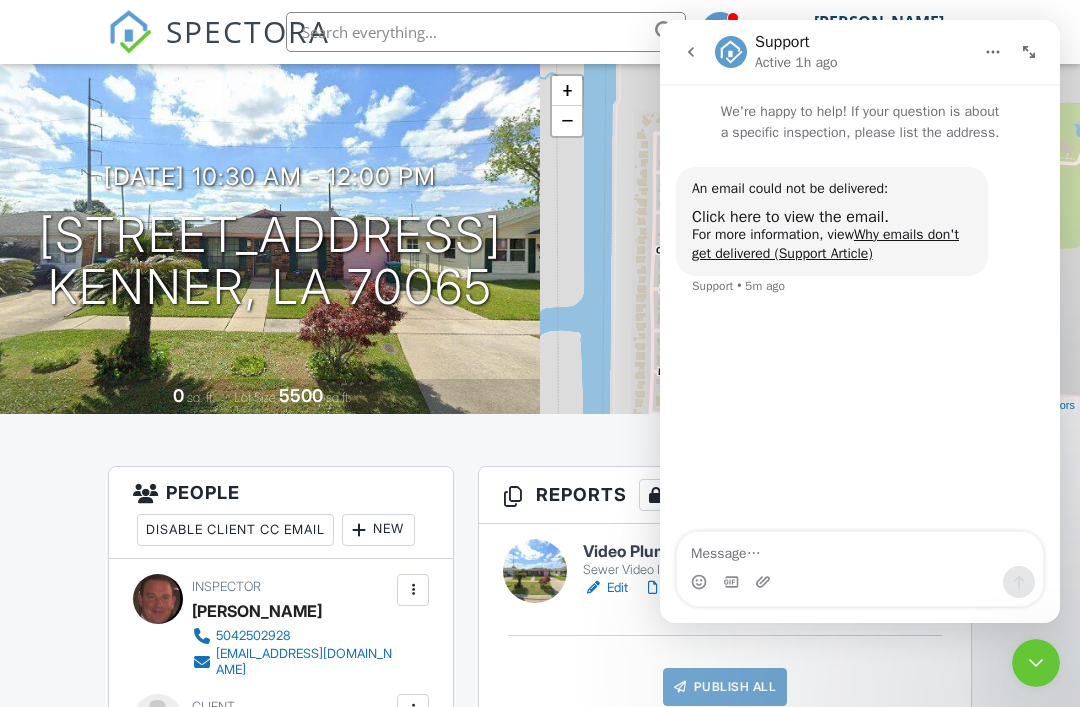 scroll, scrollTop: 143, scrollLeft: 0, axis: vertical 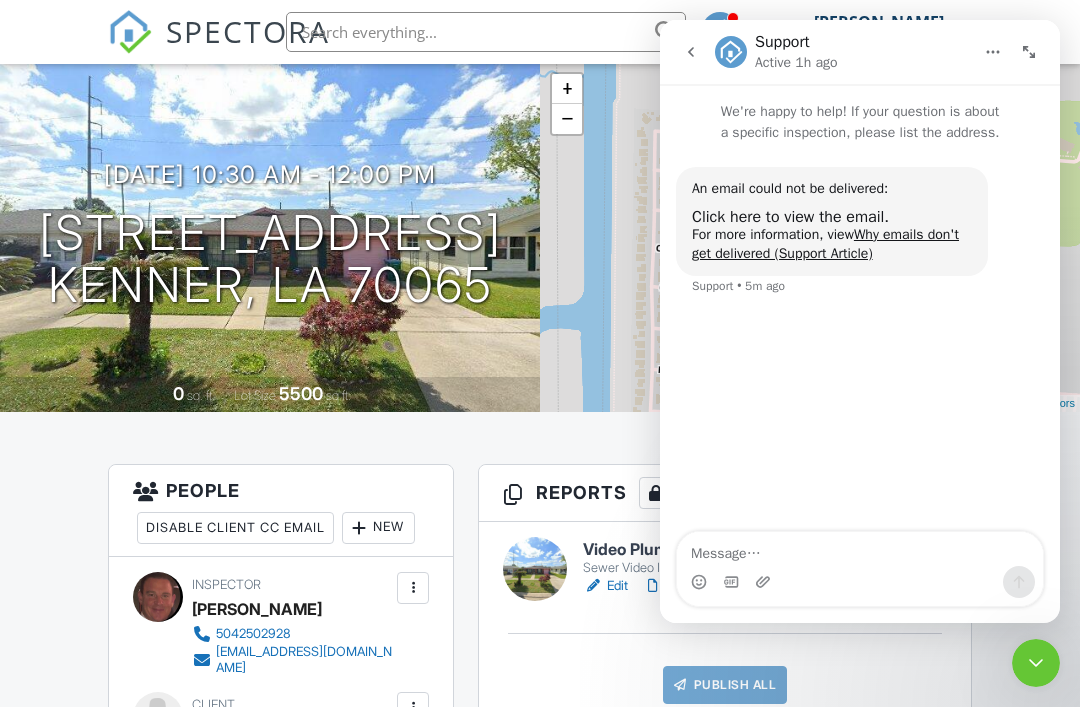 click at bounding box center [691, 52] 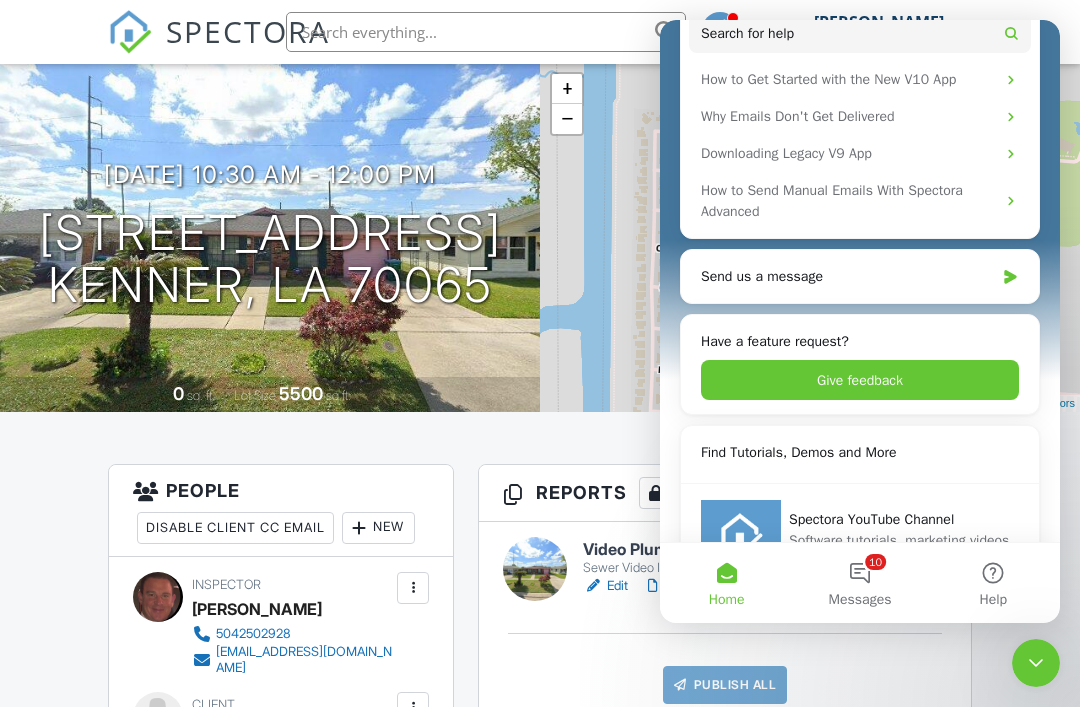 scroll, scrollTop: 250, scrollLeft: 0, axis: vertical 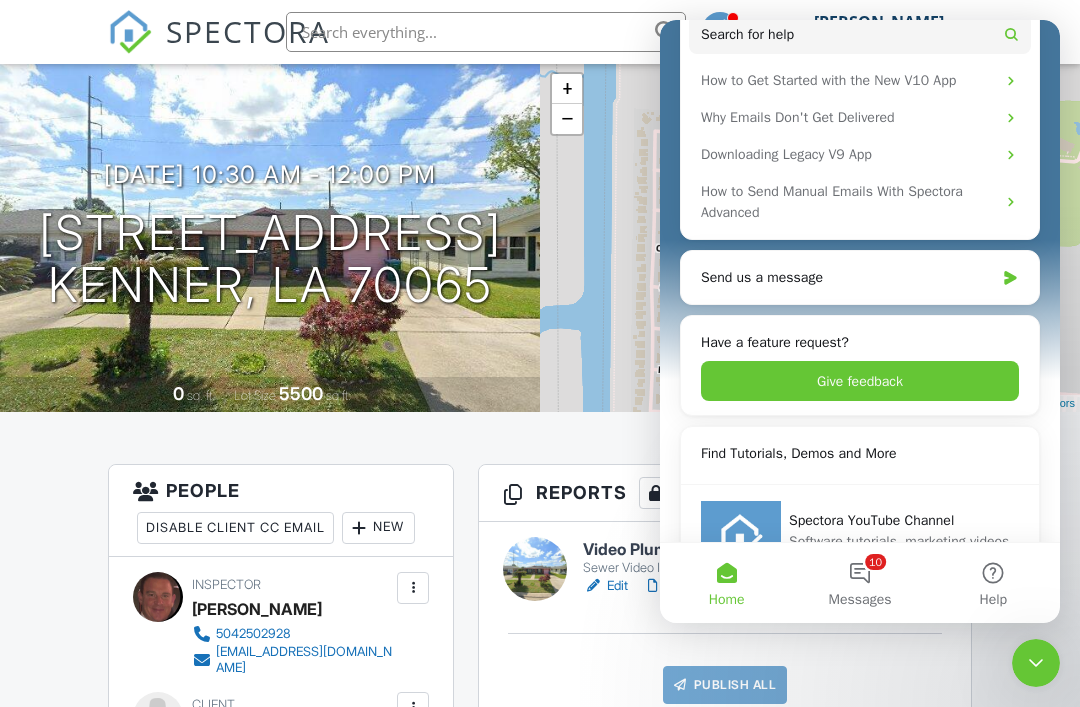 click 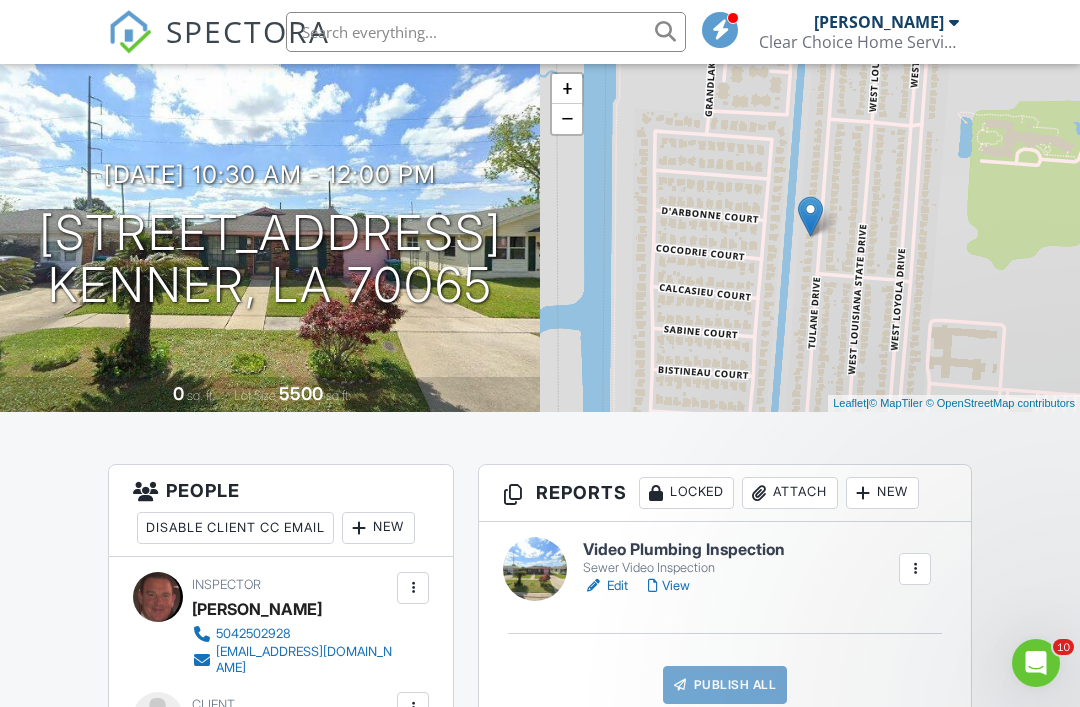 scroll, scrollTop: 0, scrollLeft: 0, axis: both 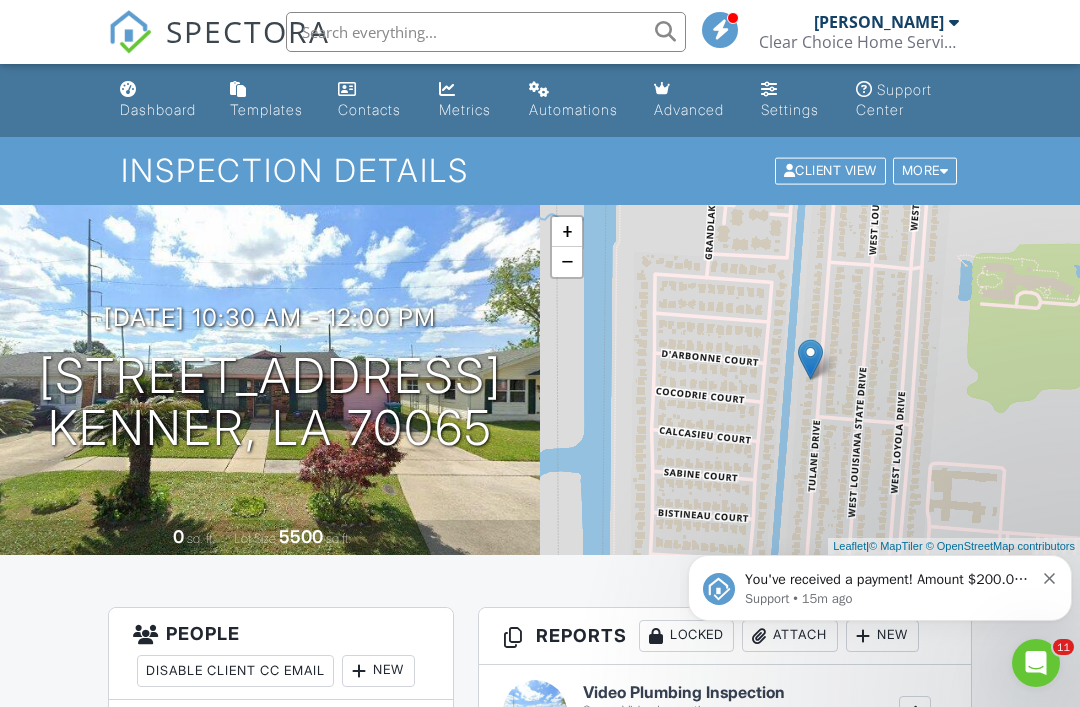 click on "07/11/2025 10:30 am
- 12:00 pm" at bounding box center [270, 317] 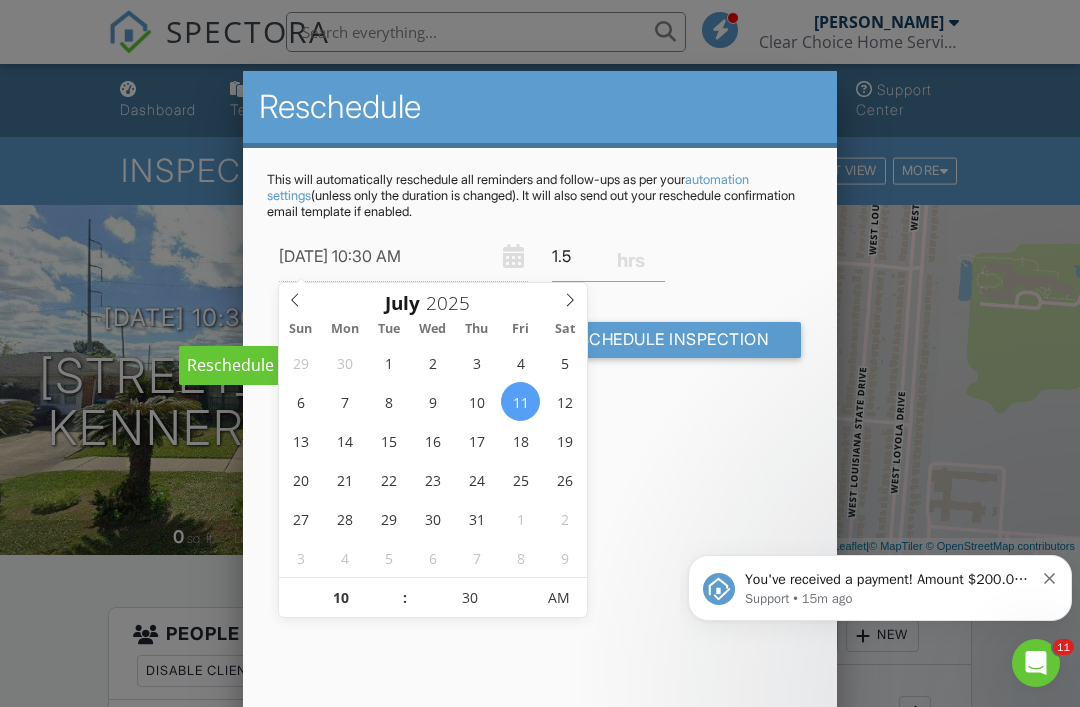 click on "2025" at bounding box center [453, 303] 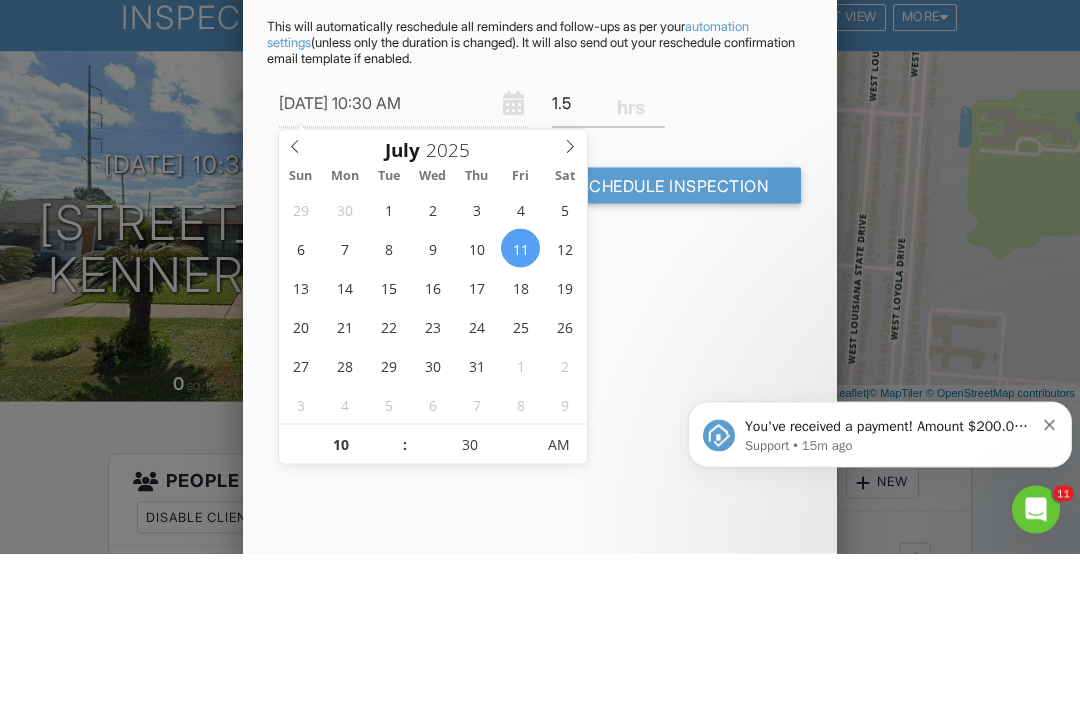 type on "07/14/2025 10:30 AM" 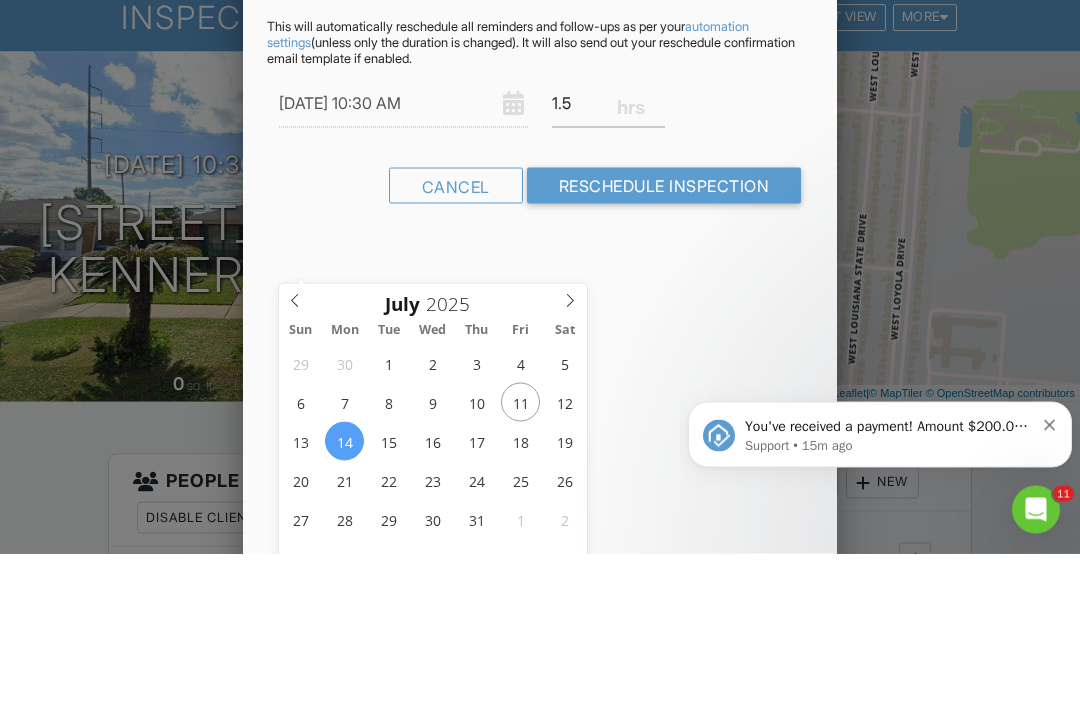 scroll, scrollTop: 154, scrollLeft: 0, axis: vertical 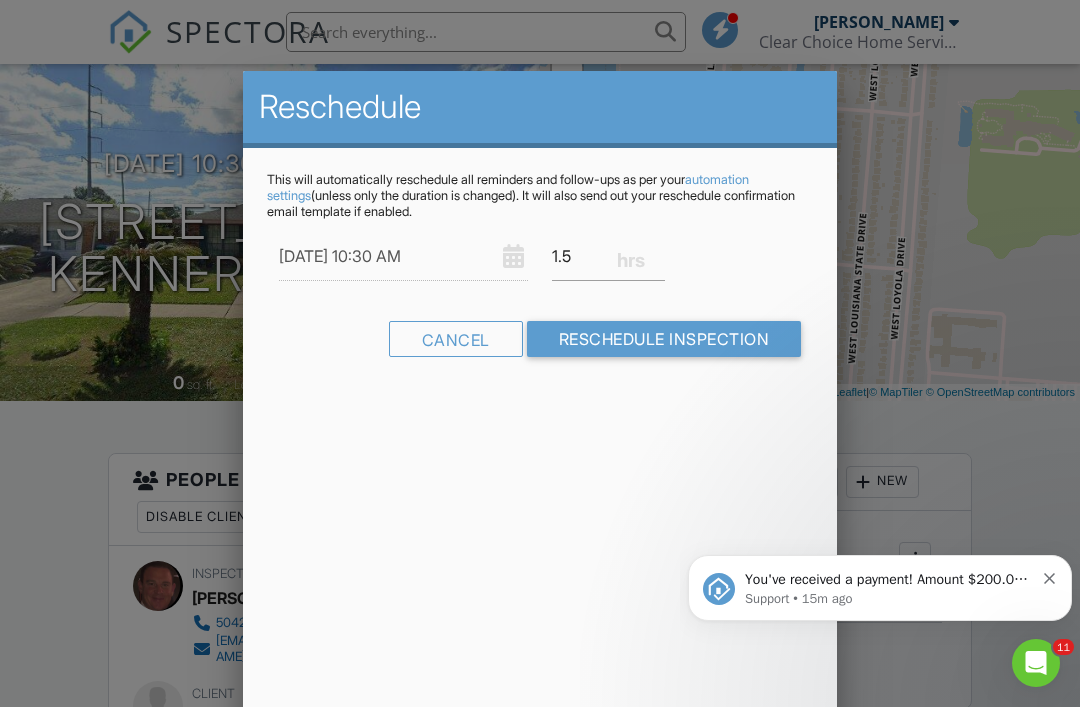 click on "Reschedule
This will automatically reschedule all reminders and follow-ups as per your  automation settings  (unless only the duration is changed). It will also send out your reschedule confirmation email template if enabled.
07/14/2025 10:30 AM
1.5
Warning: this date/time is in the past.
Cancel
Reschedule Inspection" at bounding box center [540, 421] 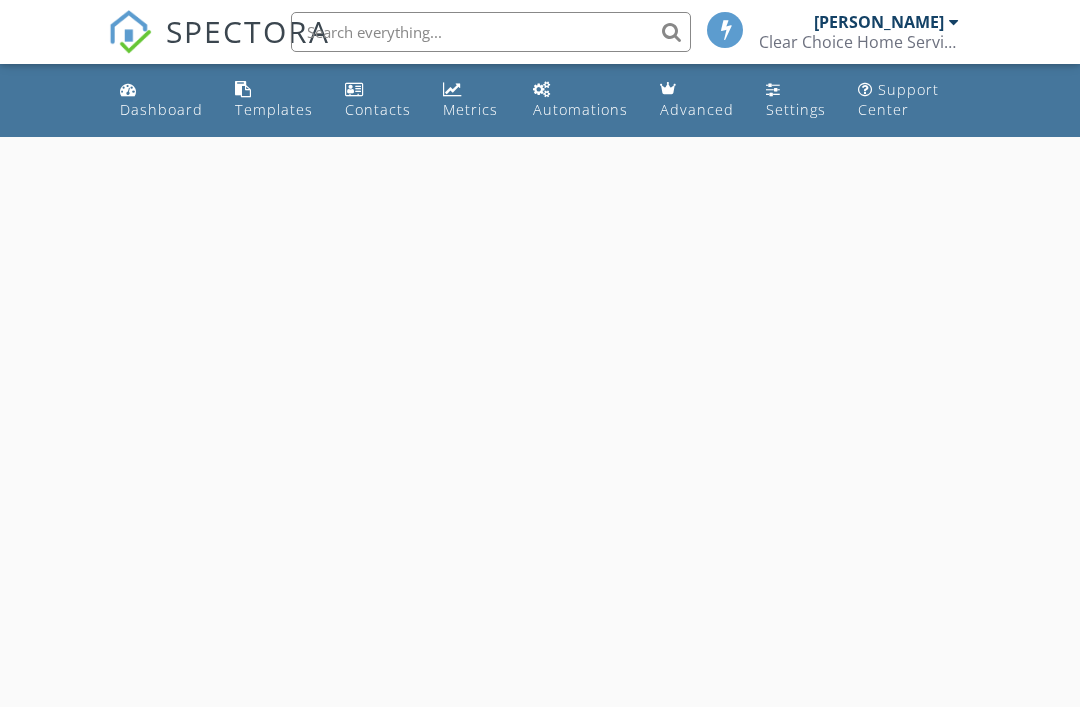 scroll, scrollTop: 0, scrollLeft: 0, axis: both 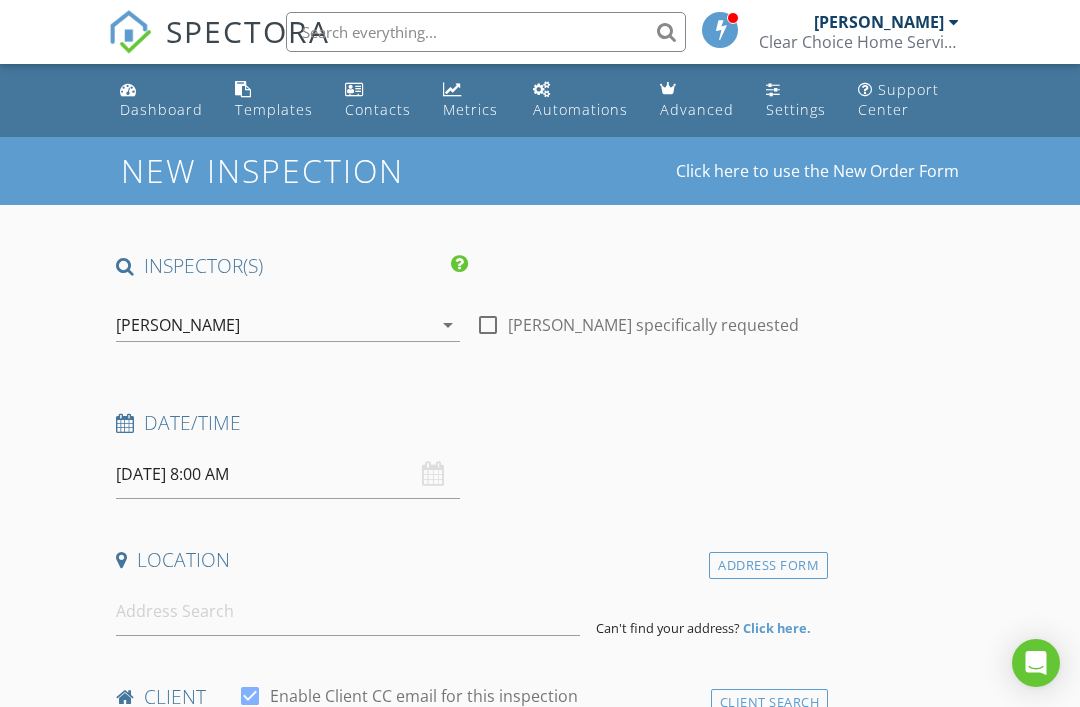 click on "[DATE] 8:00 AM" at bounding box center [288, 474] 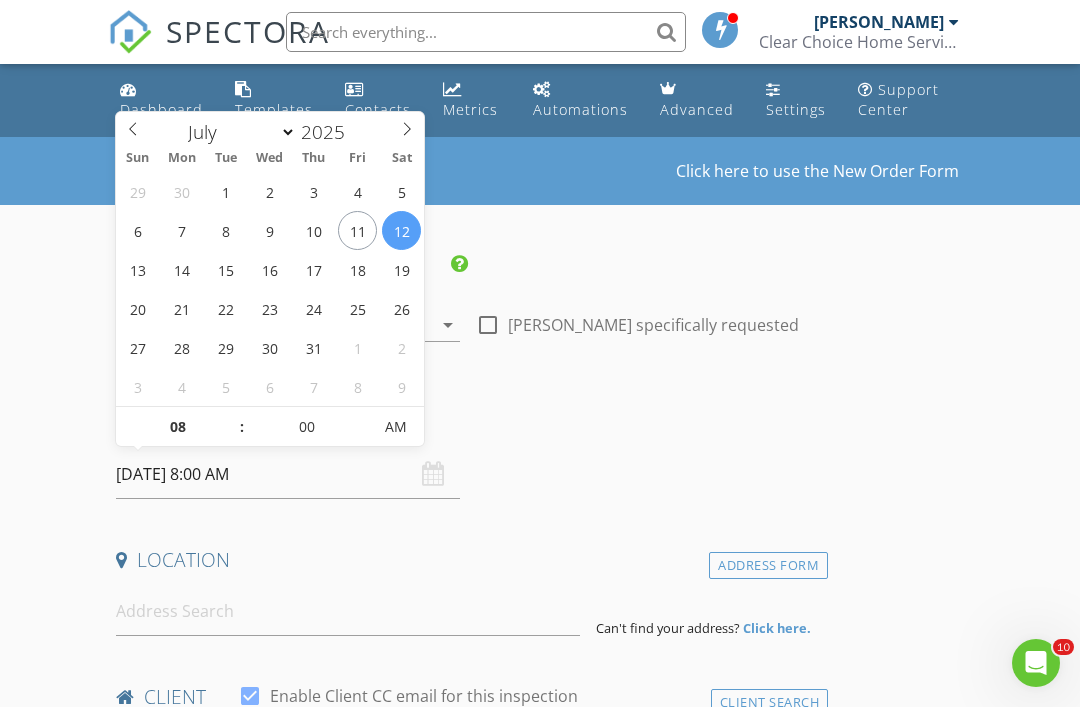 scroll, scrollTop: 0, scrollLeft: 0, axis: both 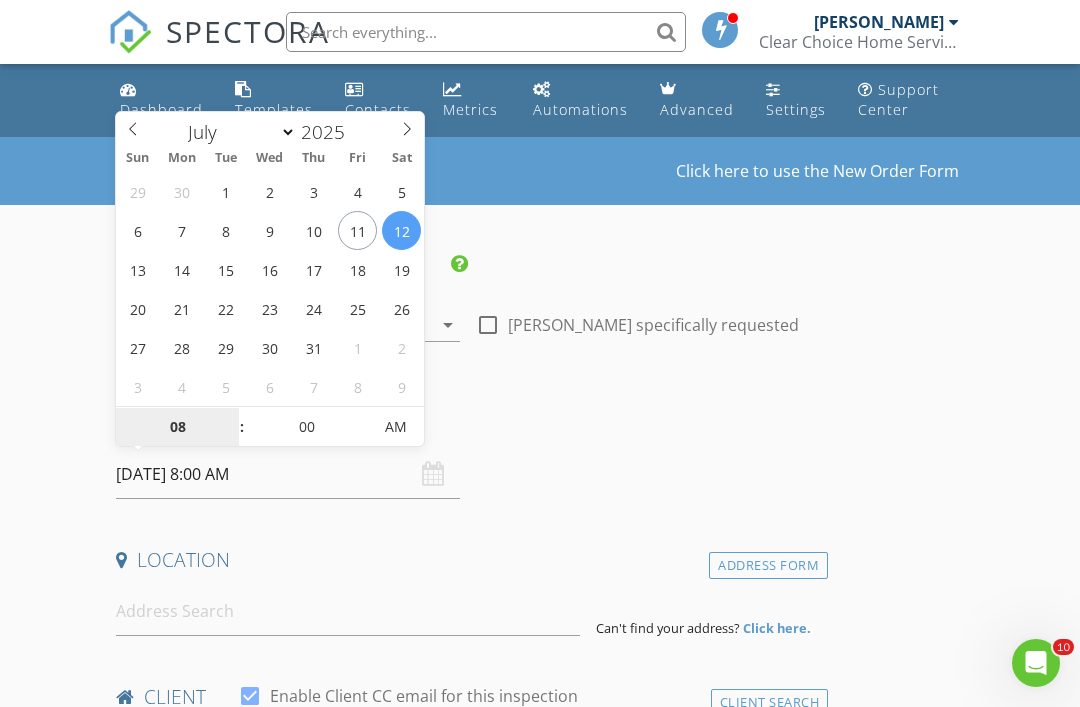 type on "[DATE] 8:00 AM" 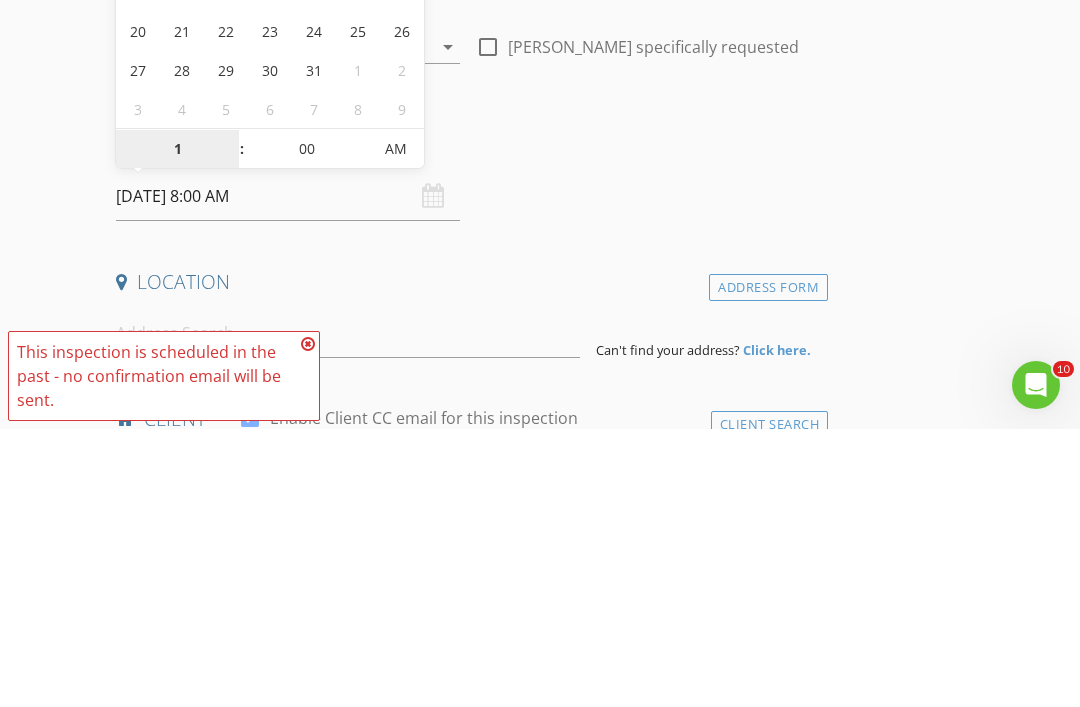 type on "01" 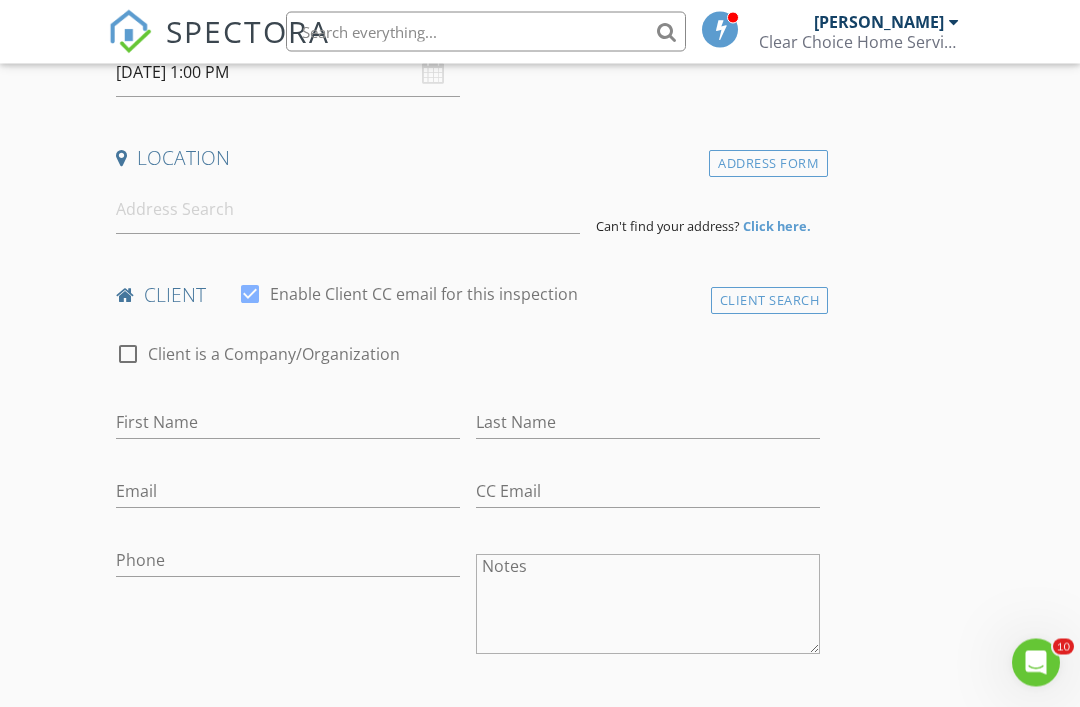scroll, scrollTop: 402, scrollLeft: 0, axis: vertical 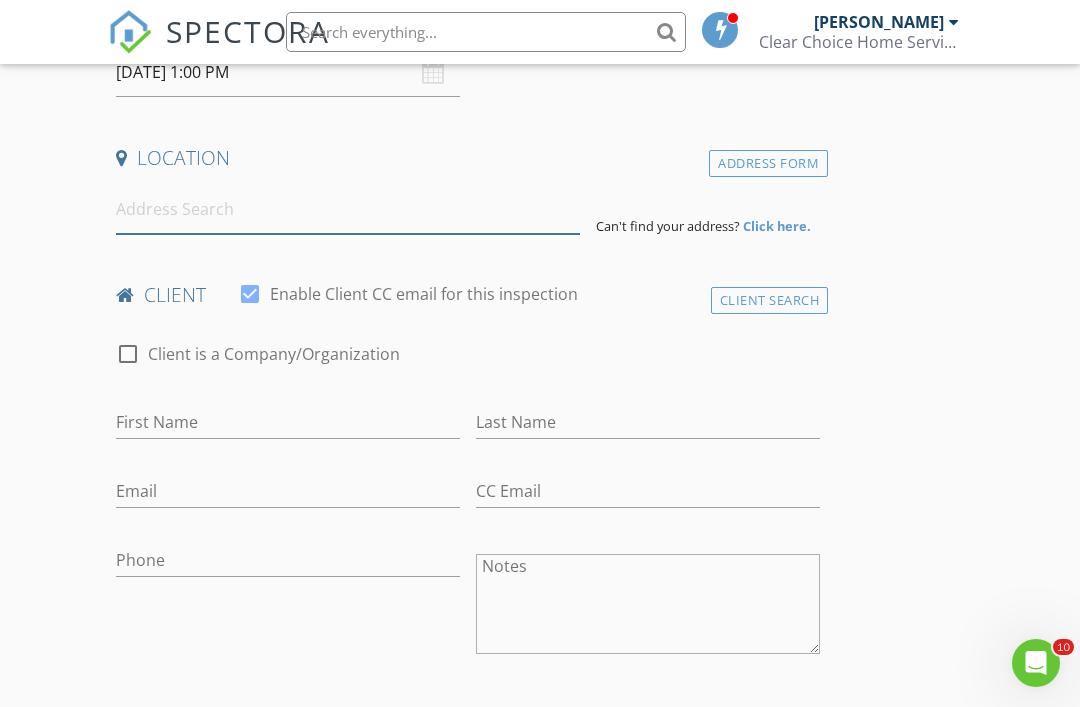 click at bounding box center (348, 209) 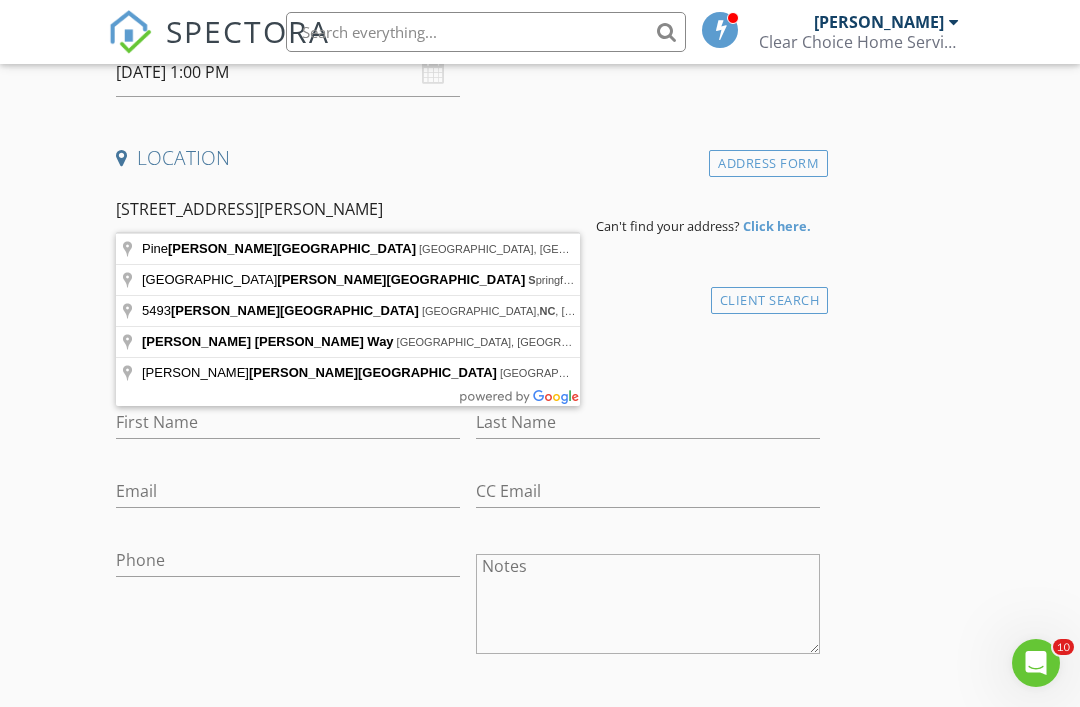 type on "[STREET_ADDRESS][PERSON_NAME]" 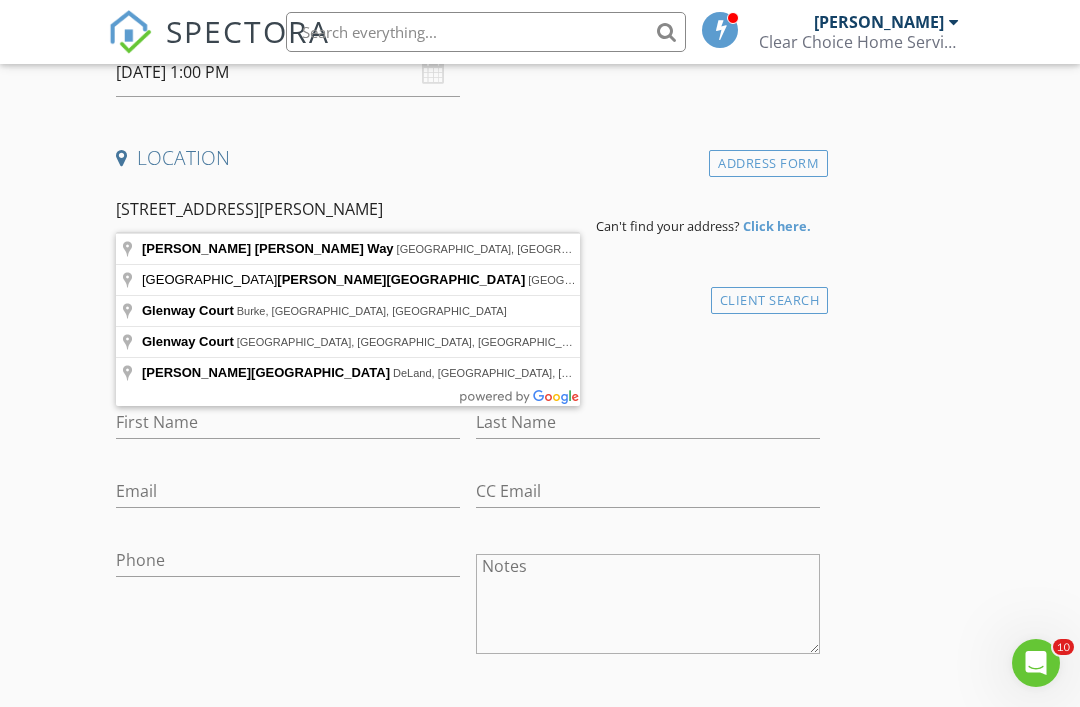 click on "Address Form" at bounding box center [768, 163] 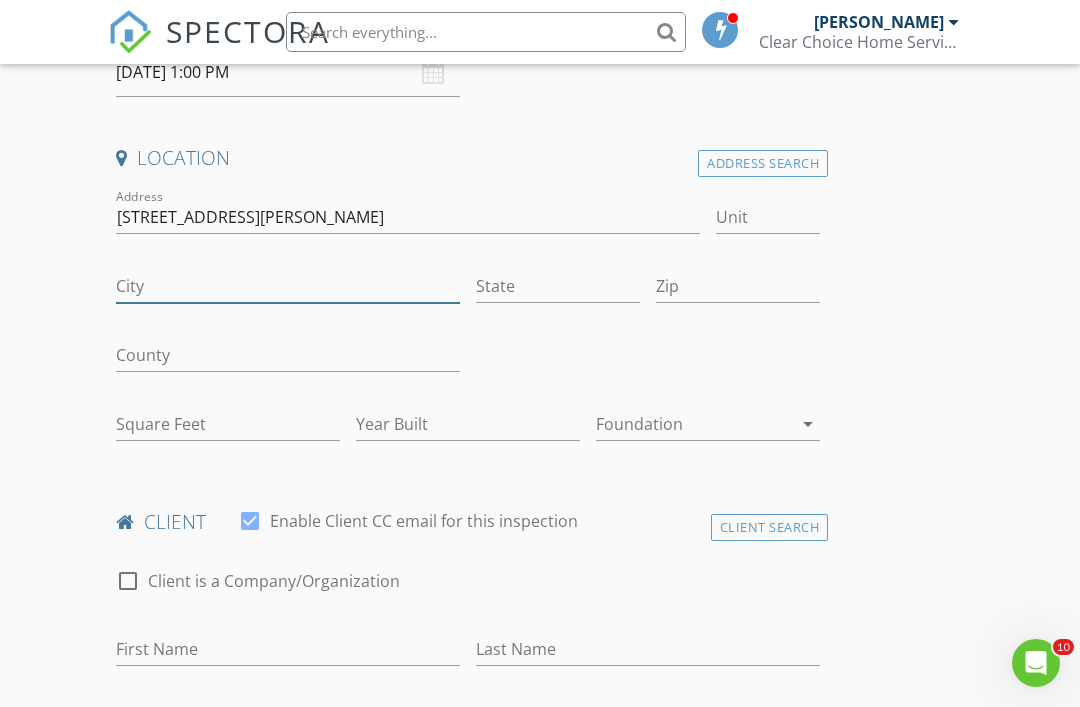 click on "City" at bounding box center [288, 286] 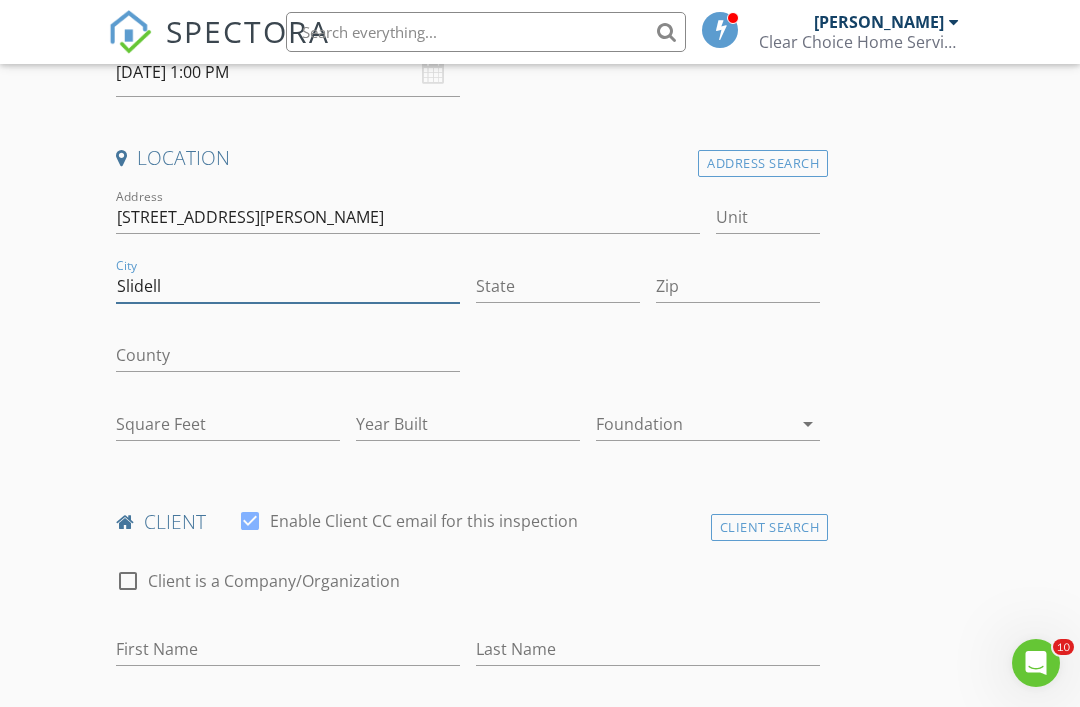 type on "Slidell" 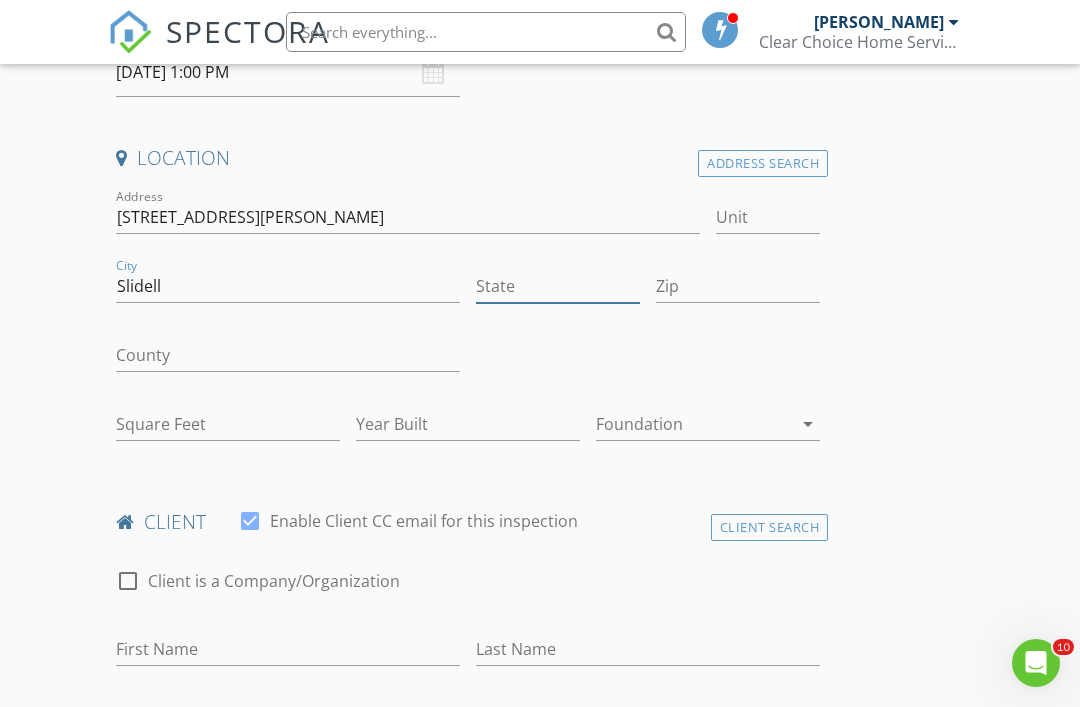 click on "State" at bounding box center [558, 286] 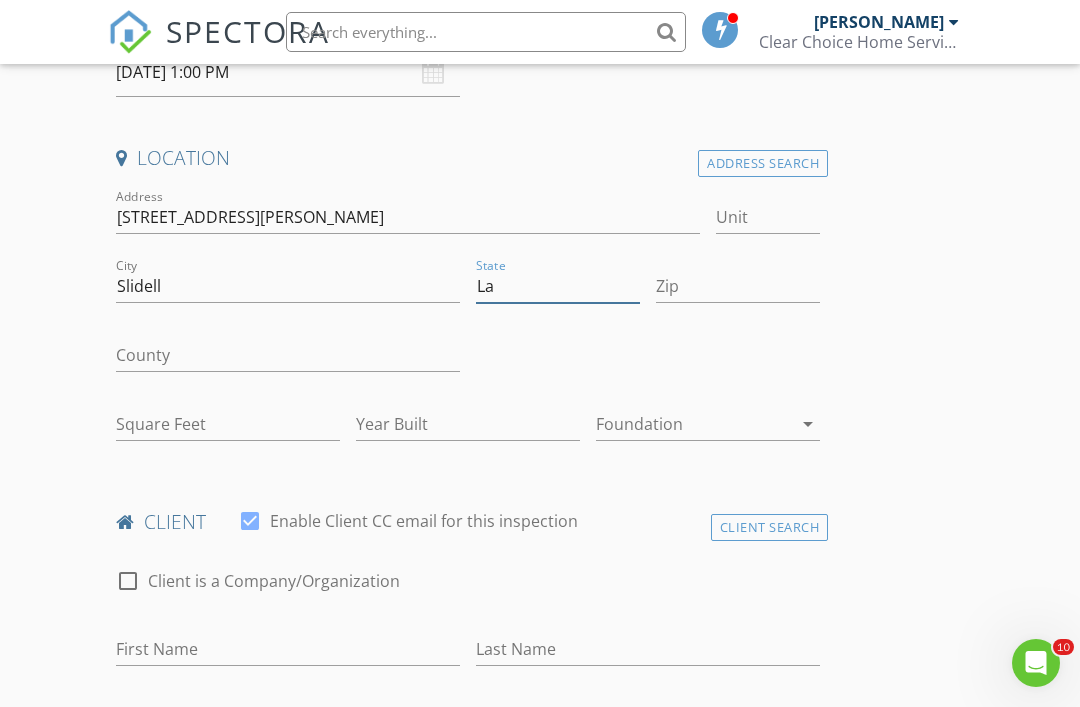 type on "La" 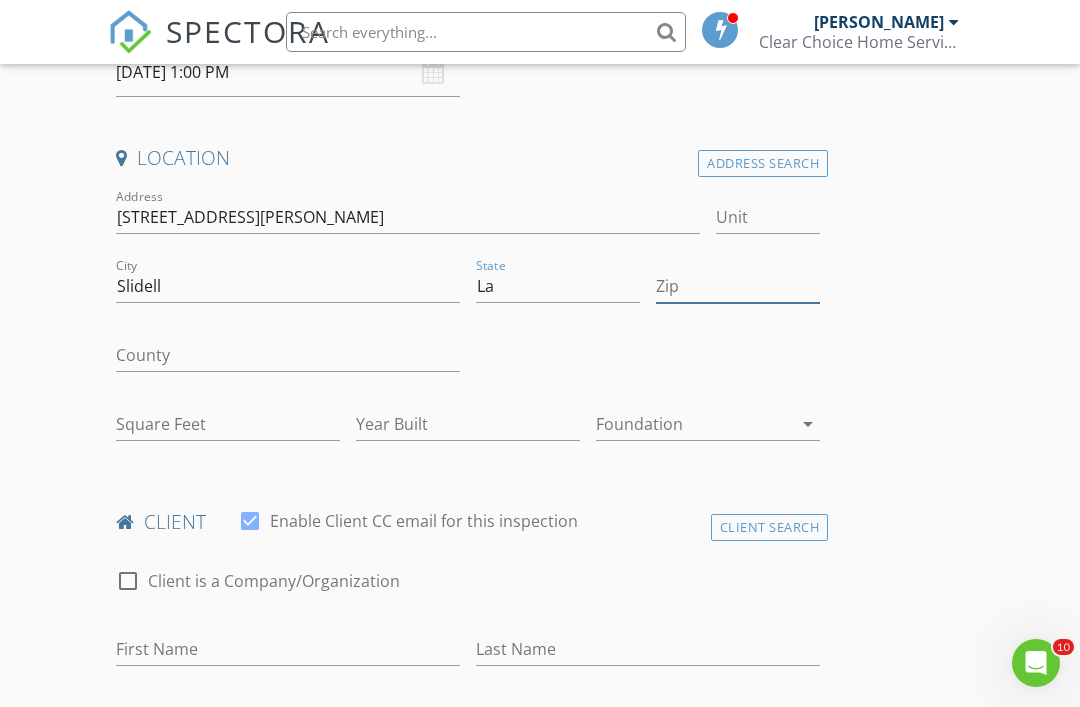 click on "Zip" at bounding box center (738, 286) 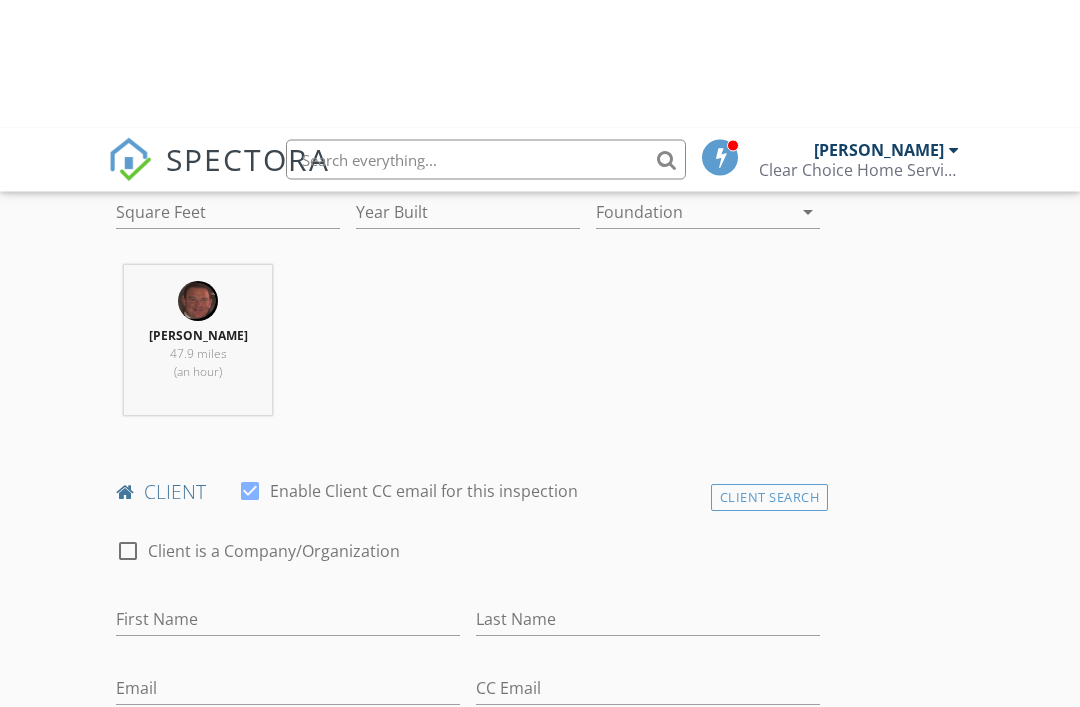 scroll, scrollTop: 755, scrollLeft: 0, axis: vertical 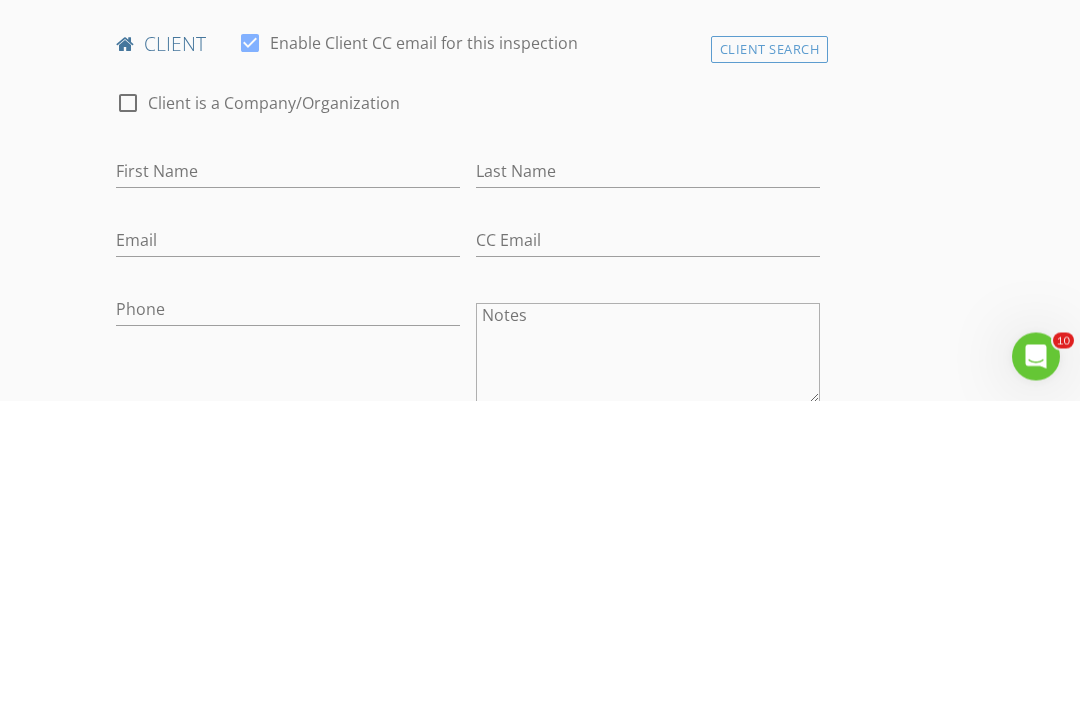 type on "70461" 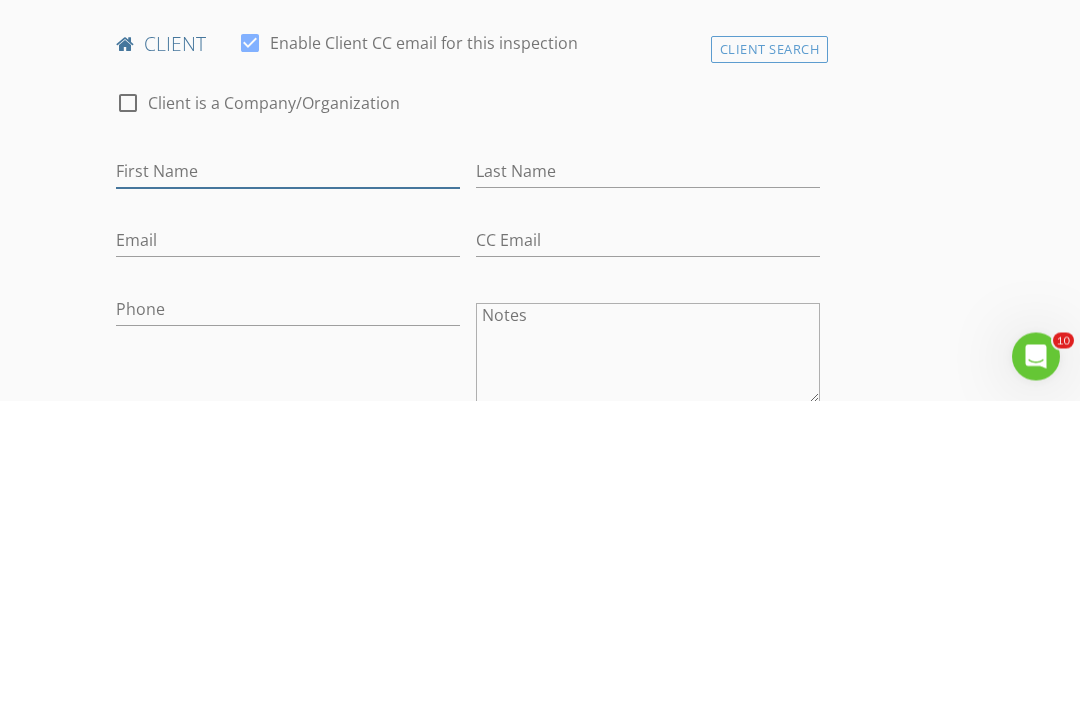 click on "First Name" at bounding box center (288, 478) 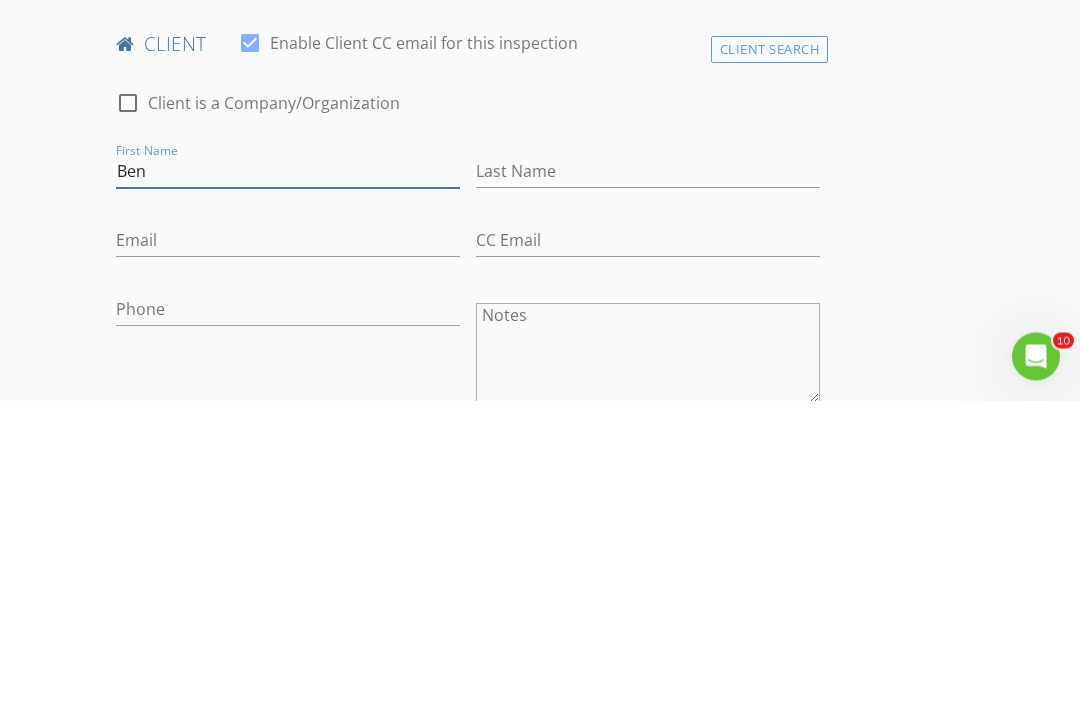 type on "Ben" 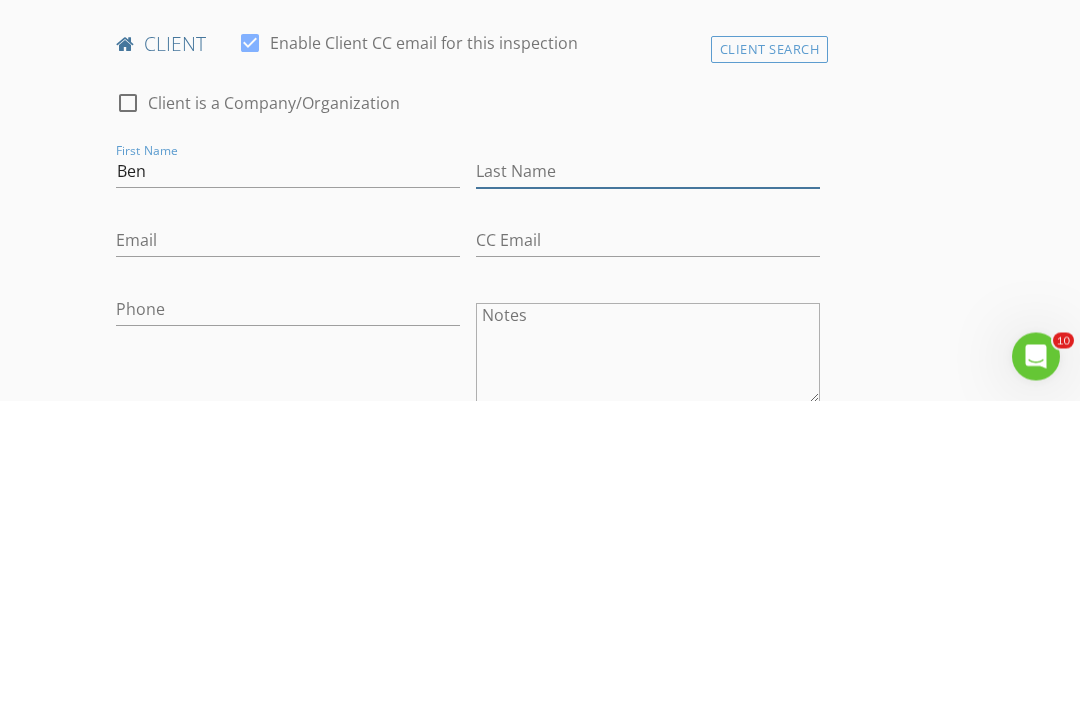 click on "Last Name" at bounding box center [648, 478] 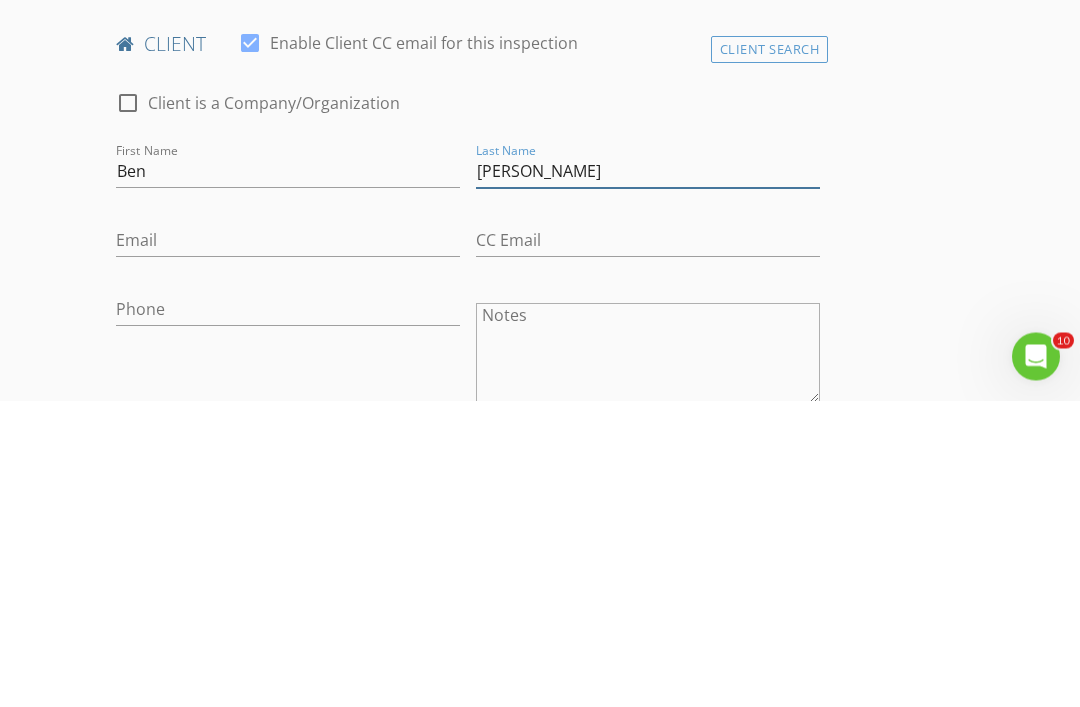 type on "Brooks" 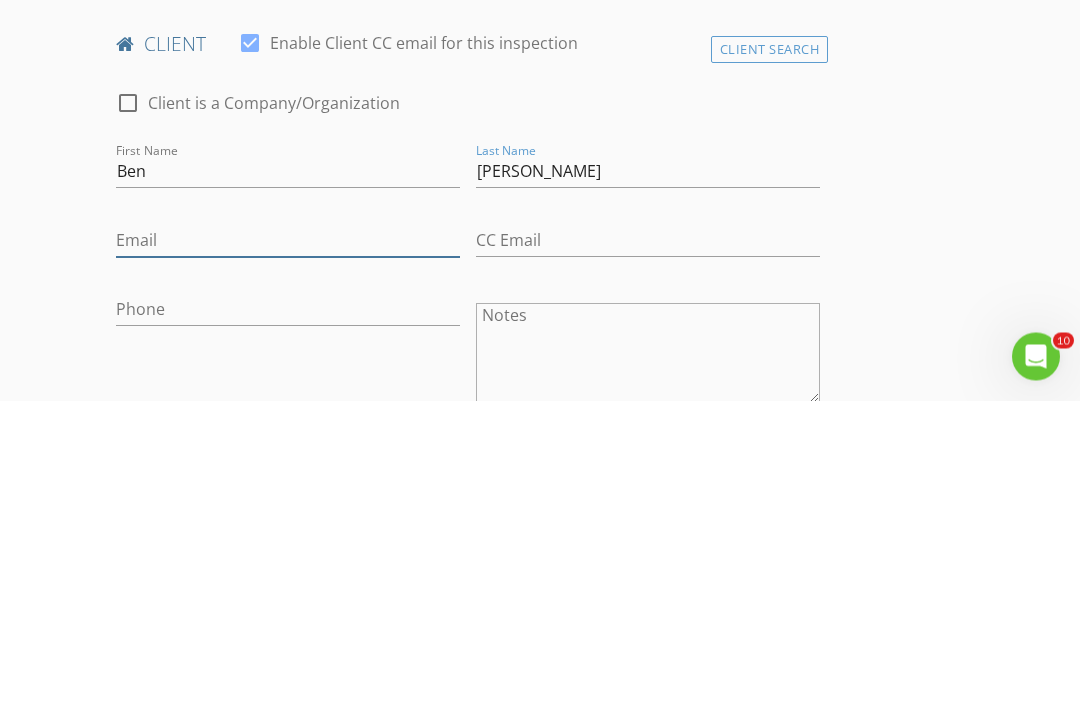 click on "Email" at bounding box center (288, 547) 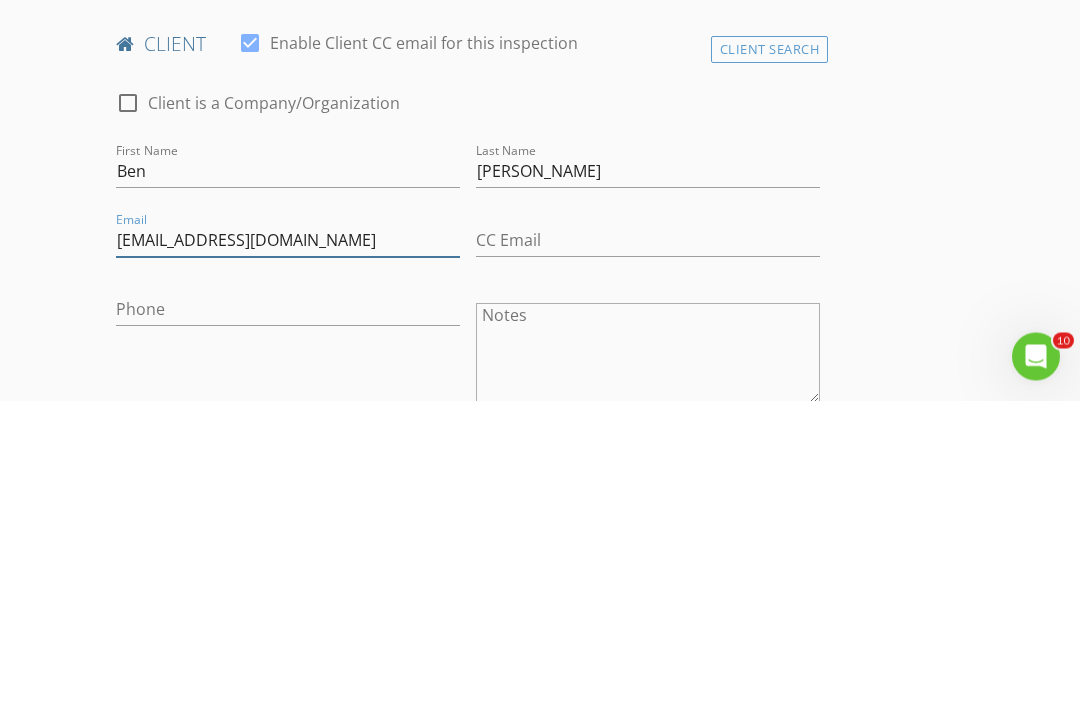 type on "lunden04@yahoo.com" 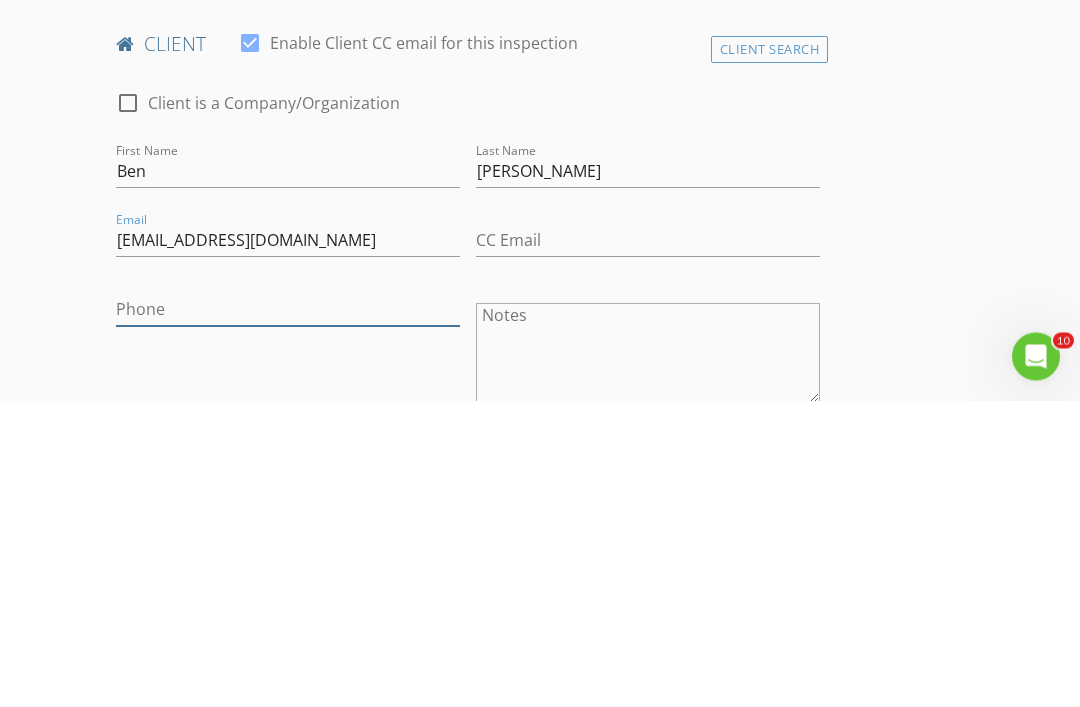 click on "Phone" at bounding box center (288, 616) 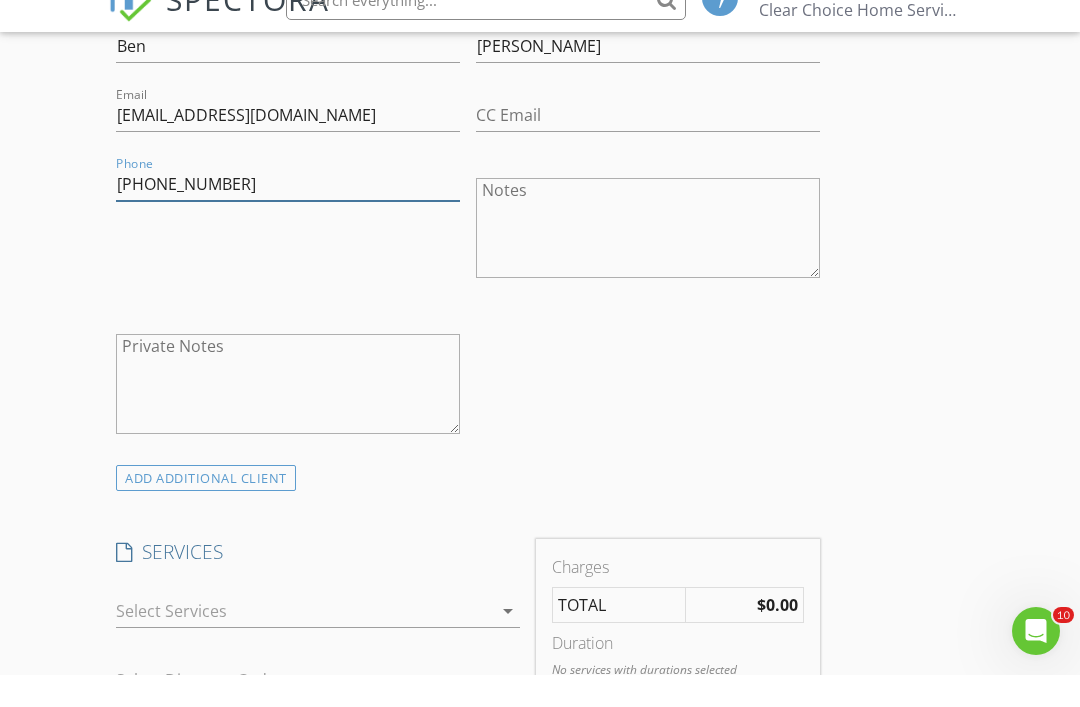 scroll, scrollTop: 1171, scrollLeft: 0, axis: vertical 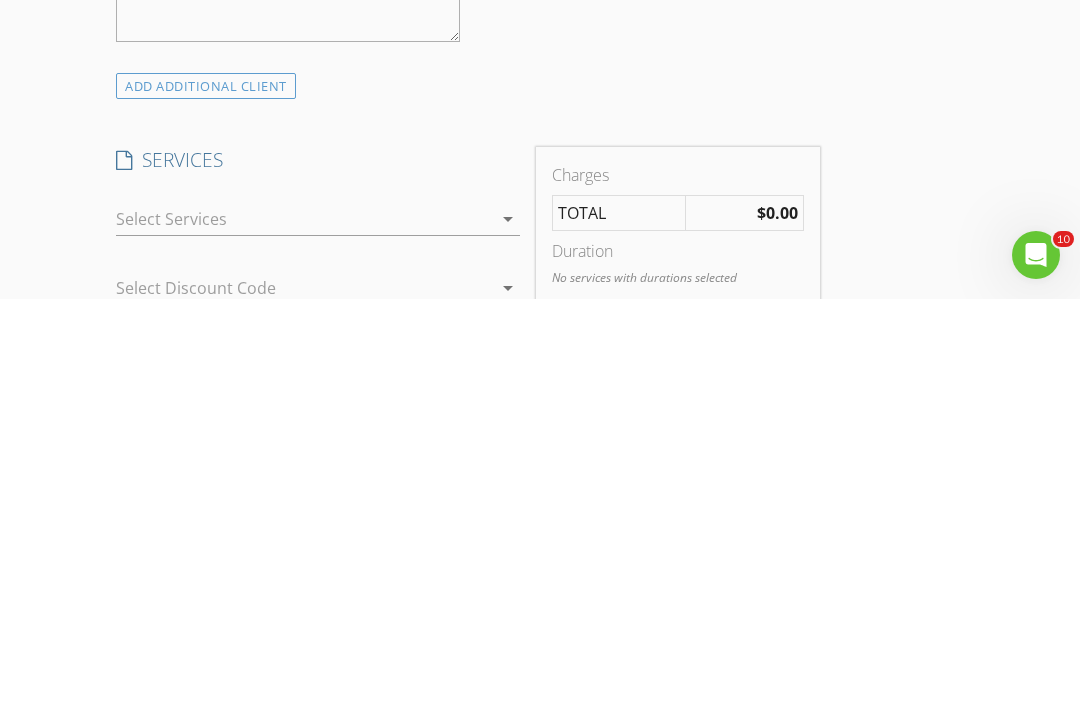 type on "504-272-4886" 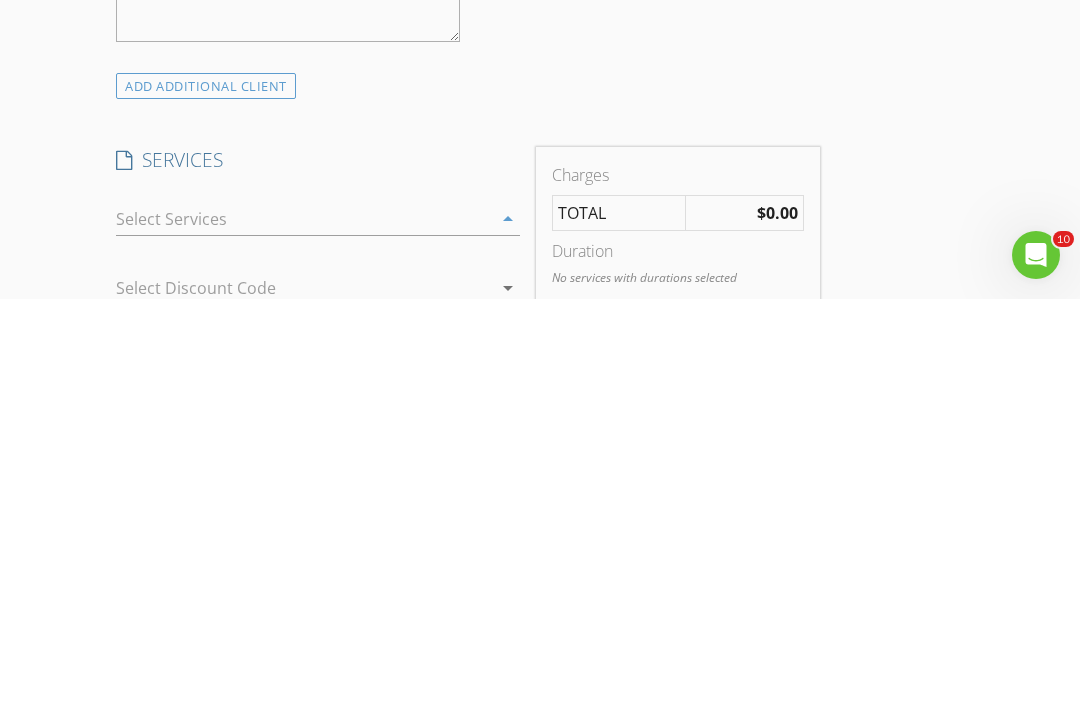 scroll, scrollTop: 1579, scrollLeft: 0, axis: vertical 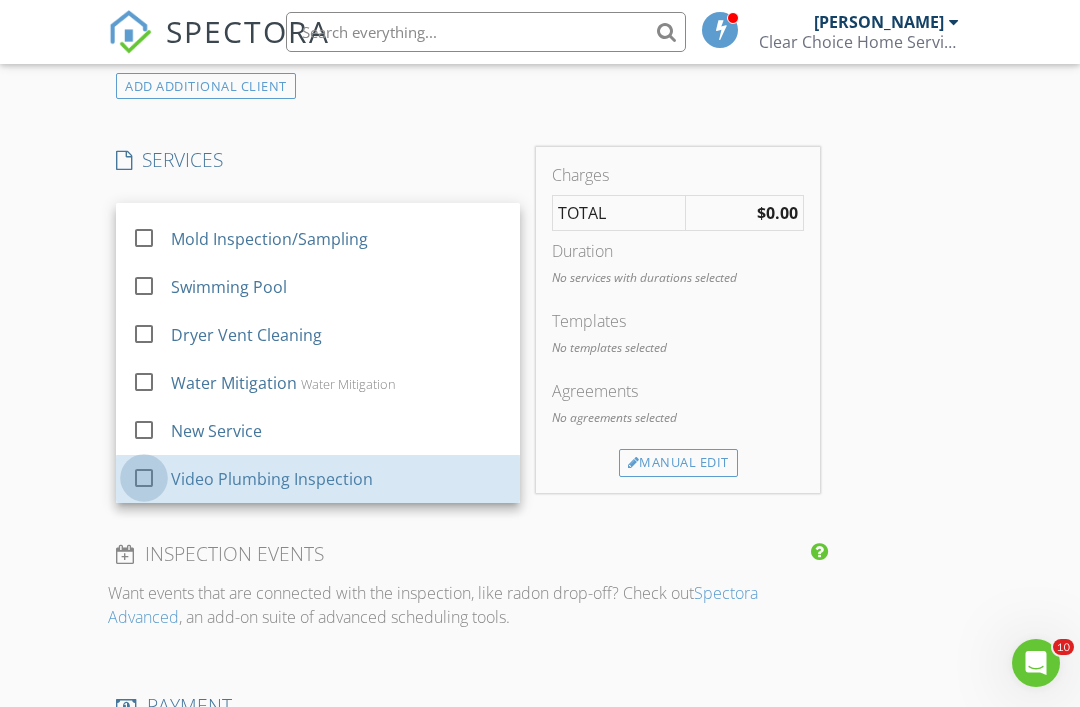 click at bounding box center (144, 478) 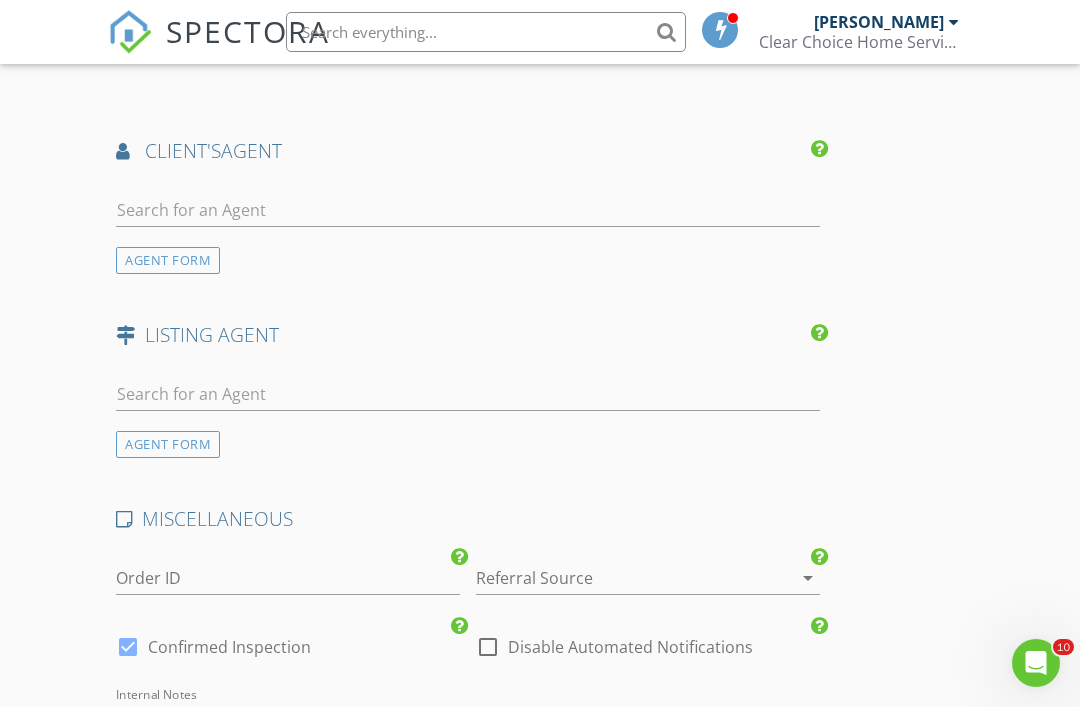 scroll, scrollTop: 2412, scrollLeft: 0, axis: vertical 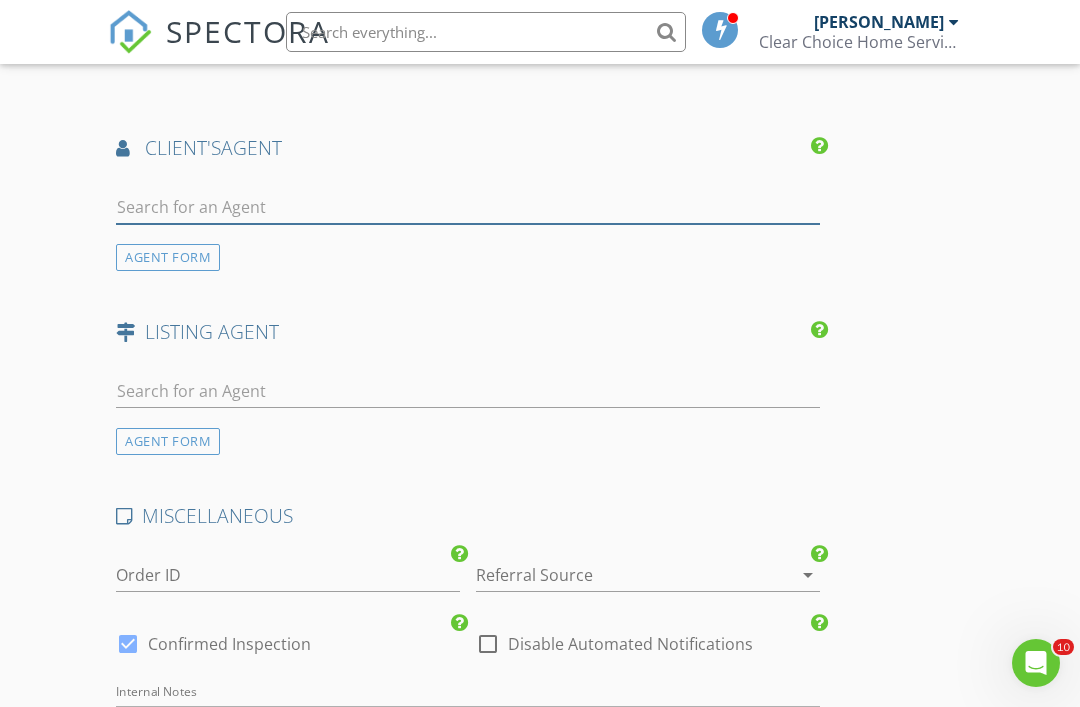 click at bounding box center [468, 207] 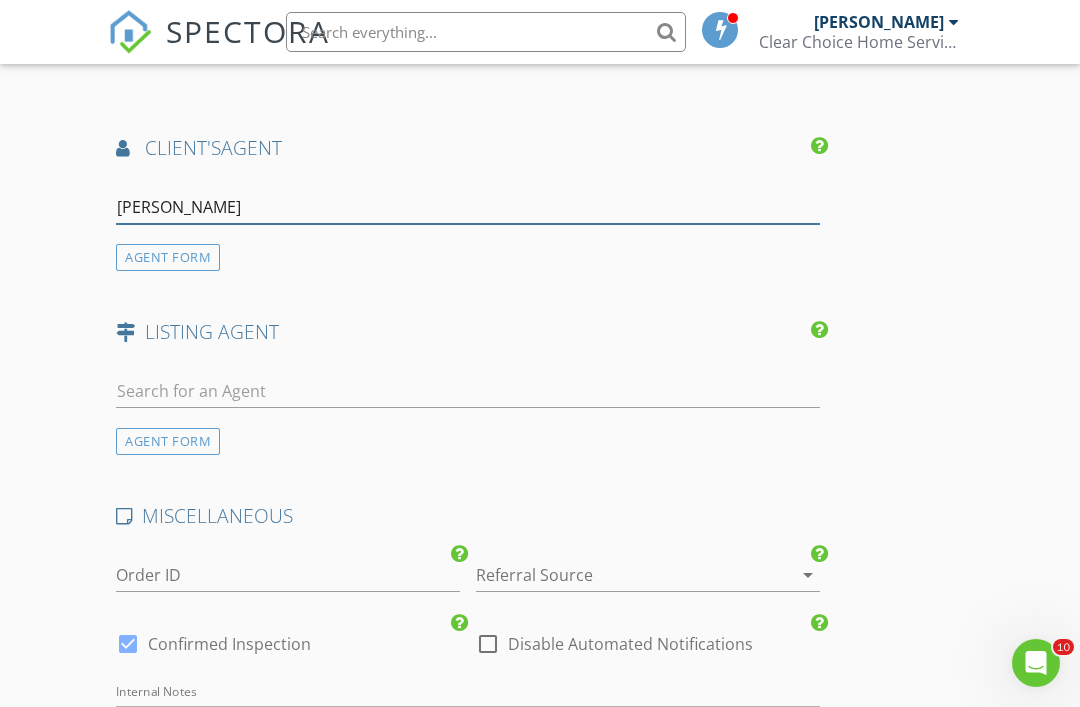 type on "Joan" 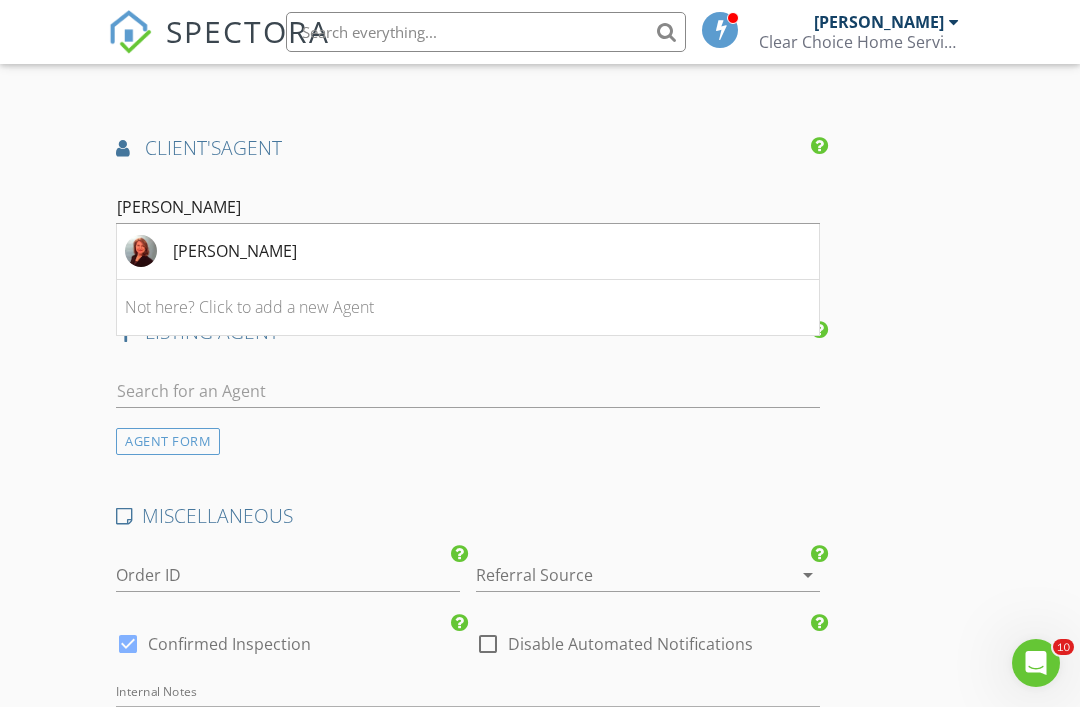 click on "Joan Soboloff" at bounding box center (468, 252) 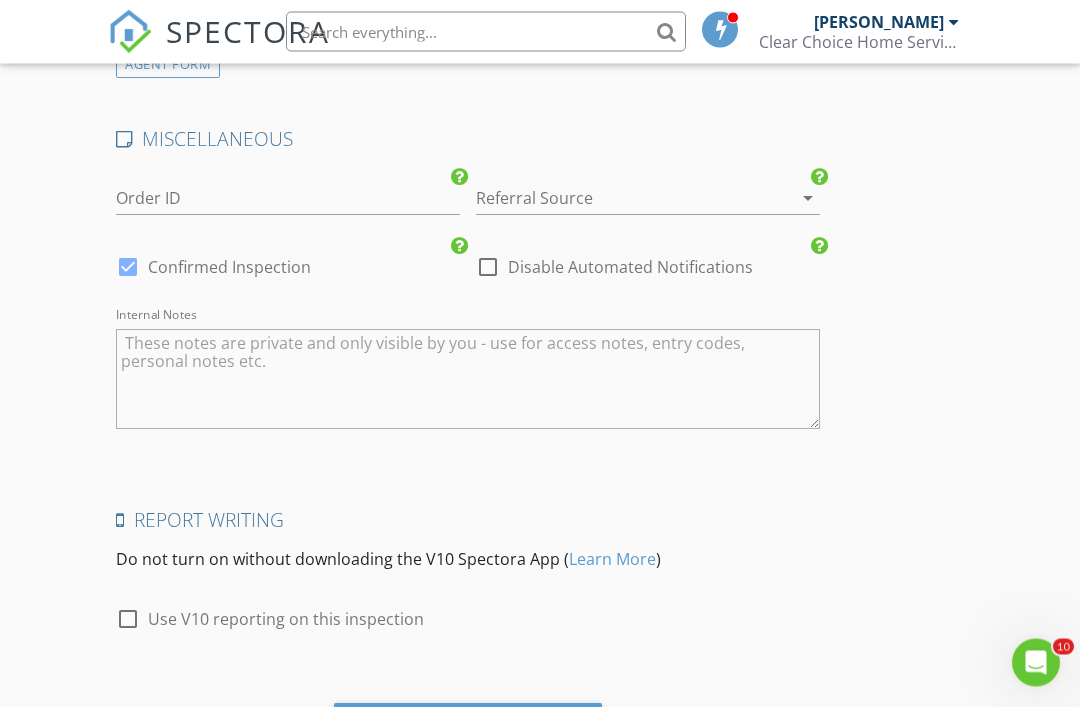 scroll, scrollTop: 3286, scrollLeft: 0, axis: vertical 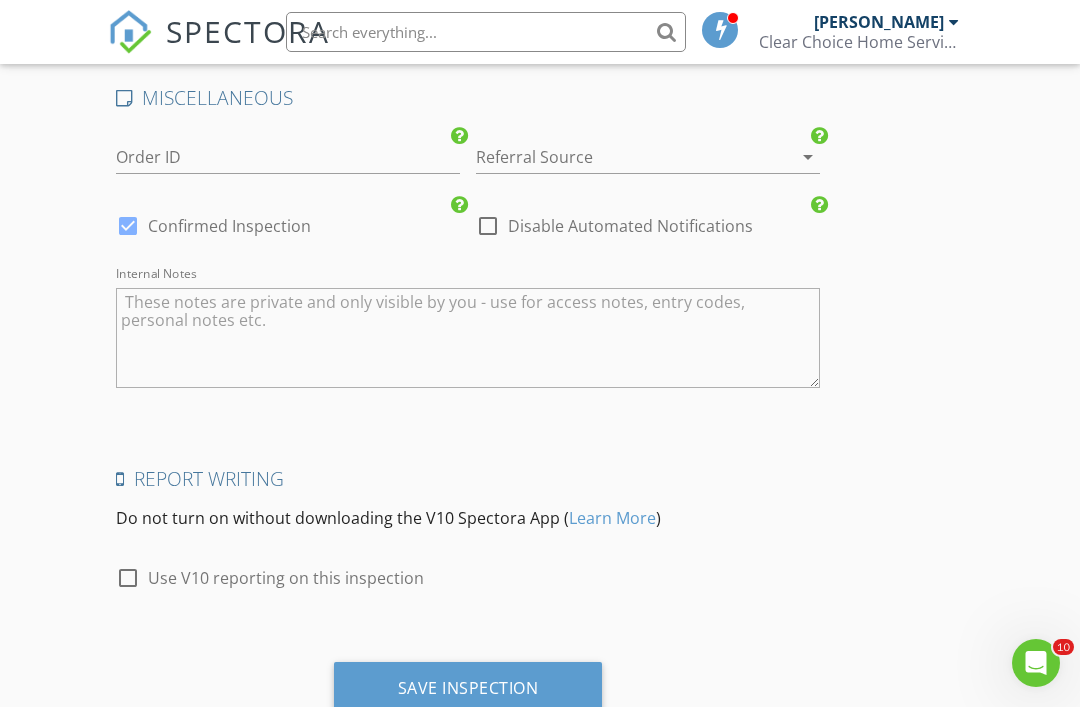 click on "Save Inspection" at bounding box center (468, 688) 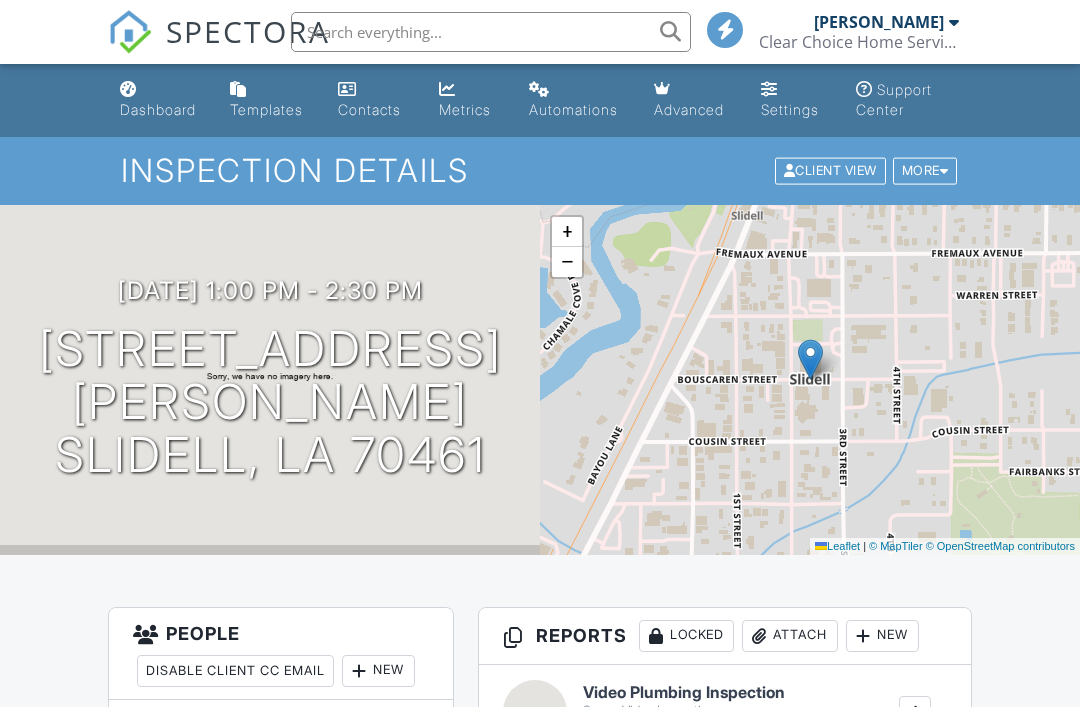 scroll, scrollTop: 0, scrollLeft: 0, axis: both 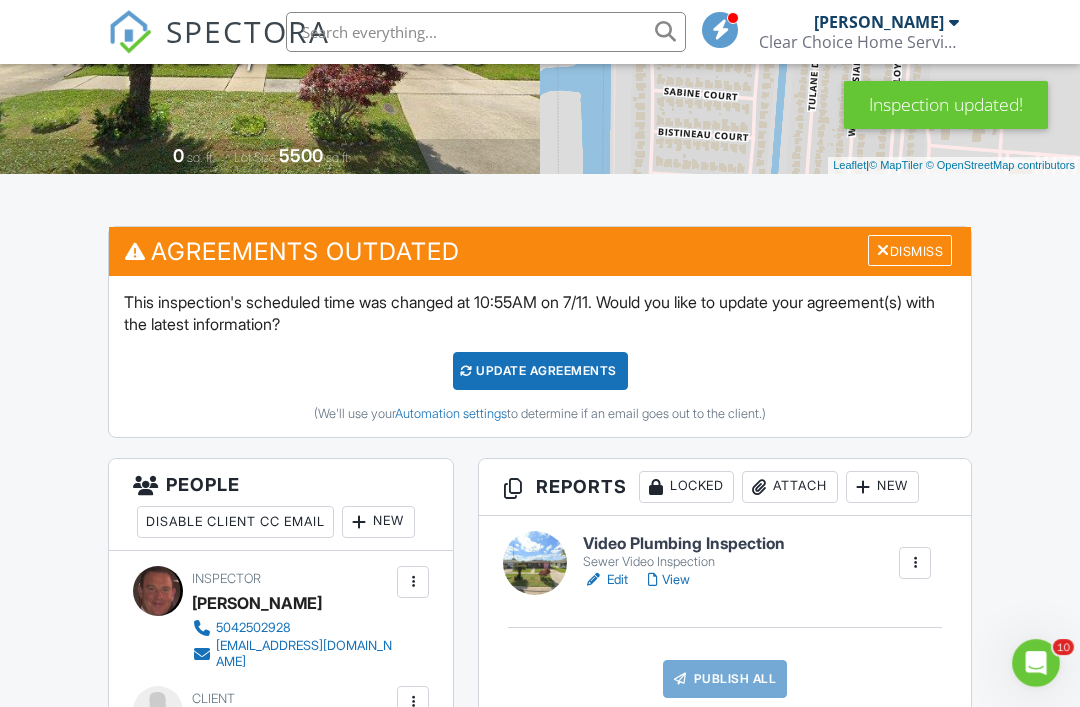 click on "Update Agreements" at bounding box center (540, 371) 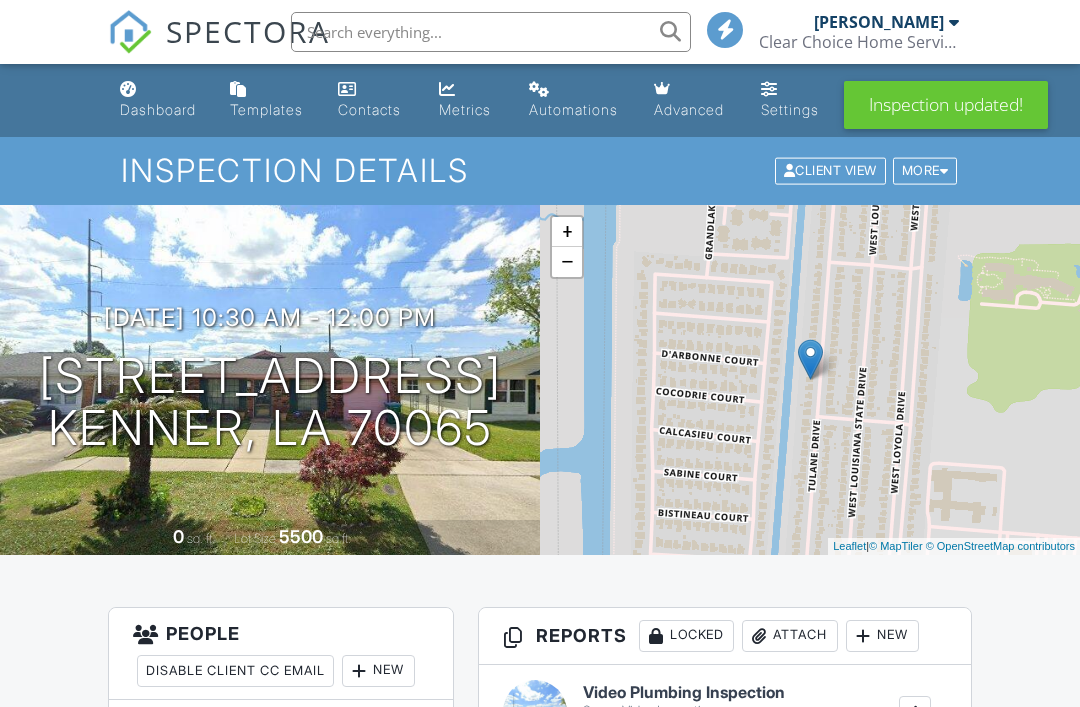 scroll, scrollTop: 0, scrollLeft: 0, axis: both 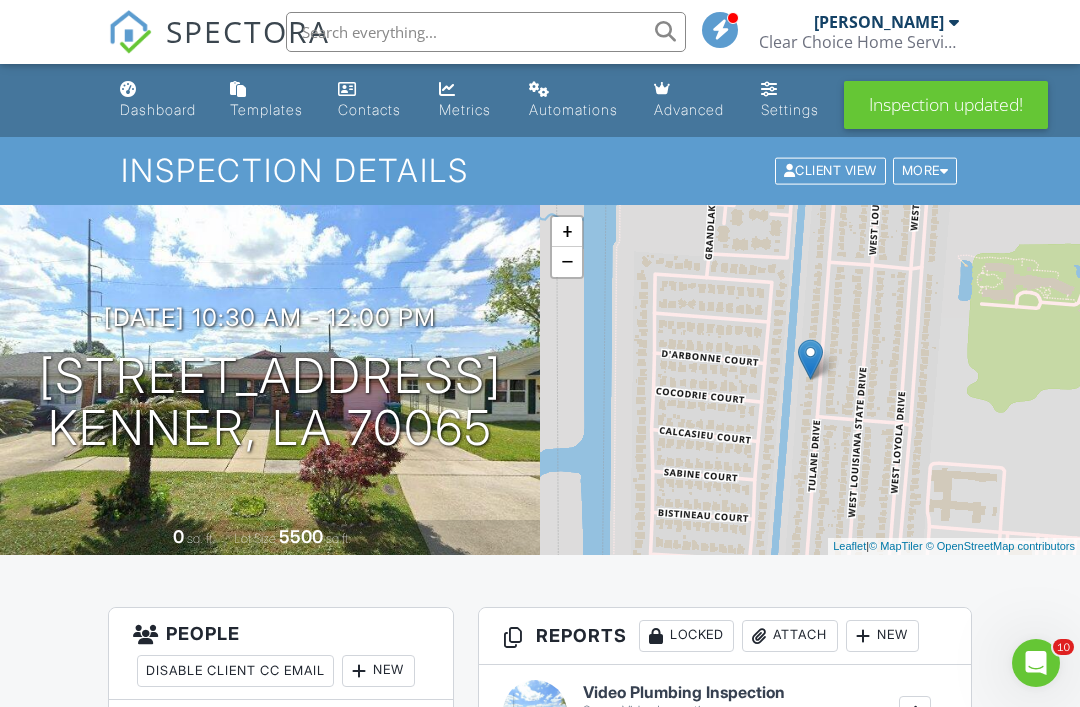 click on "Dashboard" at bounding box center [159, 100] 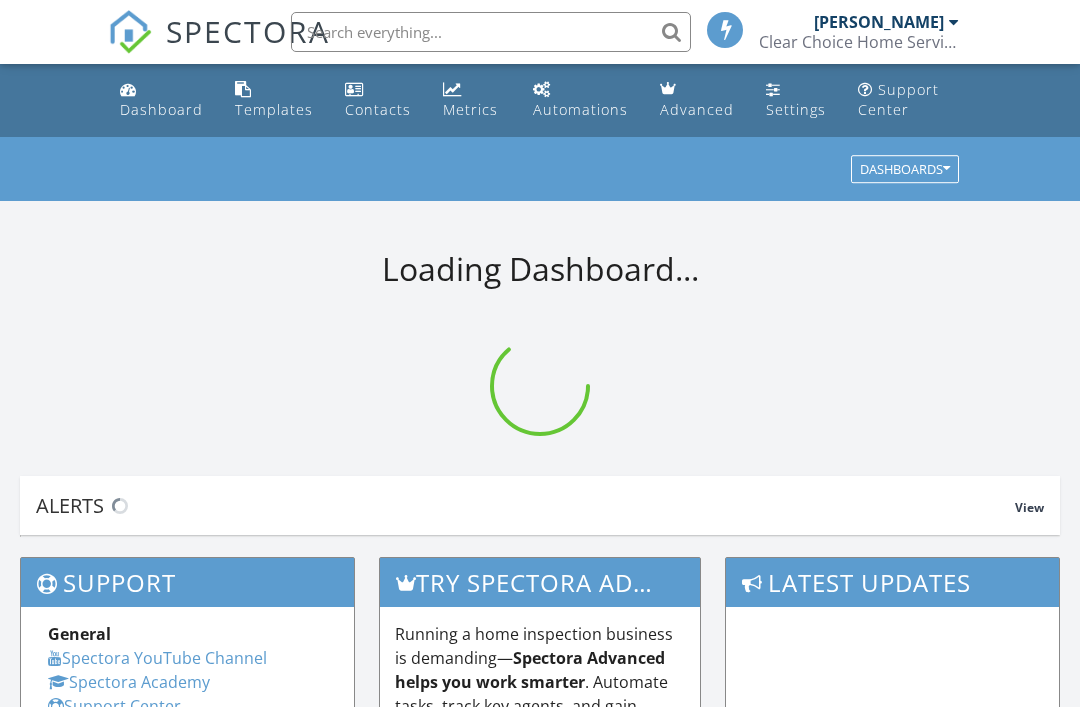 scroll, scrollTop: 0, scrollLeft: 0, axis: both 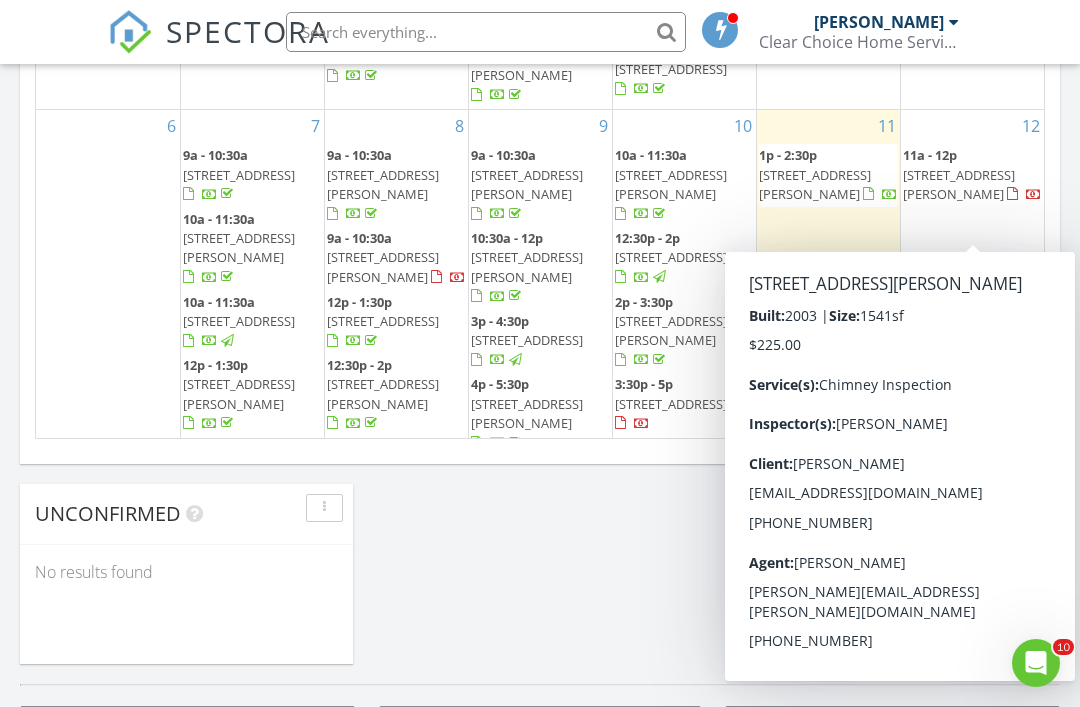 click at bounding box center (1034, 196) 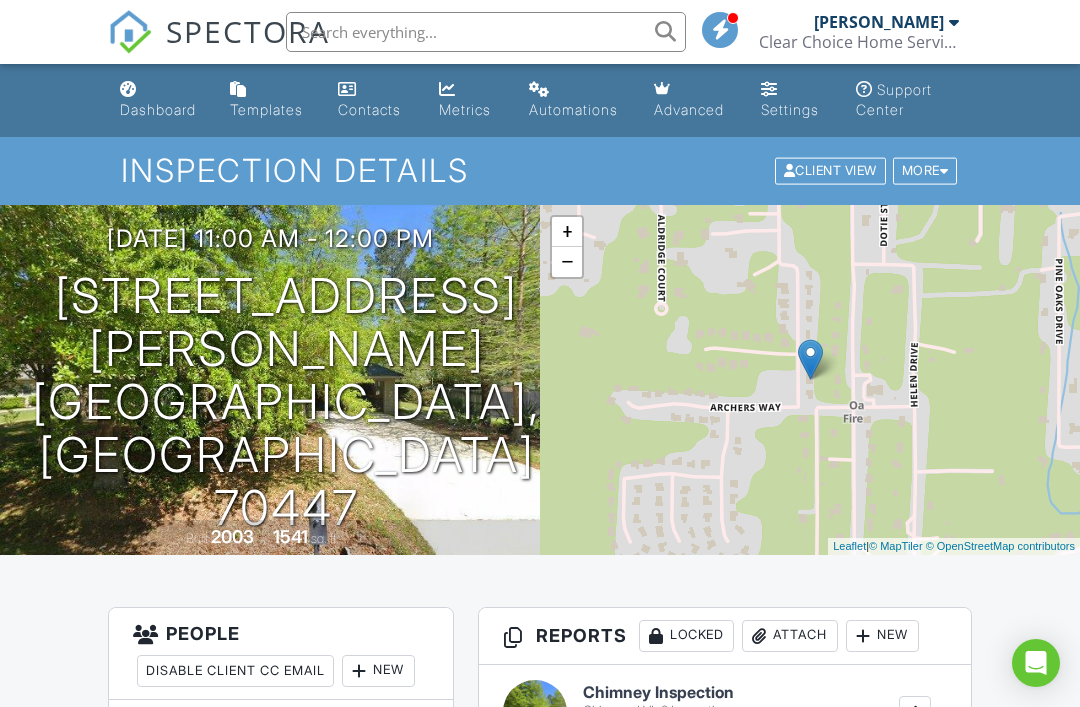 scroll, scrollTop: 0, scrollLeft: 0, axis: both 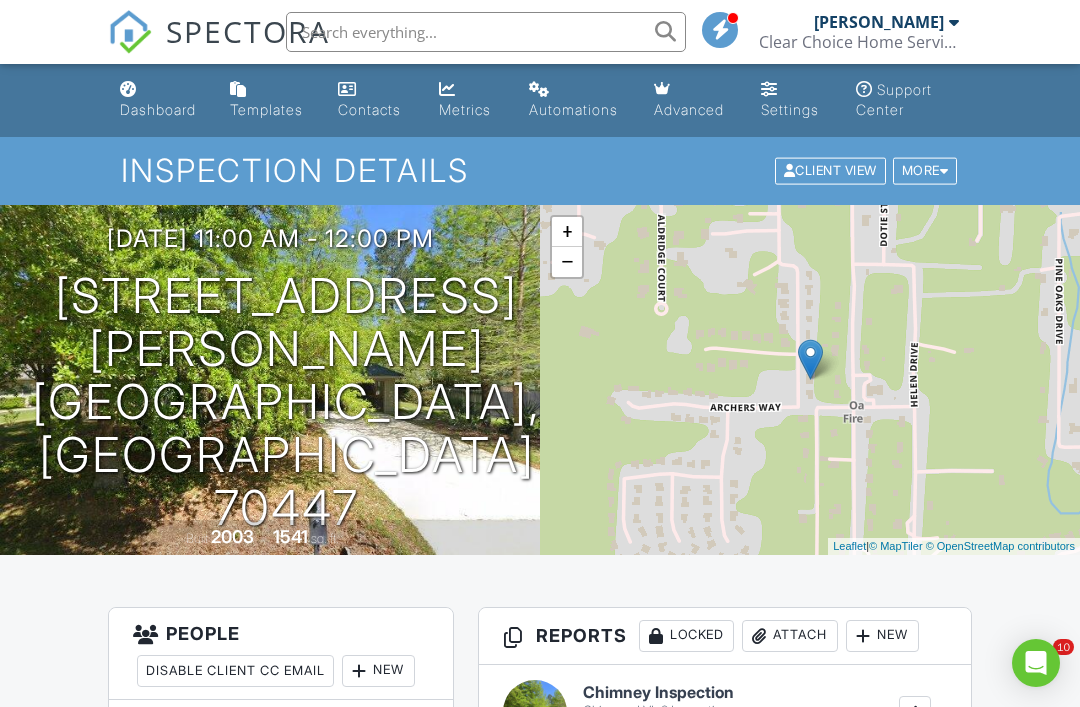 click on "07/12/2025 11:00 am
- 12:00 pm
232 Ruelle du Chene Dr
Madisonville, LA 70447" at bounding box center (270, 380) 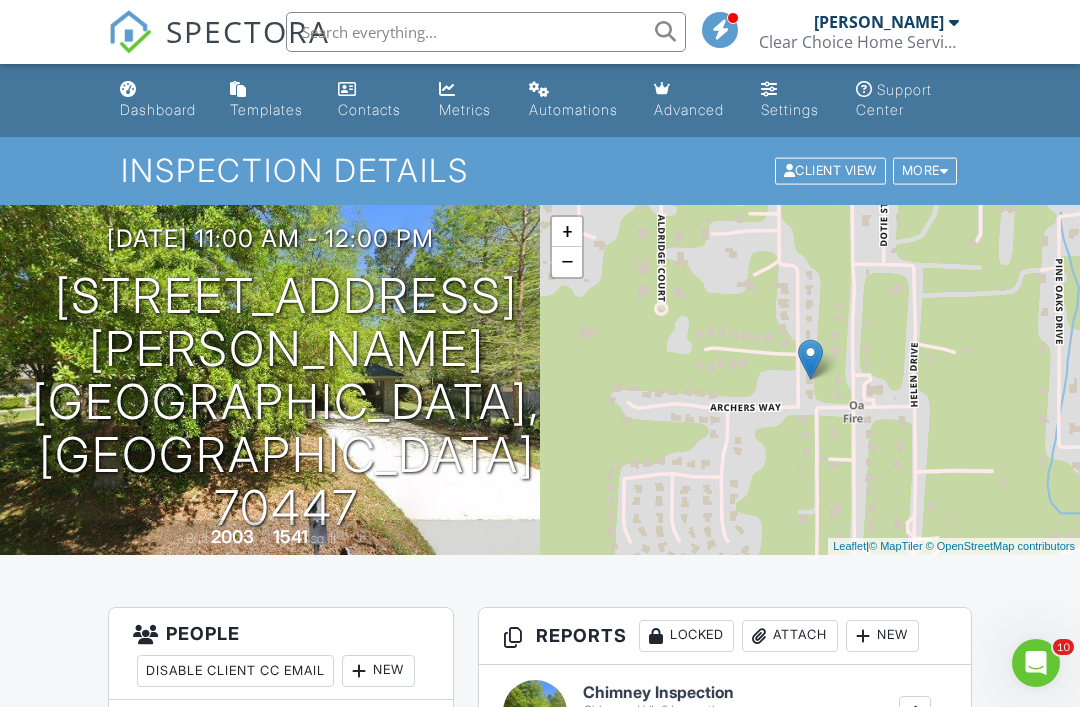 scroll, scrollTop: 0, scrollLeft: 0, axis: both 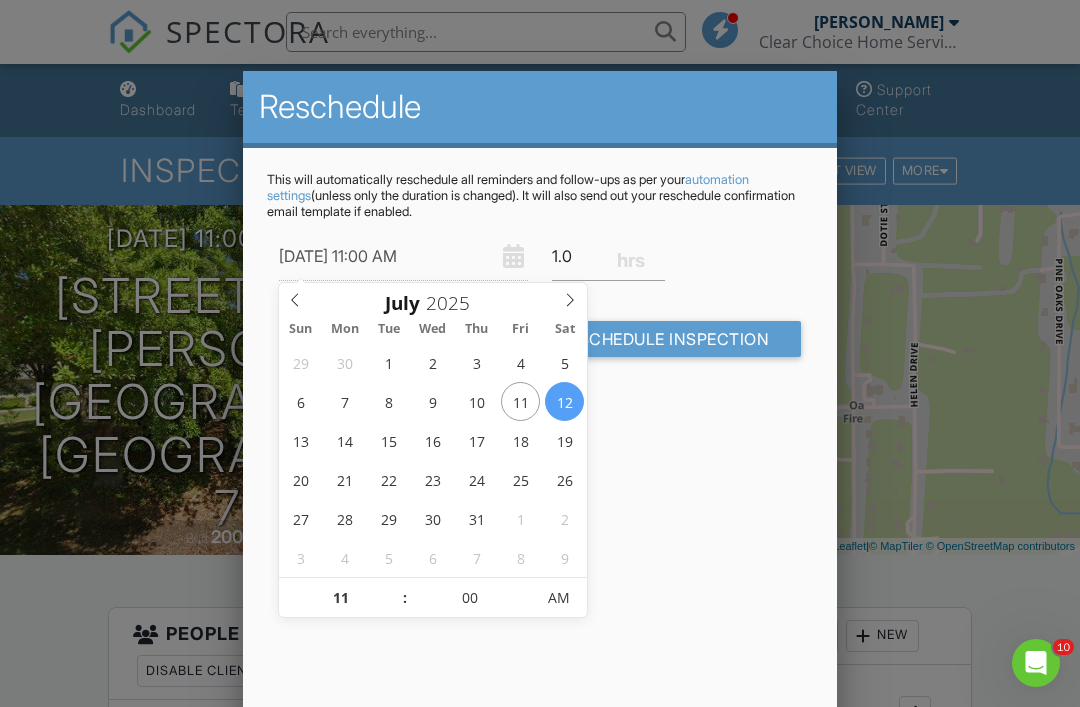 type on "07/11/2025 11:00 AM" 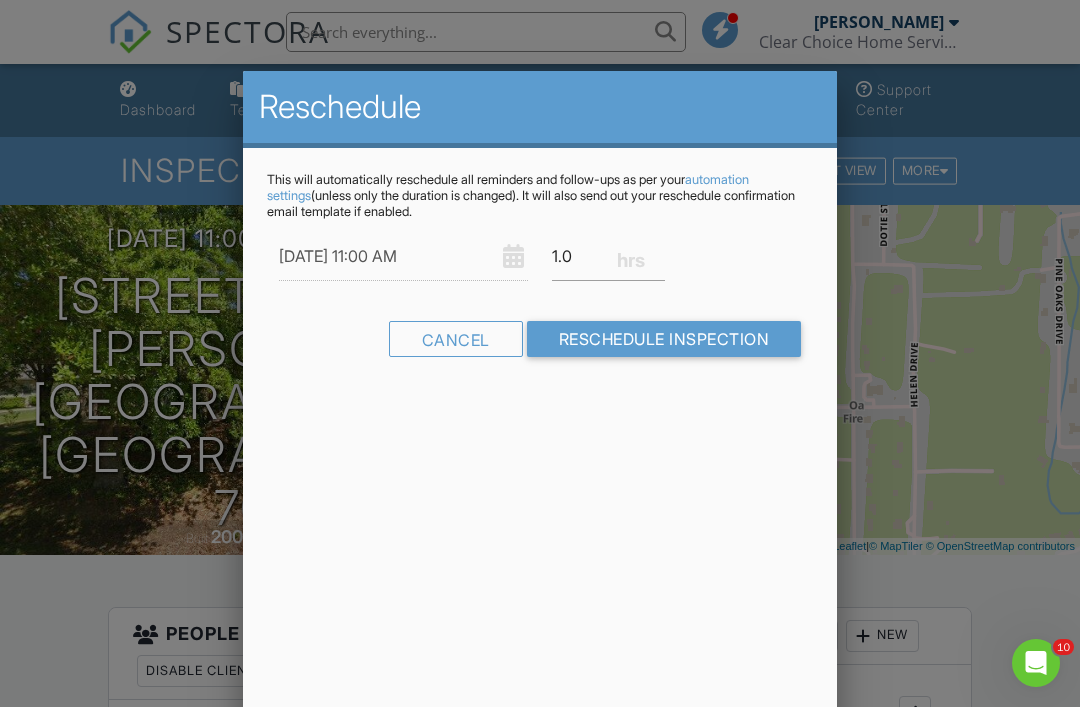 click on "Reschedule
This will automatically reschedule all reminders and follow-ups as per your  automation settings  (unless only the duration is changed). It will also send out your reschedule confirmation email template if enabled.
07/11/2025 11:00 AM
1.0
Warning: this date/time is in the past.
Cancel
Reschedule Inspection" at bounding box center (540, 421) 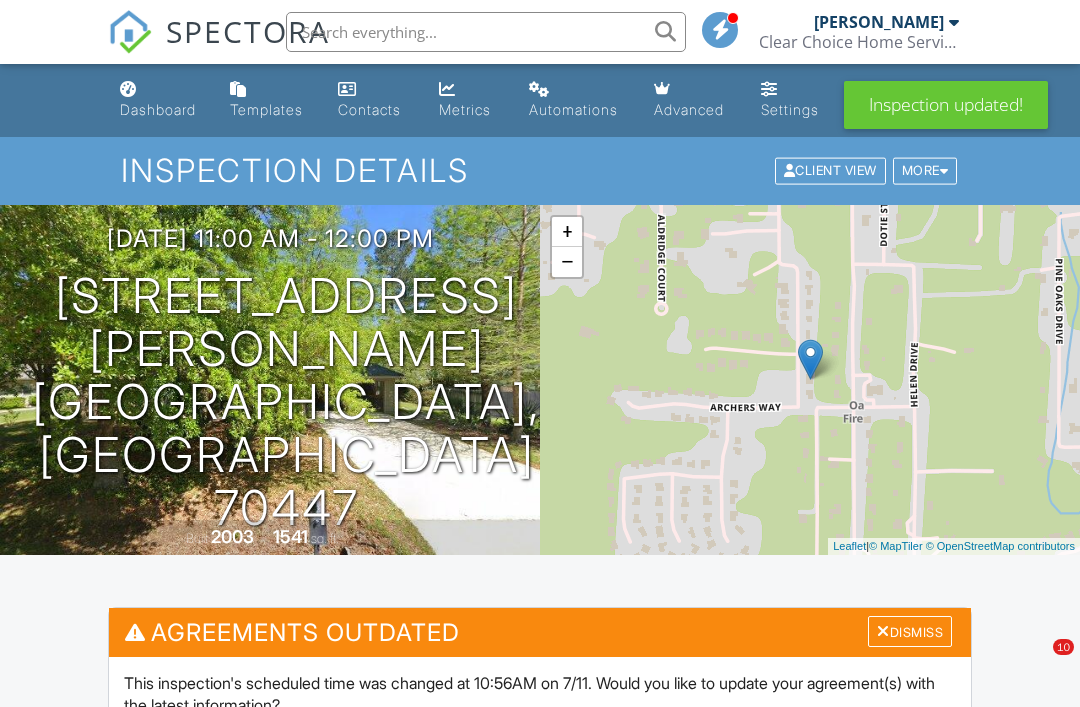 scroll, scrollTop: 216, scrollLeft: 0, axis: vertical 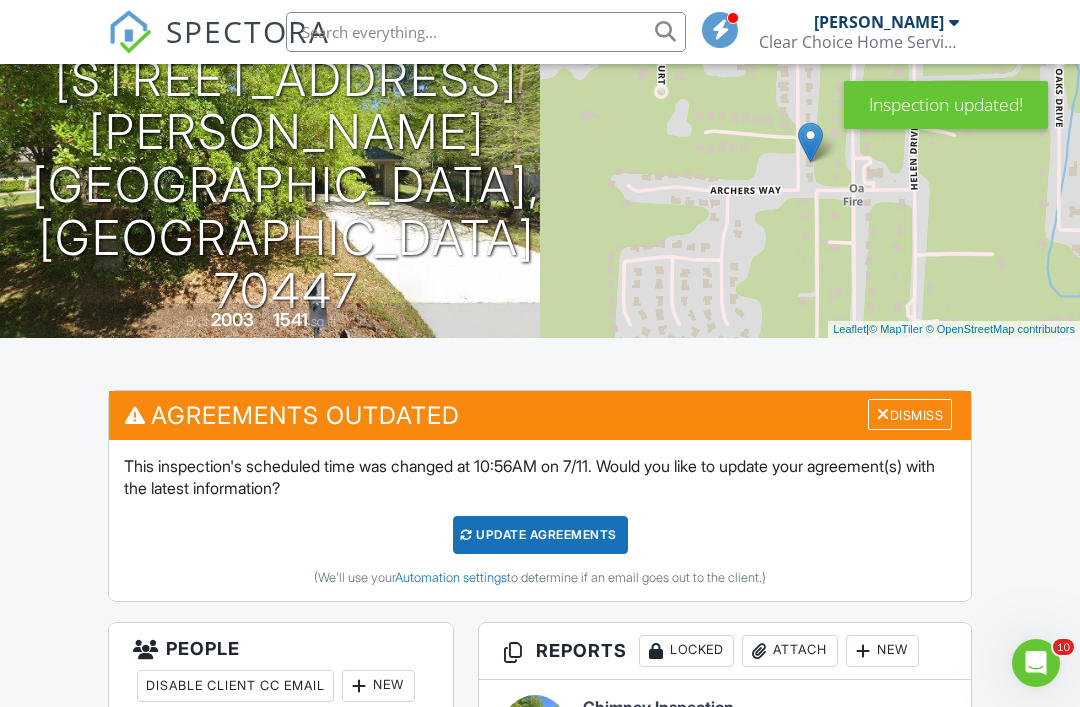 click on "Update Agreements" at bounding box center [540, 535] 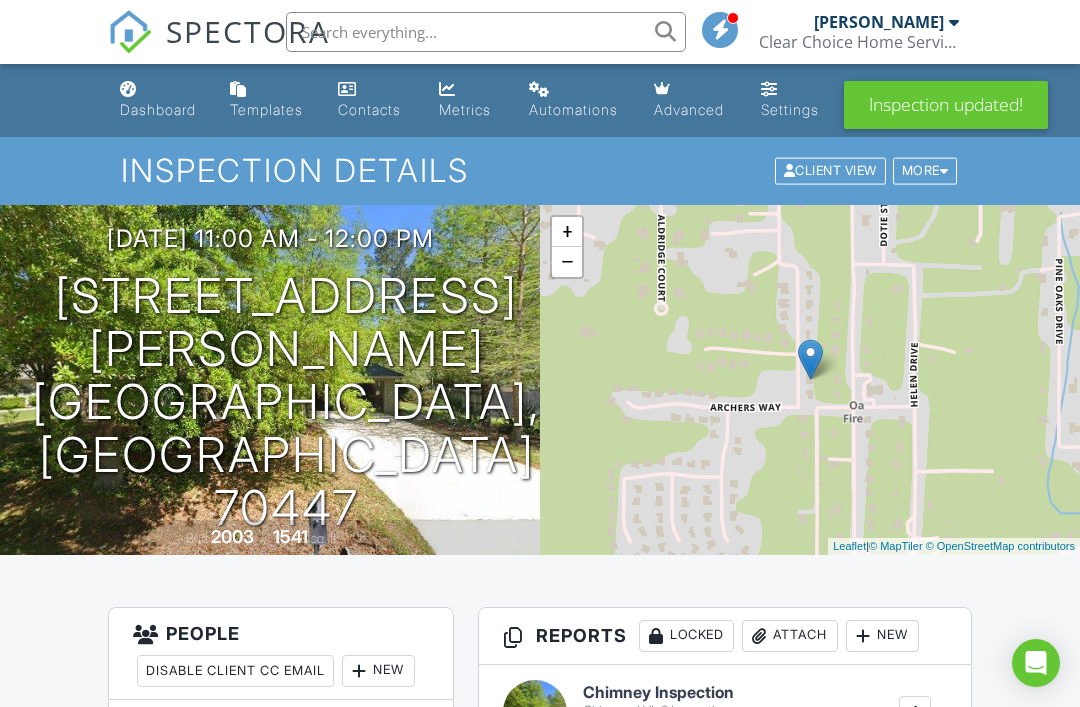 scroll, scrollTop: 0, scrollLeft: 0, axis: both 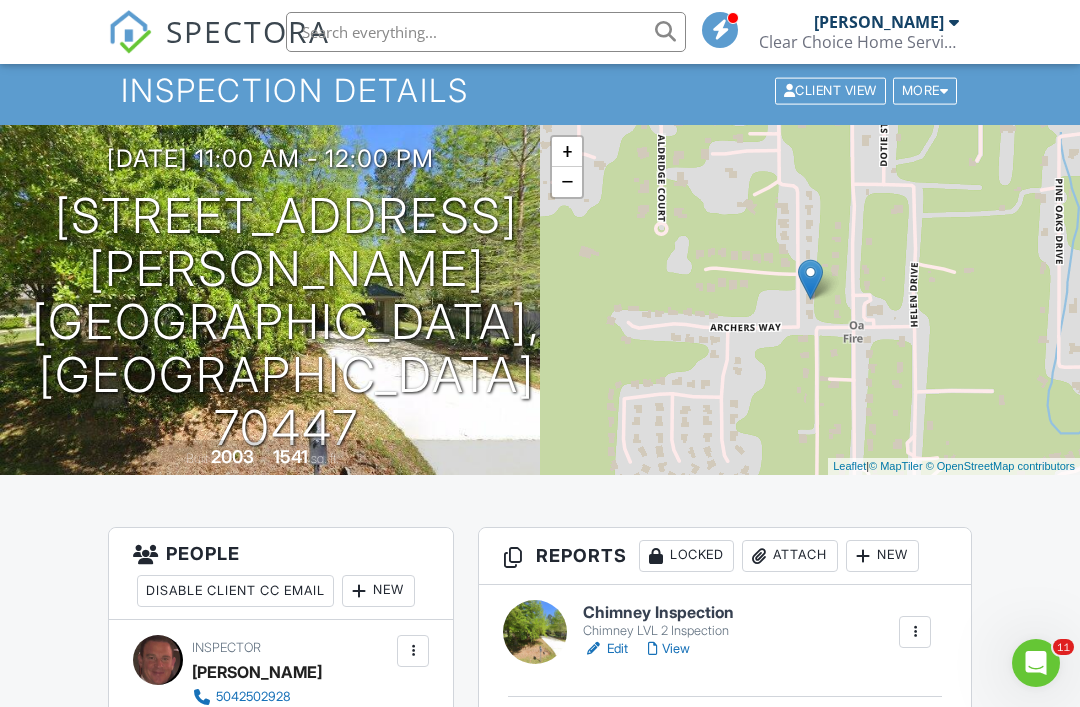 click on "Edit" at bounding box center [605, 649] 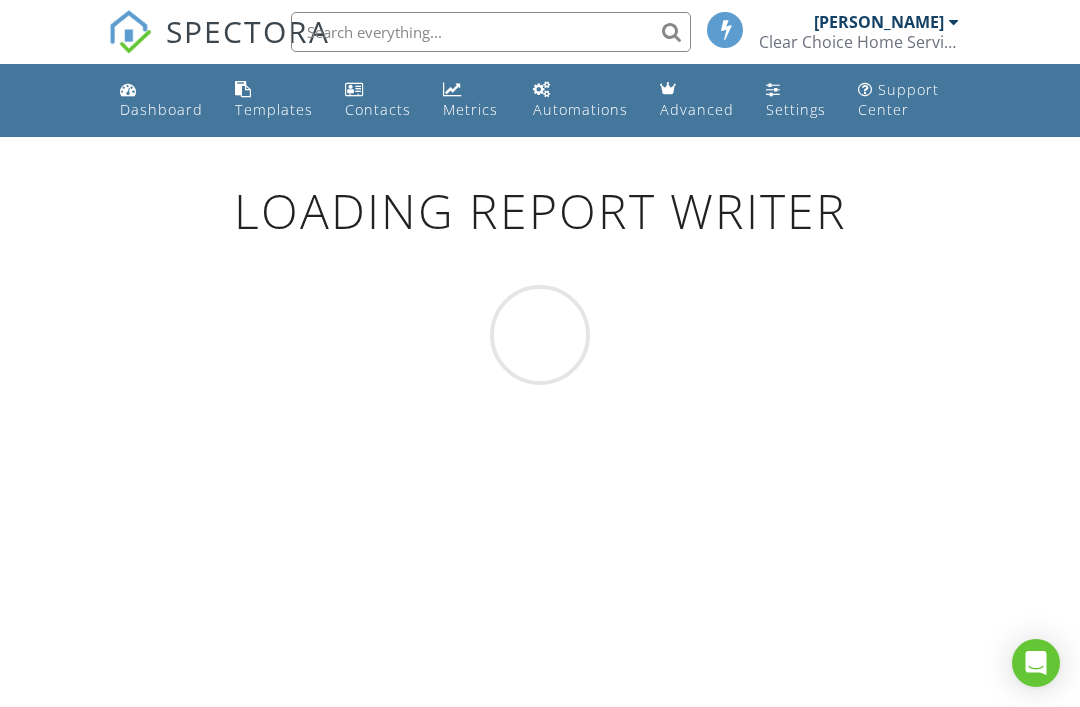 scroll, scrollTop: 0, scrollLeft: 0, axis: both 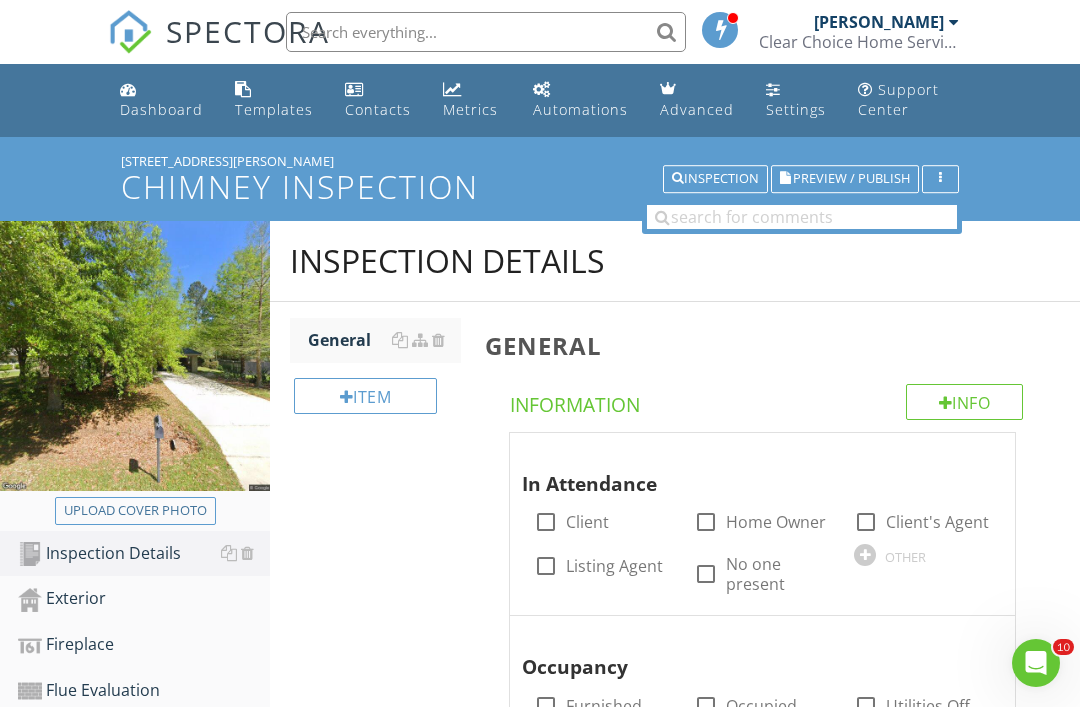 click on "Upload cover photo" at bounding box center (135, 511) 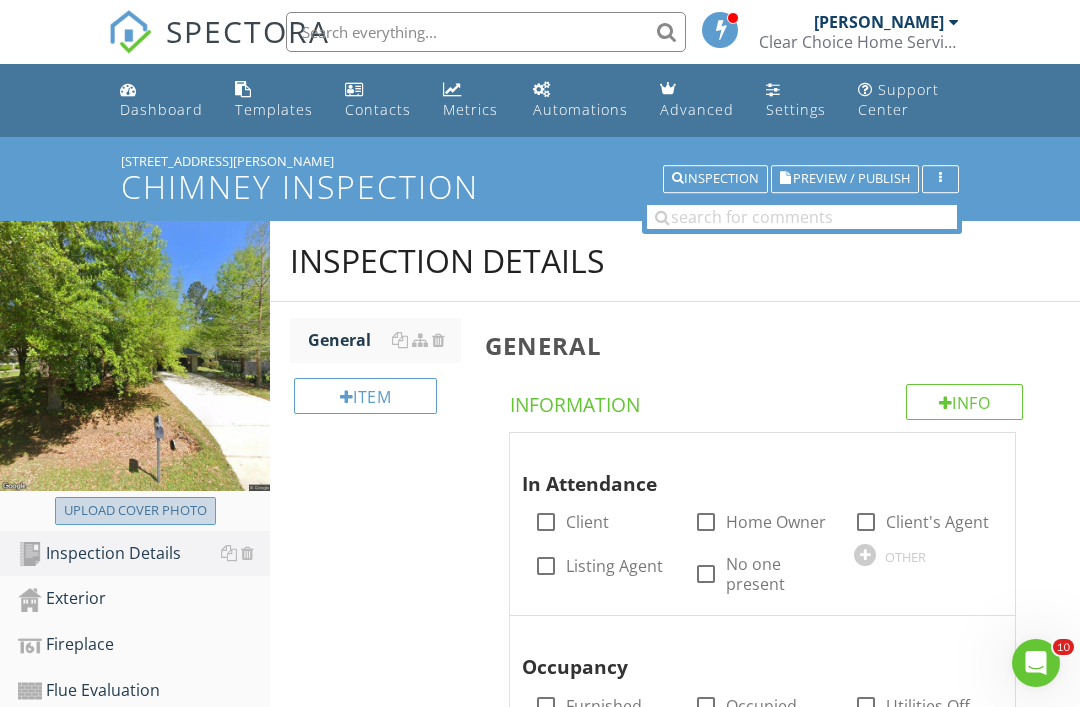 click on "Upload cover photo" at bounding box center (135, 511) 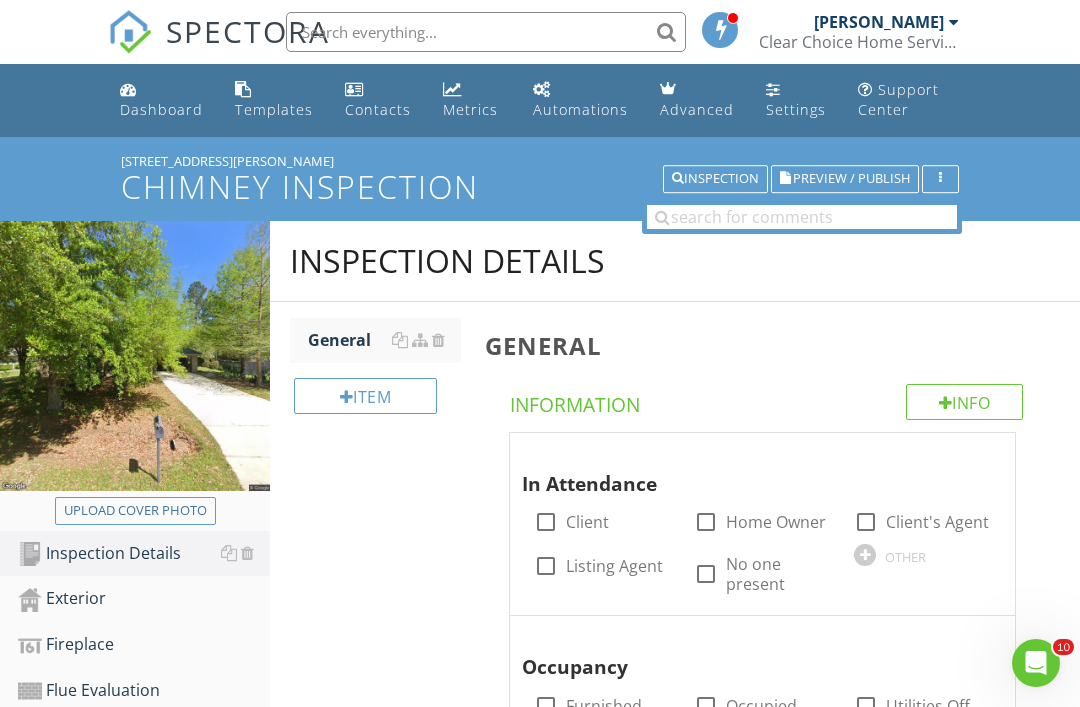 type on "C:\fakepath\image.jpg" 